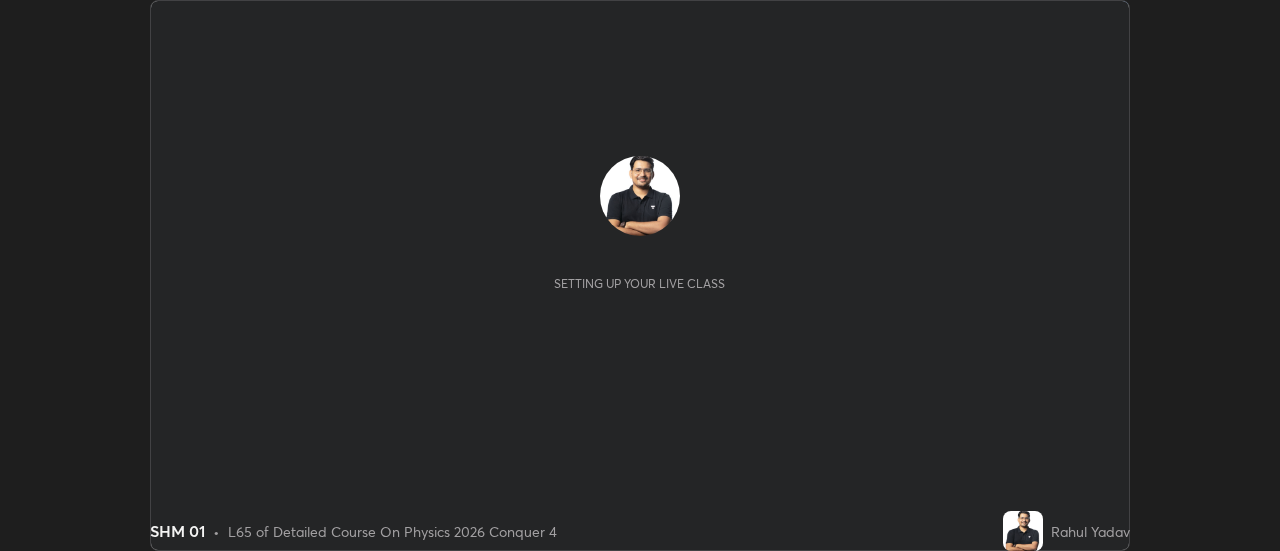 scroll, scrollTop: 0, scrollLeft: 0, axis: both 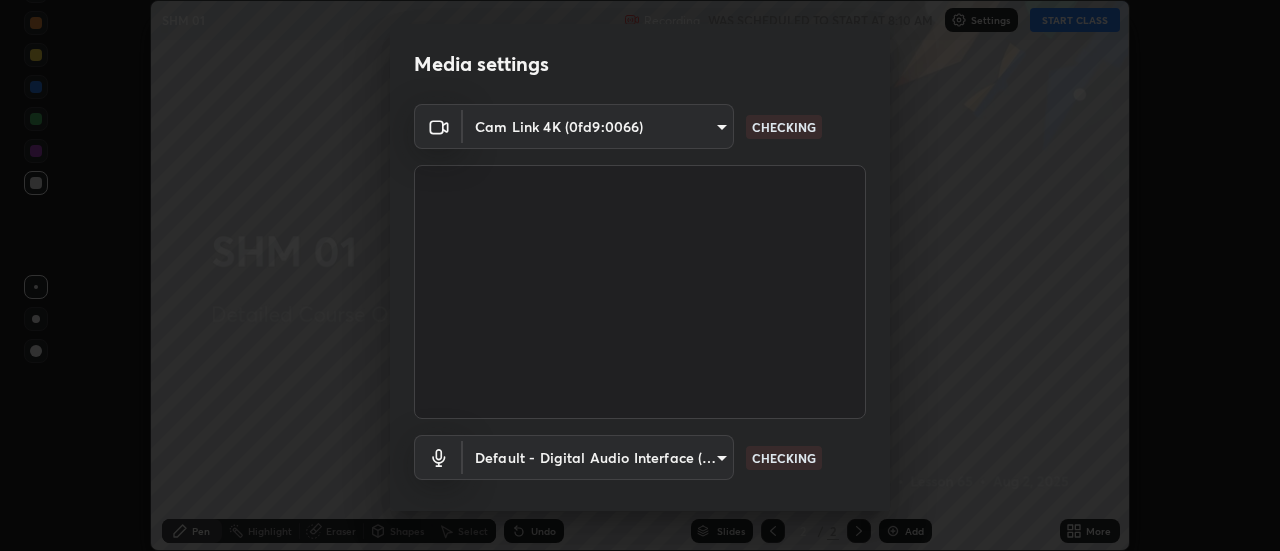 click on "Erase all SHM 01 Recording WAS SCHEDULED TO START AT  8:10 AM Settings START CLASS Setting up your live class SHM 01 • L65 of Detailed Course On Physics 2026 Conquer 4 [FIRST] [LAST] Pen Highlight Eraser Shapes Select Undo Slides 2 / 2 Add More Enable hand raising Enable raise hand to speak to learners. Once enabled, chat will be turned off temporarily. Enable x   No doubts shared Encourage your learners to ask a doubt for better clarity Report an issue Reason for reporting Buffering Chat not working Audio - Video sync issue Educator video quality low ​ Attach an image Report Media settings Cam Link 4K (0fd9:0066) dd47ad42639dcfcf9e9b9b7bd261448d35f84afa19264a313108e1dba782f11d CHECKING Default - Digital Audio Interface (2- Cam Link 4K) default CHECKING 1 / 5 Next" at bounding box center (640, 275) 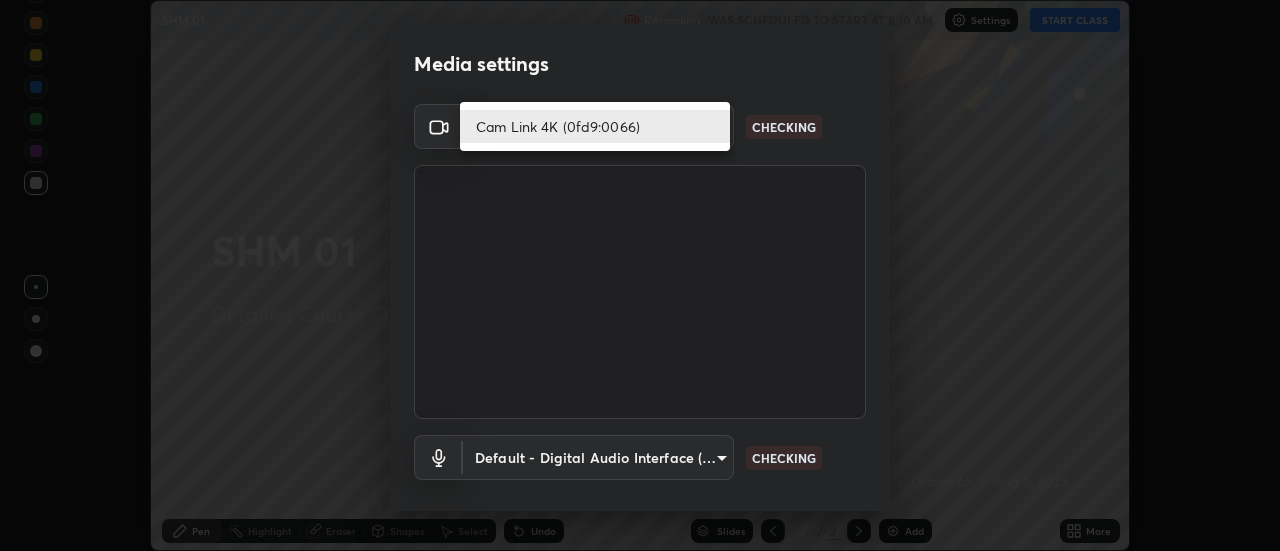 click on "Cam Link 4K (0fd9:0066)" at bounding box center [595, 126] 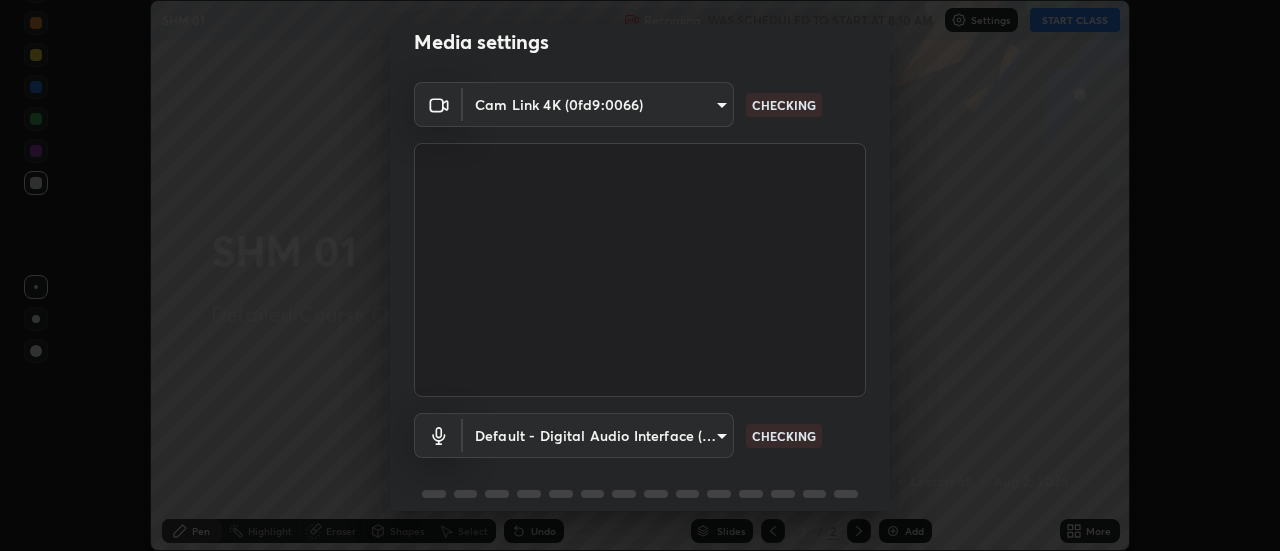 scroll, scrollTop: 27, scrollLeft: 0, axis: vertical 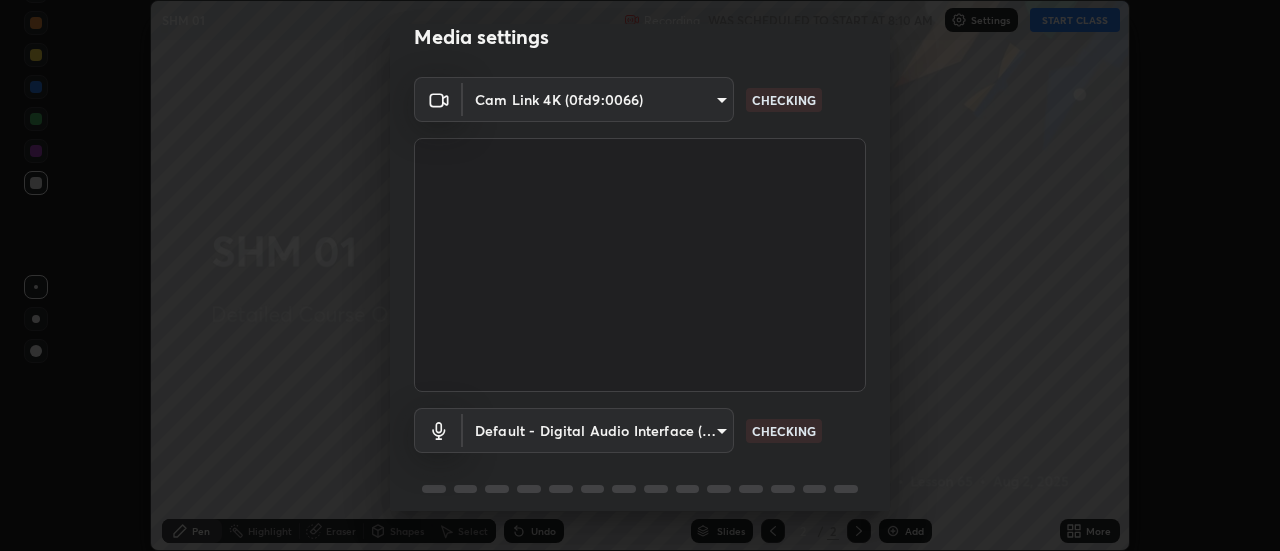 click on "Erase all SHM 01 Recording WAS SCHEDULED TO START AT  8:10 AM Settings START CLASS Setting up your live class SHM 01 • L65 of Detailed Course On Physics 2026 Conquer 4 [FIRST] [LAST] Pen Highlight Eraser Shapes Select Undo Slides 2 / 2 Add More Enable hand raising Enable raise hand to speak to learners. Once enabled, chat will be turned off temporarily. Enable x   No doubts shared Encourage your learners to ask a doubt for better clarity Report an issue Reason for reporting Buffering Chat not working Audio - Video sync issue Educator video quality low ​ Attach an image Report Media settings Cam Link 4K (0fd9:0066) dd47ad42639dcfcf9e9b9b7bd261448d35f84afa19264a313108e1dba782f11d CHECKING Default - Digital Audio Interface (2- Cam Link 4K) default CHECKING 1 / 5 Next" at bounding box center [640, 275] 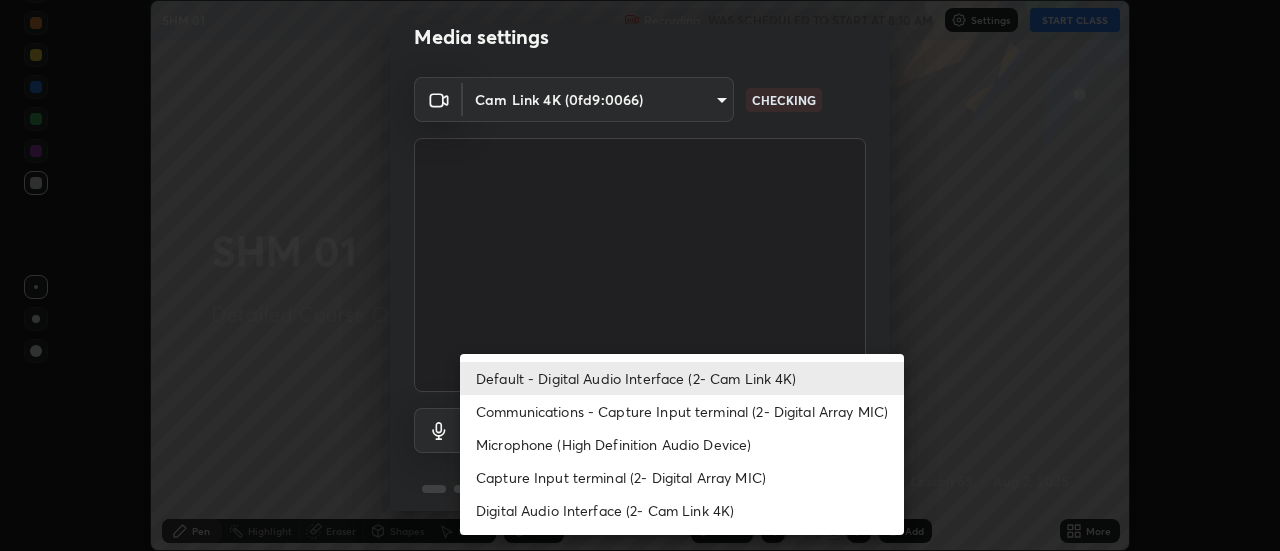 click on "Default - Digital Audio Interface (2- Cam Link 4K)" at bounding box center [682, 378] 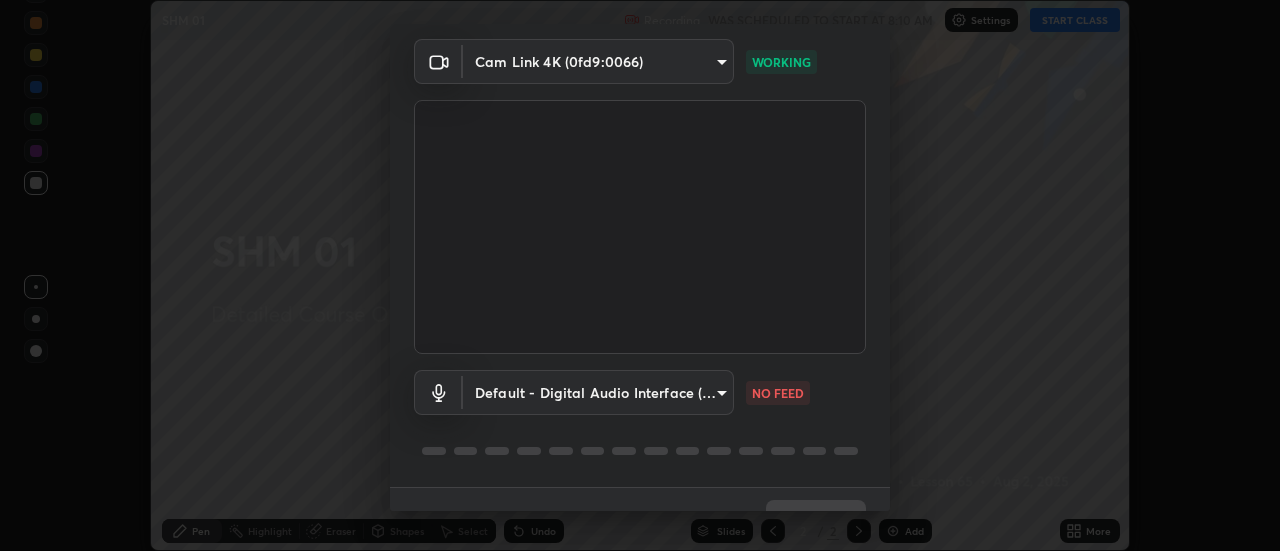 scroll, scrollTop: 105, scrollLeft: 0, axis: vertical 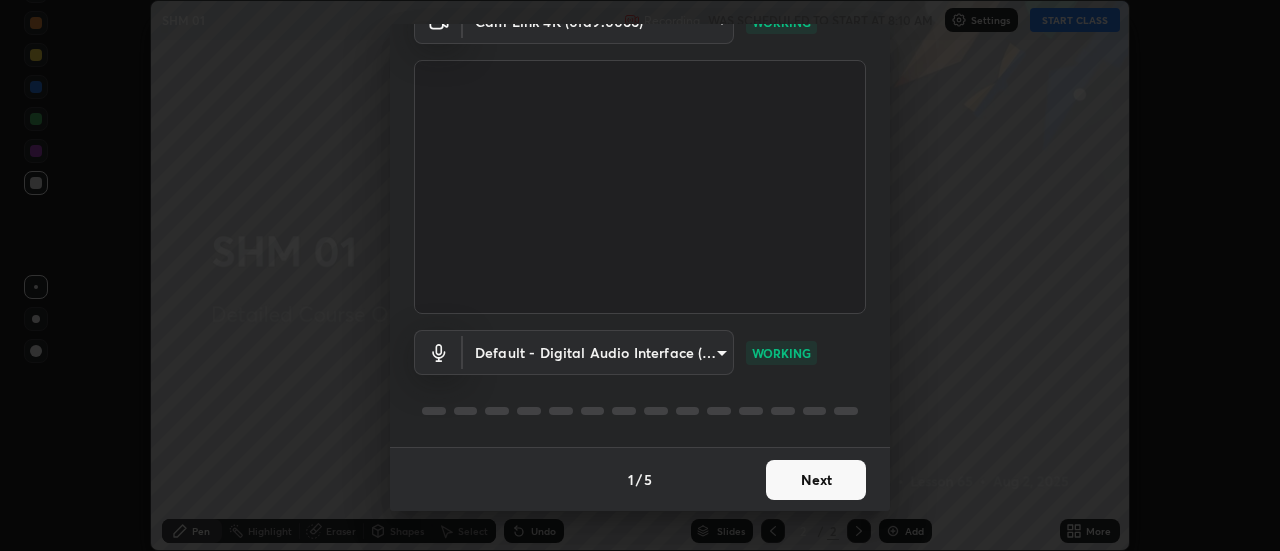 click on "Next" at bounding box center (816, 480) 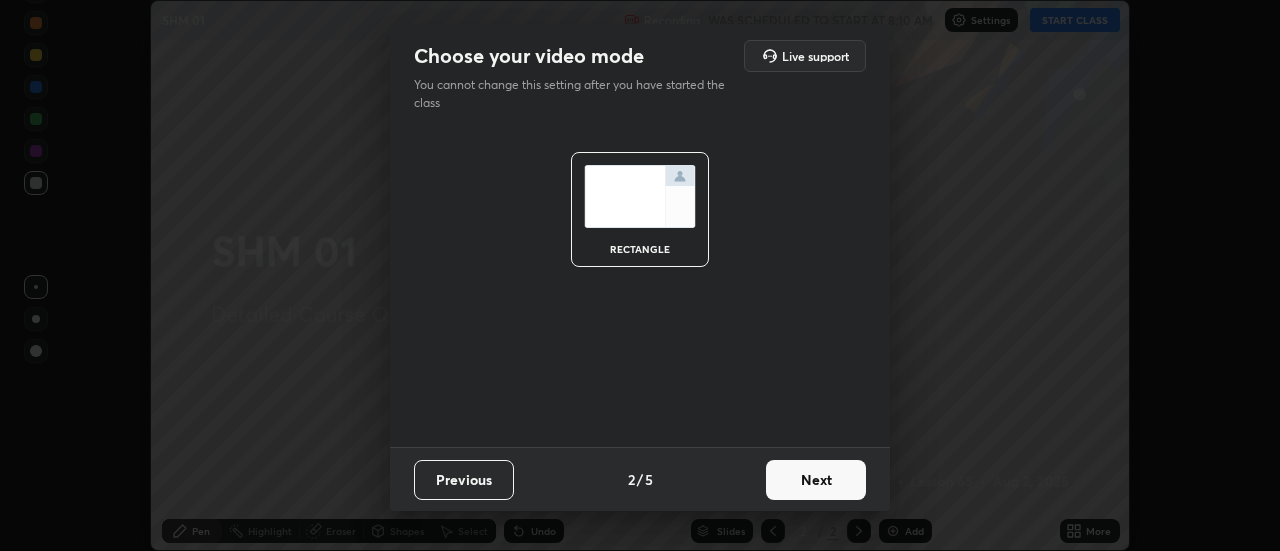 click on "Next" at bounding box center [816, 480] 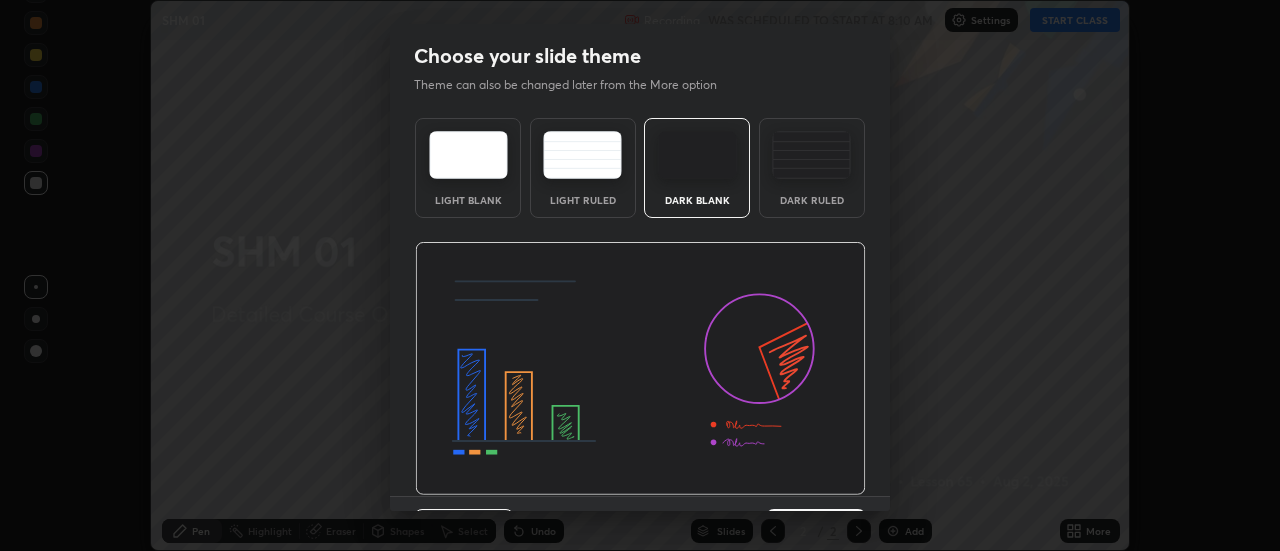 scroll, scrollTop: 49, scrollLeft: 0, axis: vertical 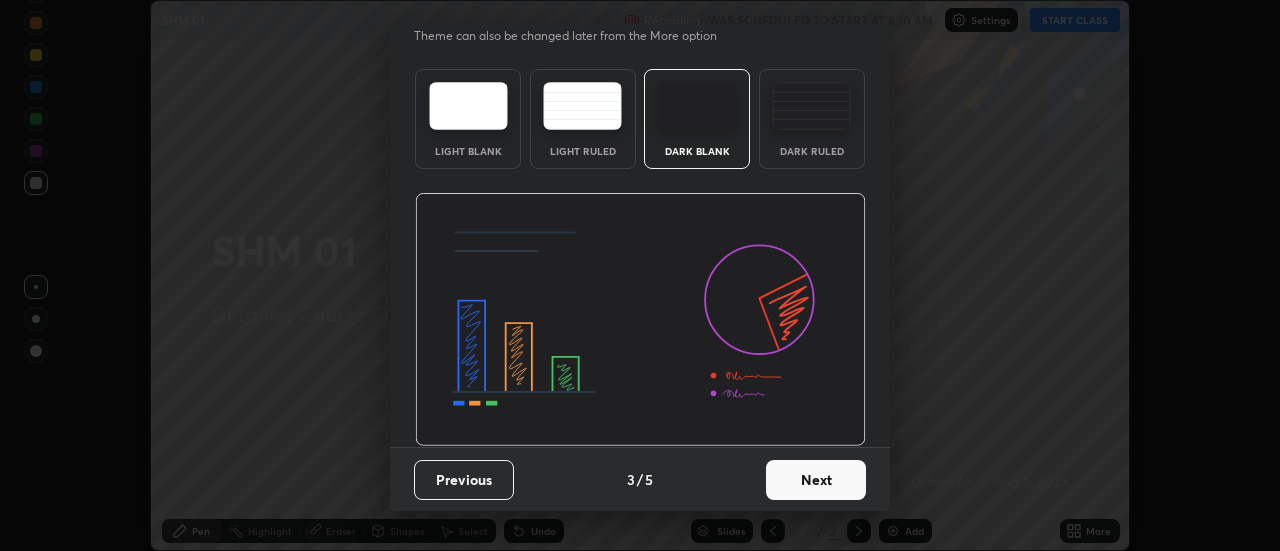 click on "Next" at bounding box center [816, 480] 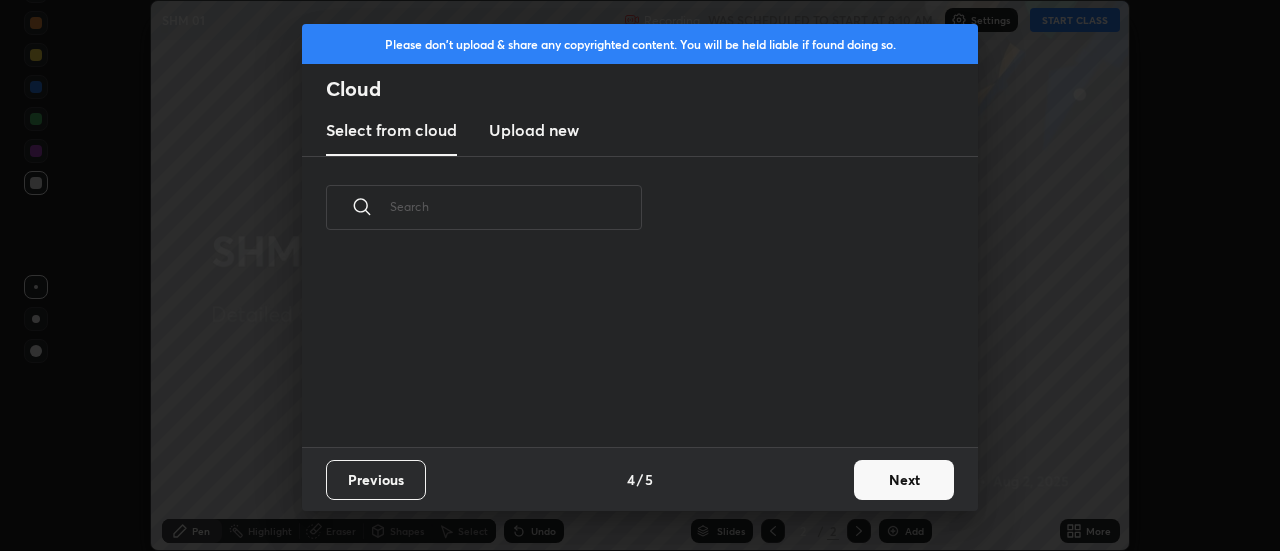 scroll, scrollTop: 0, scrollLeft: 0, axis: both 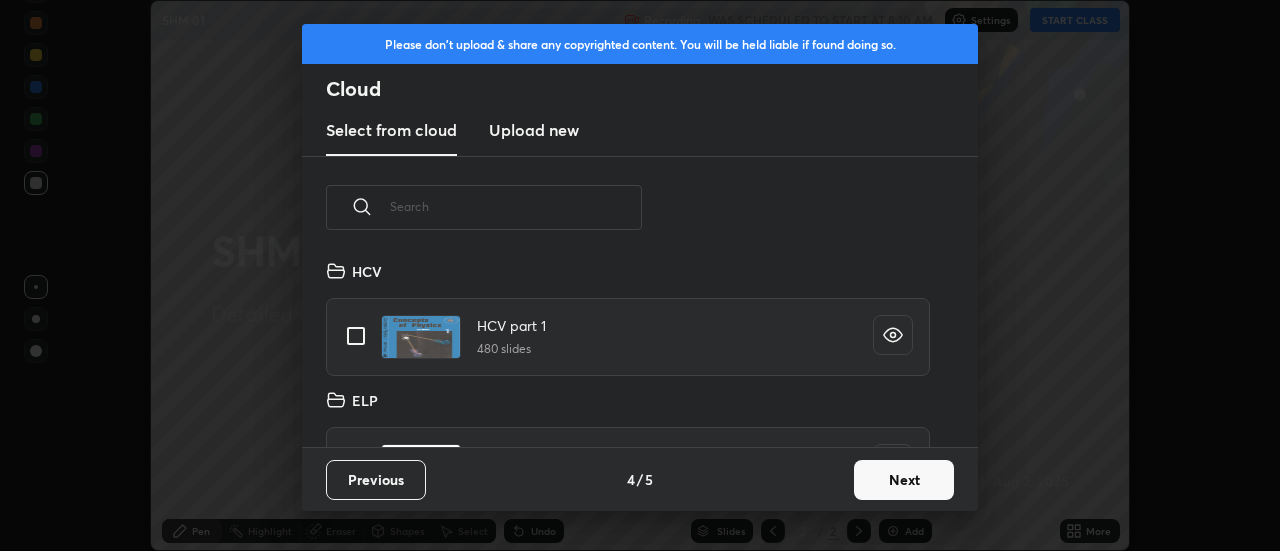 click on "Next" at bounding box center (904, 480) 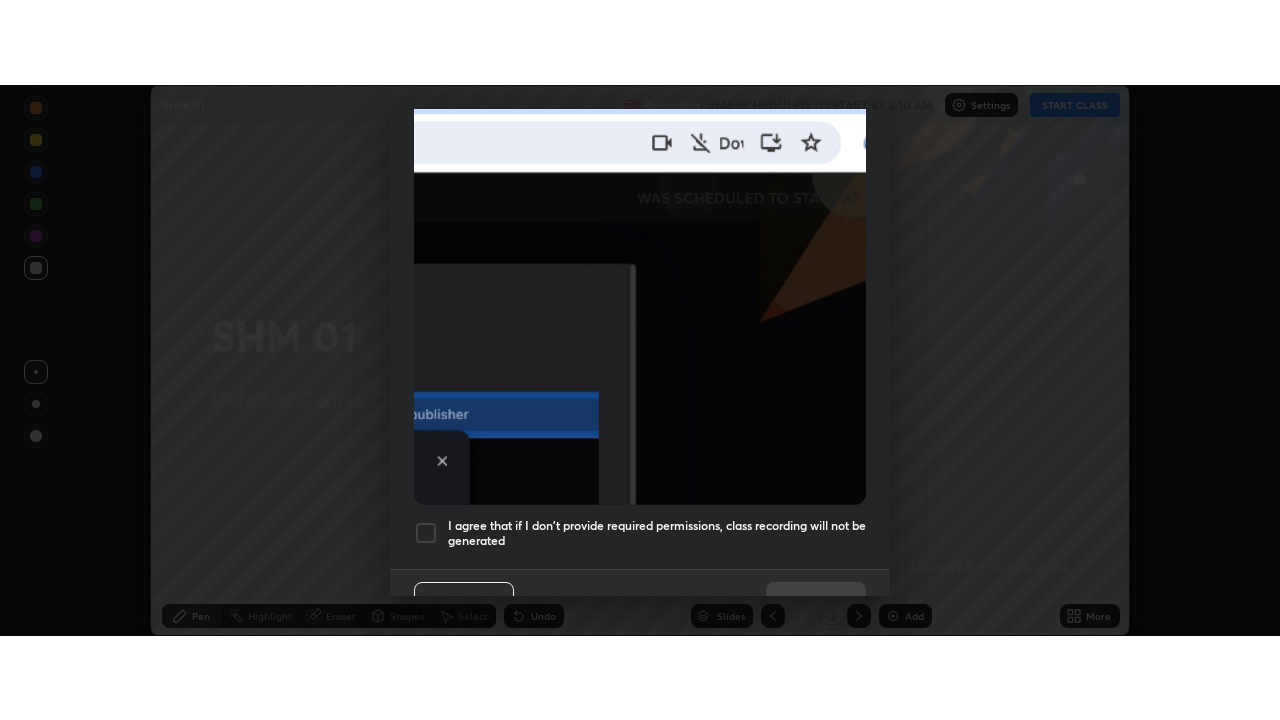 scroll, scrollTop: 513, scrollLeft: 0, axis: vertical 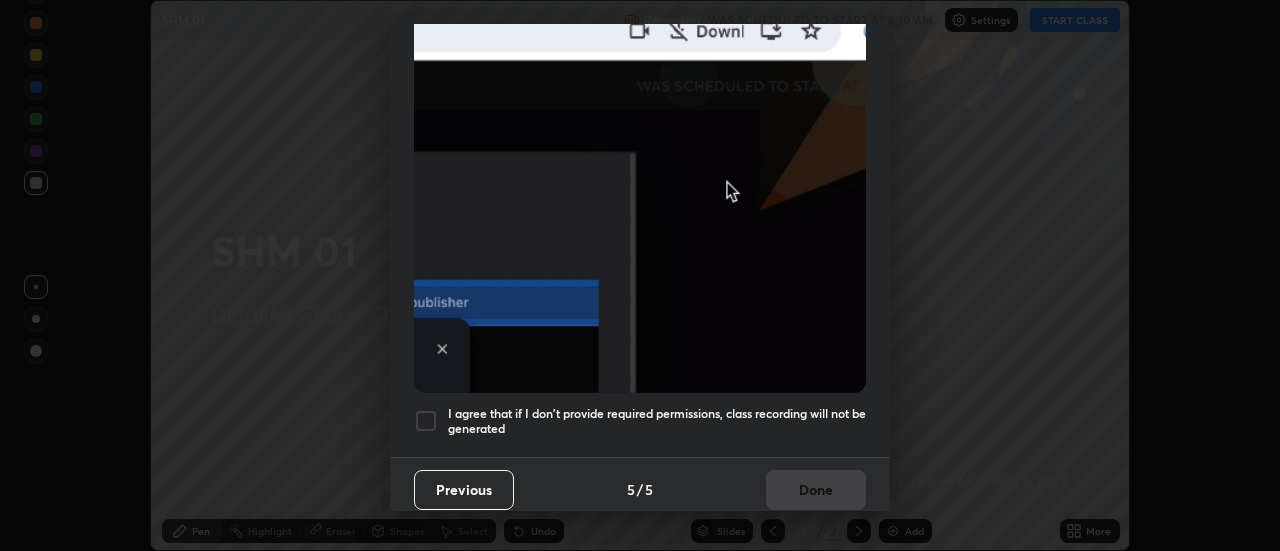 click at bounding box center (426, 421) 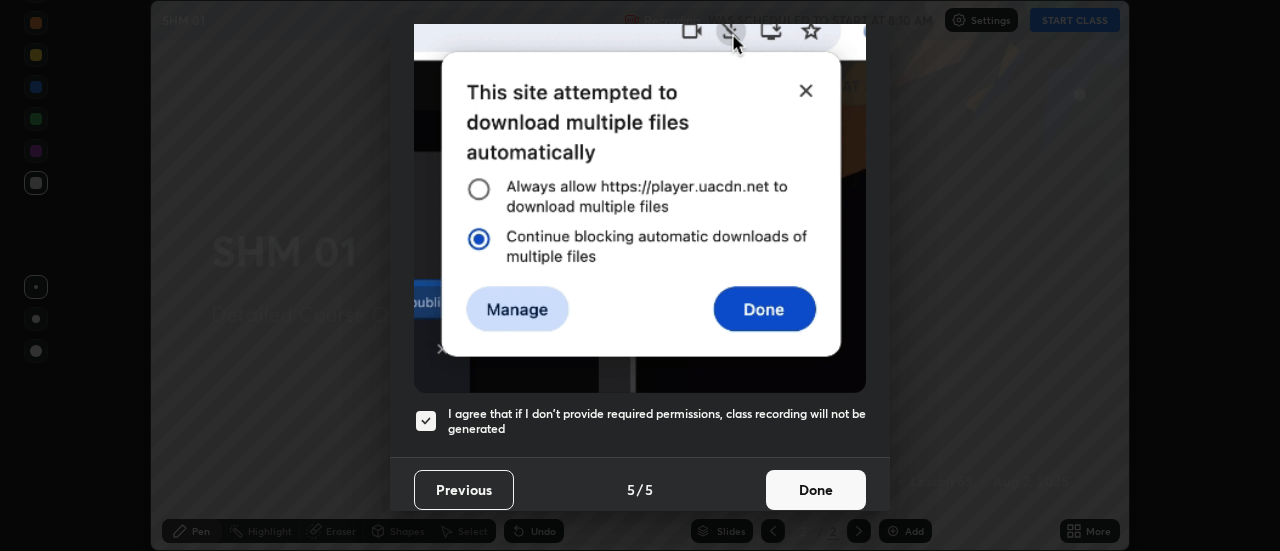 click on "Done" at bounding box center [816, 490] 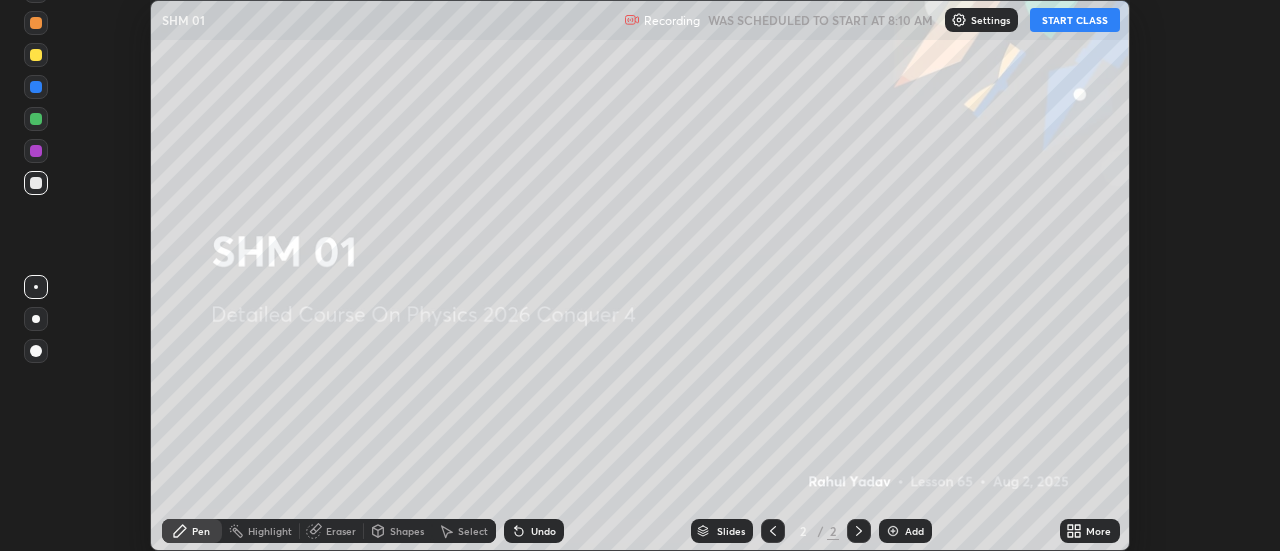 click 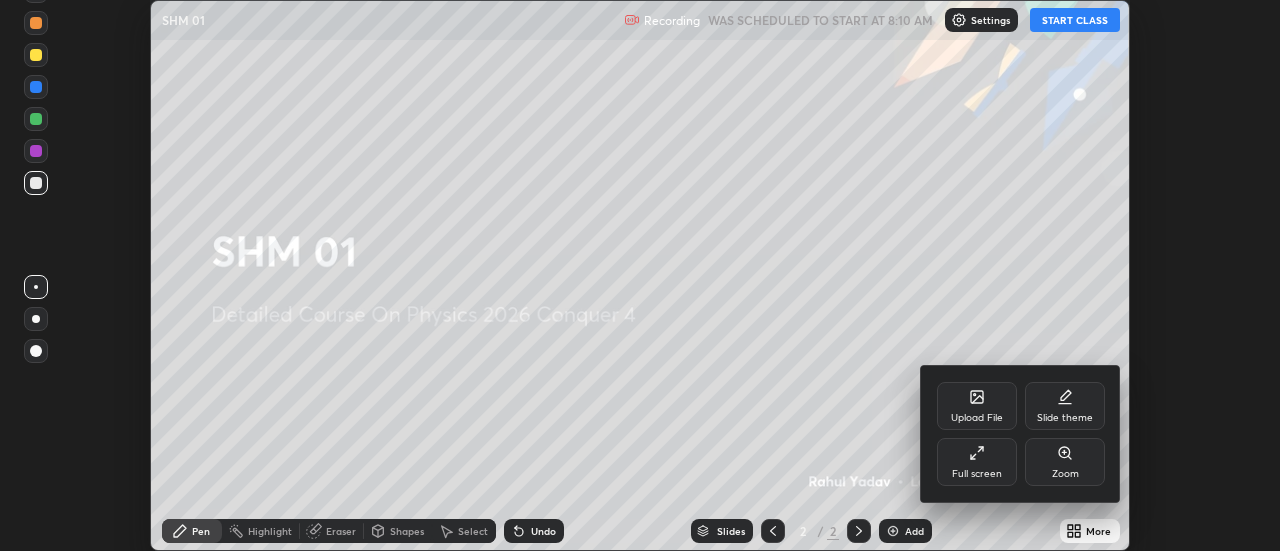 click on "Full screen" at bounding box center [977, 462] 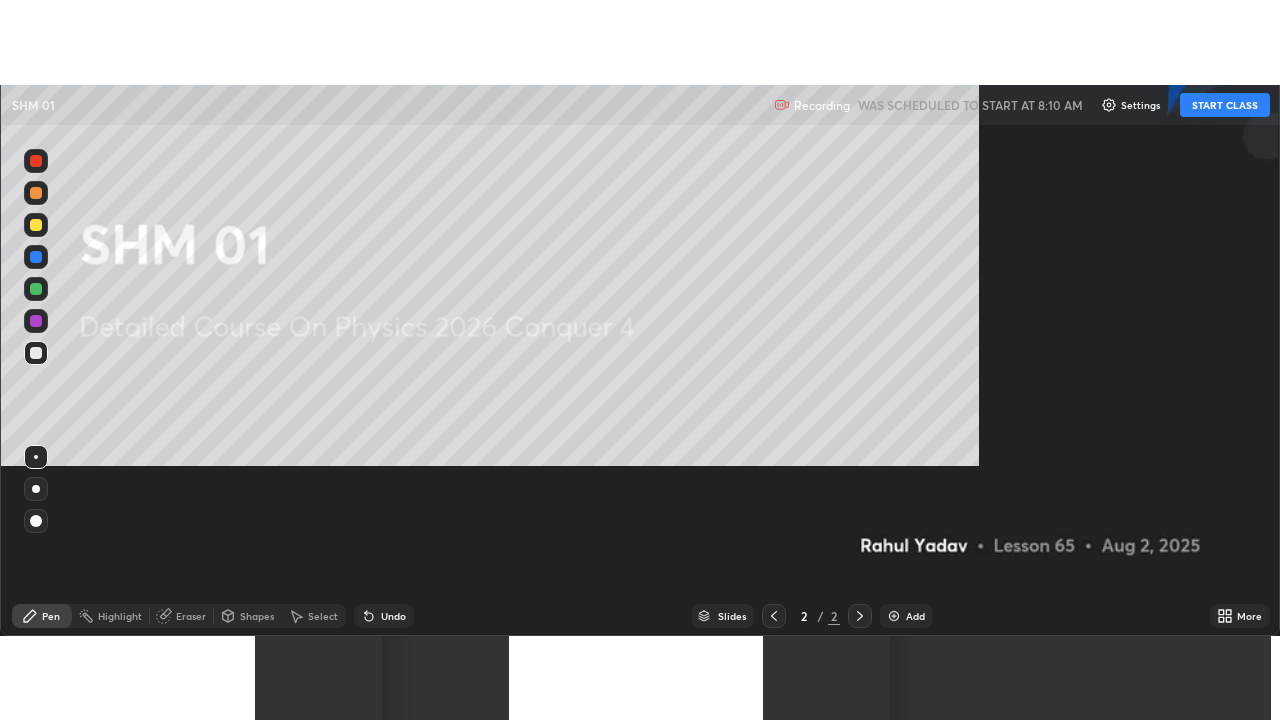scroll, scrollTop: 99280, scrollLeft: 98720, axis: both 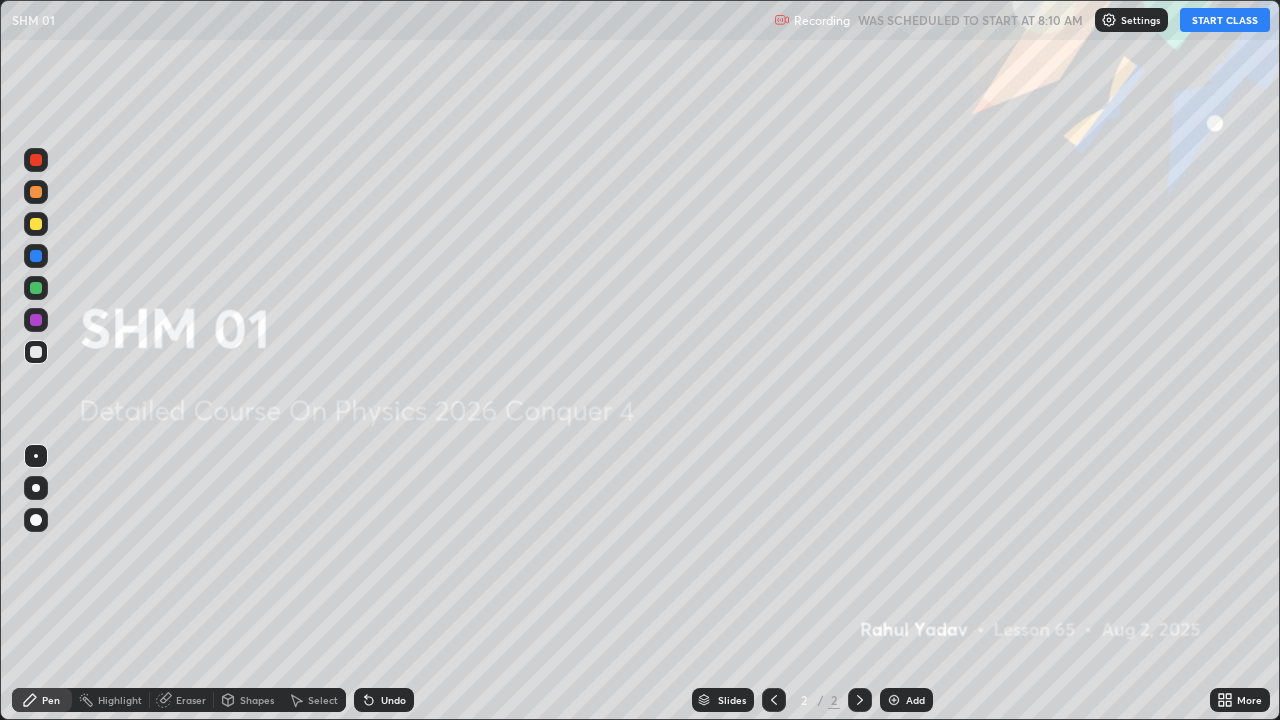 click on "START CLASS" at bounding box center (1225, 20) 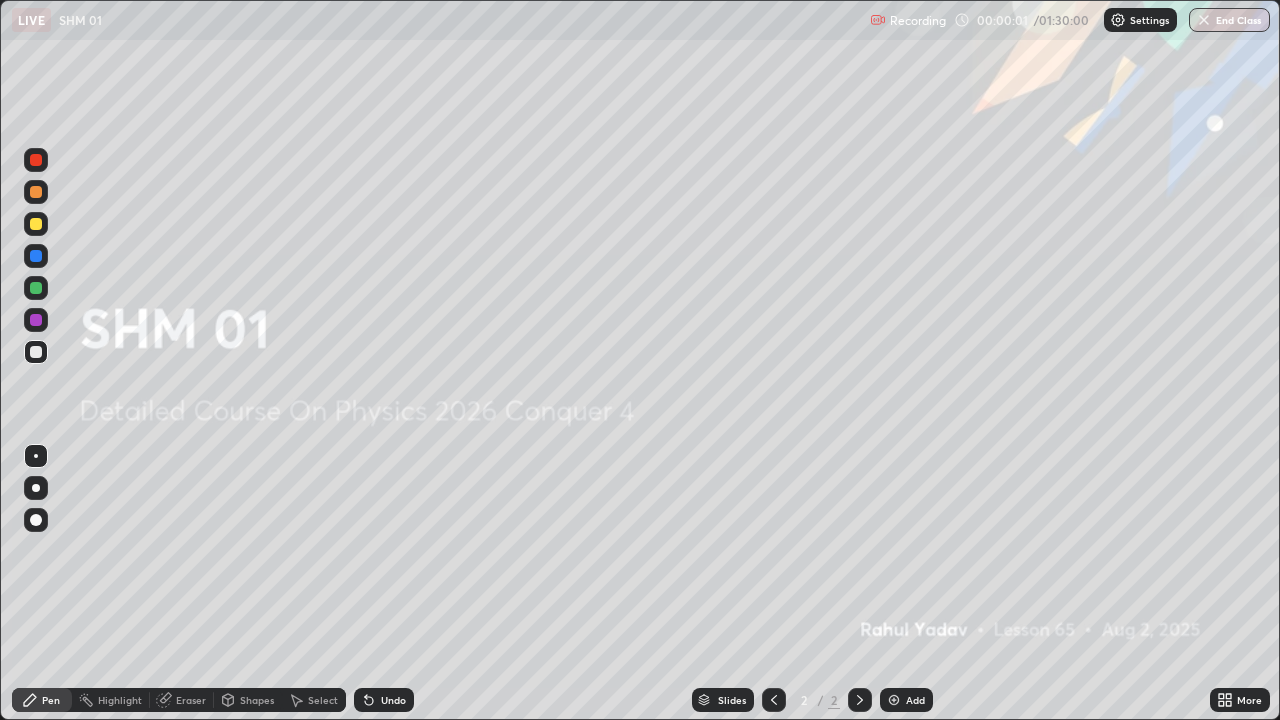 click at bounding box center (36, 488) 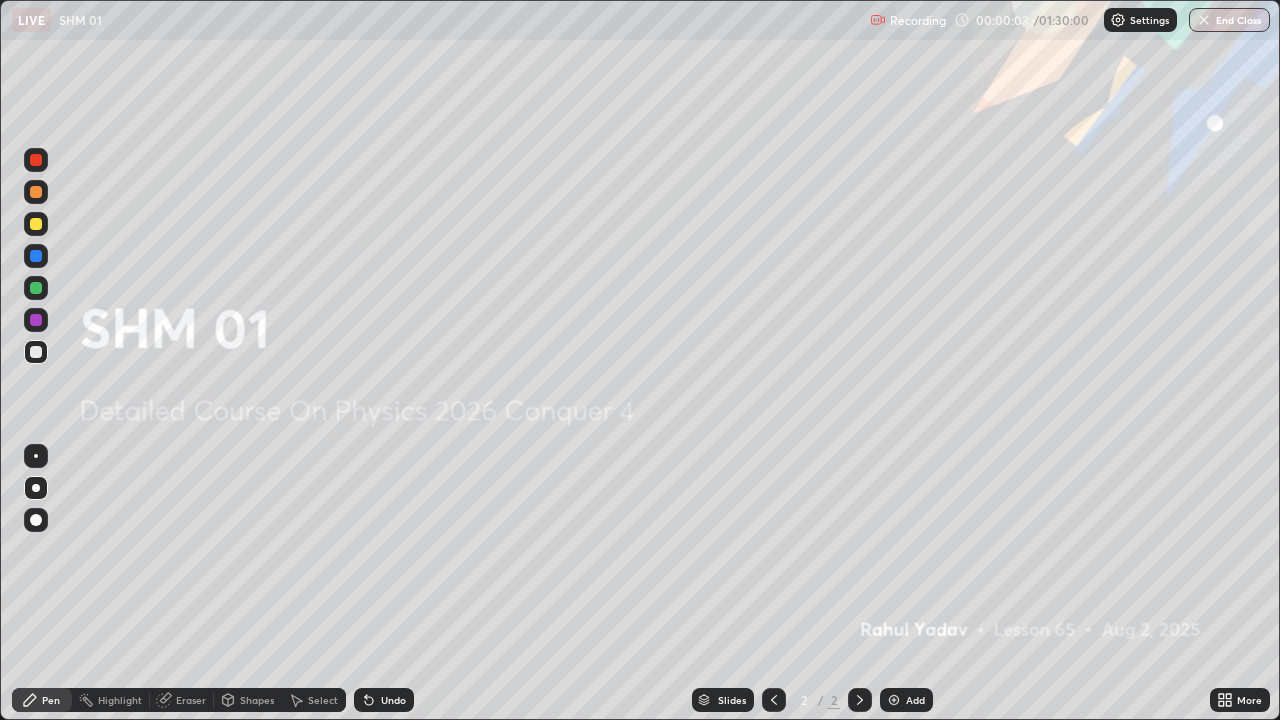 click at bounding box center (894, 700) 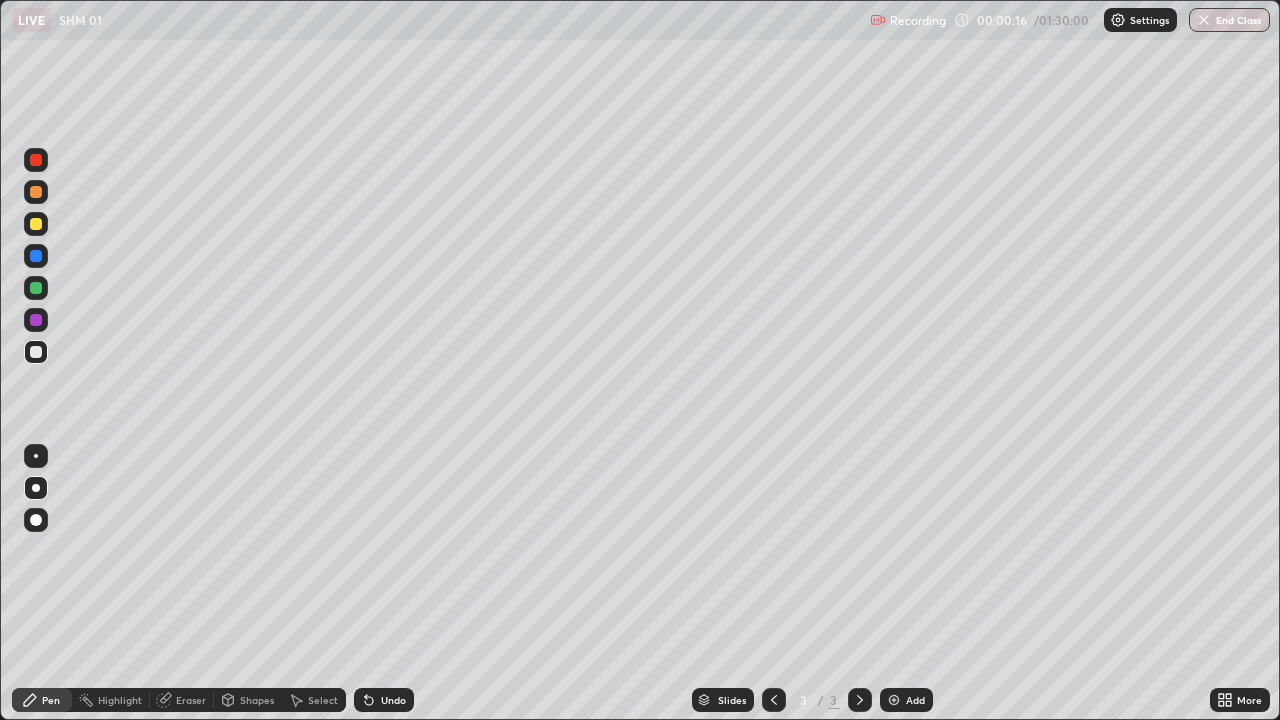 click at bounding box center (36, 488) 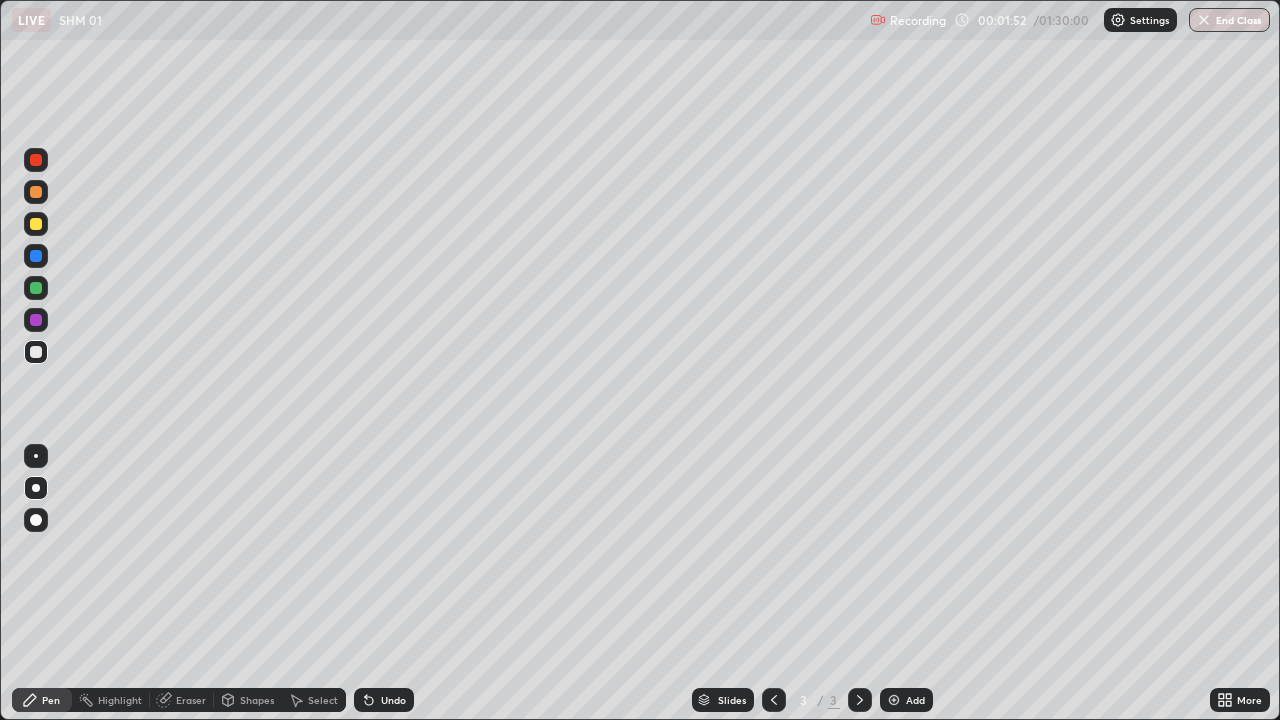 click at bounding box center (36, 224) 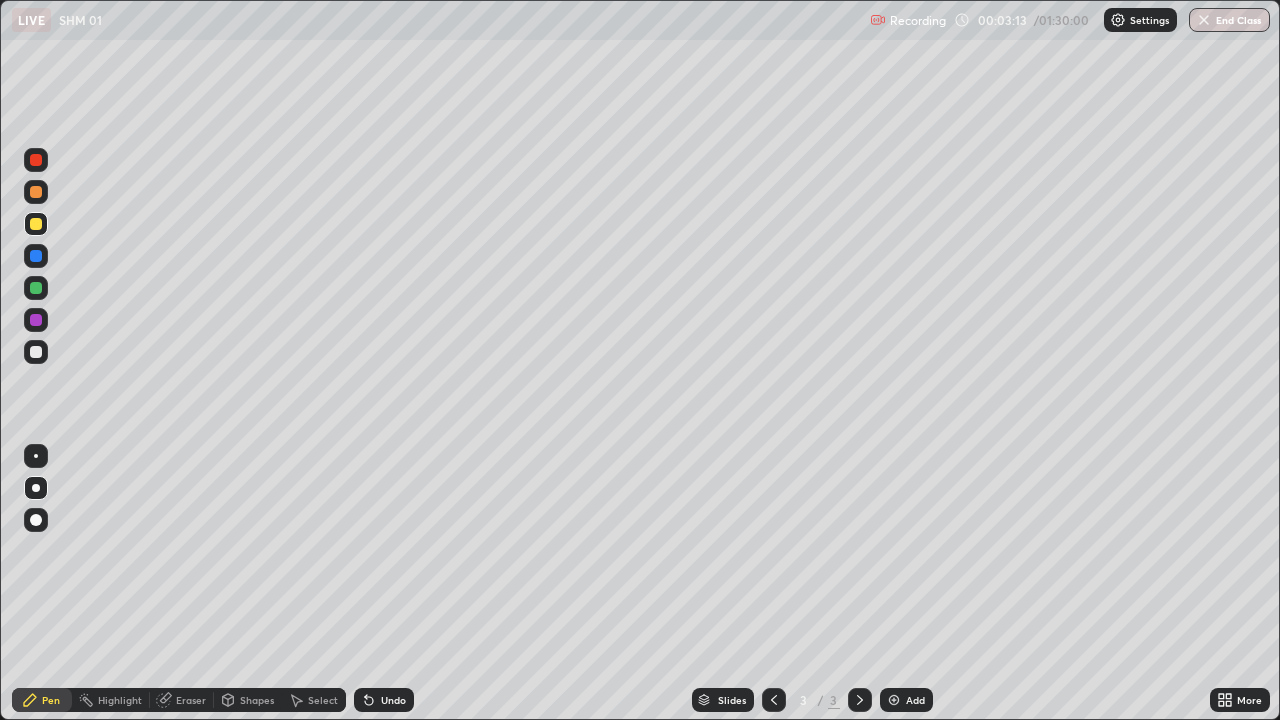 click on "Eraser" at bounding box center [191, 700] 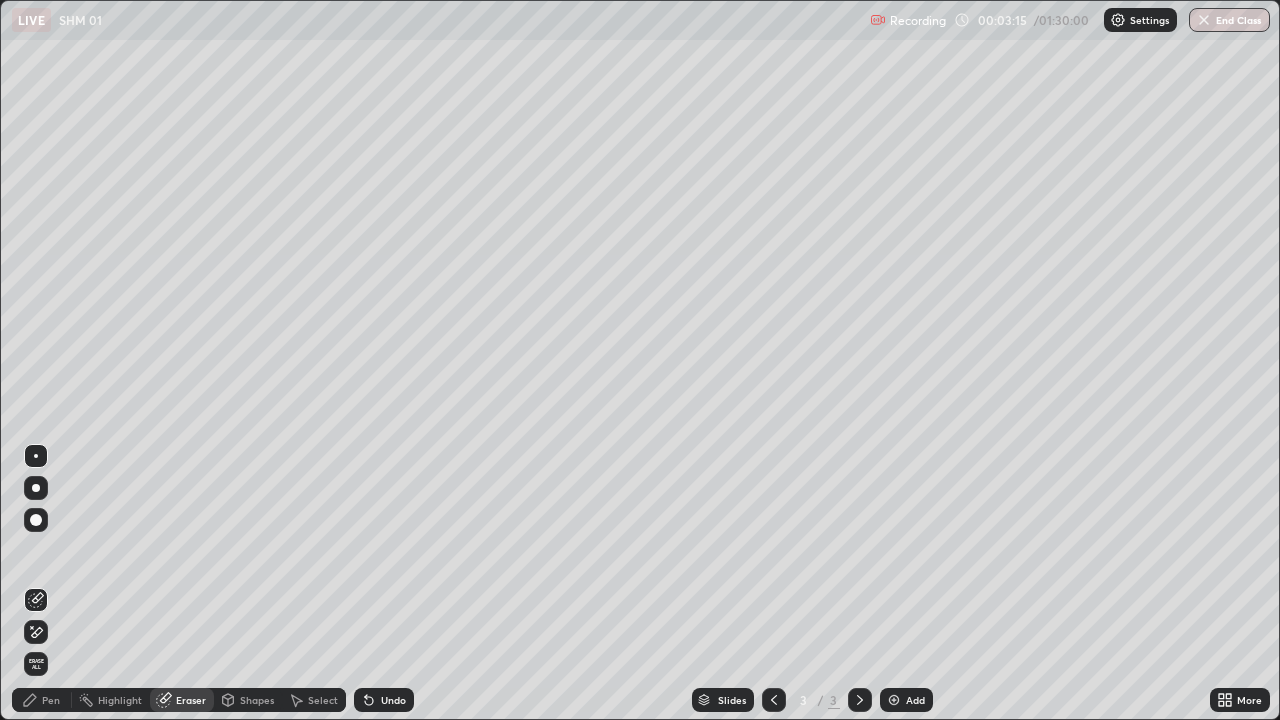 click on "Pen" at bounding box center [42, 700] 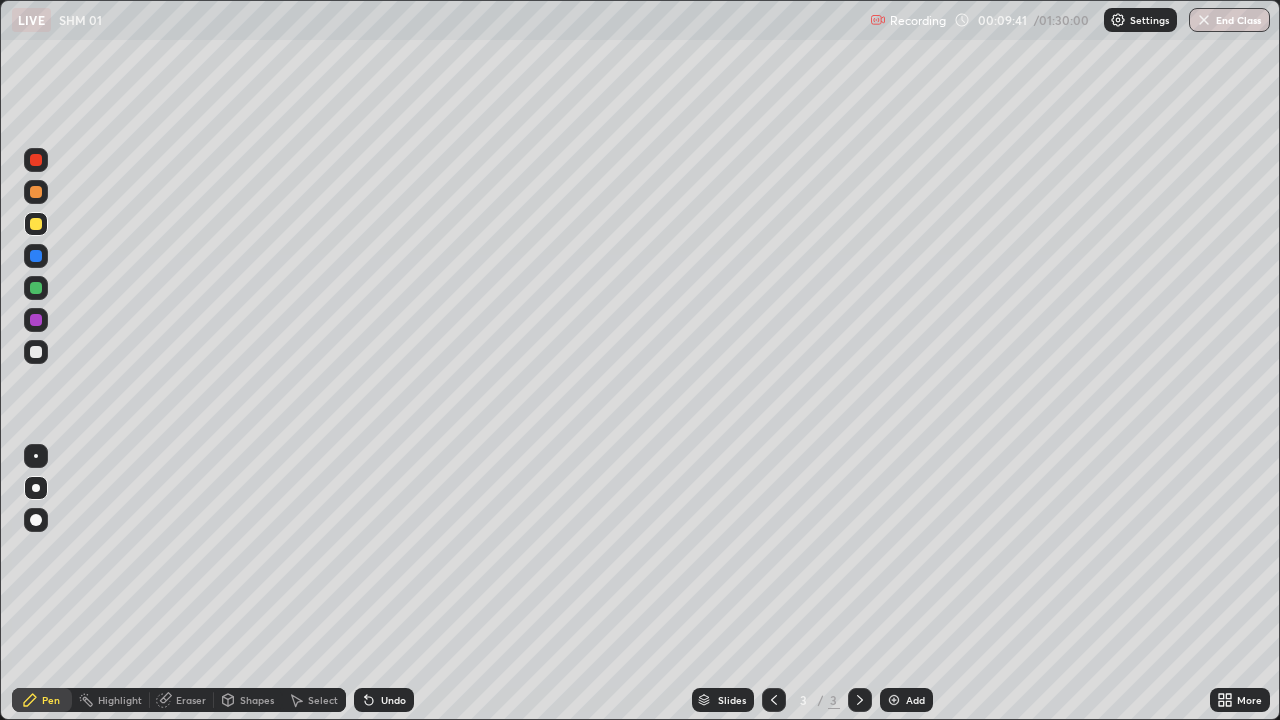 click on "Undo" at bounding box center (393, 700) 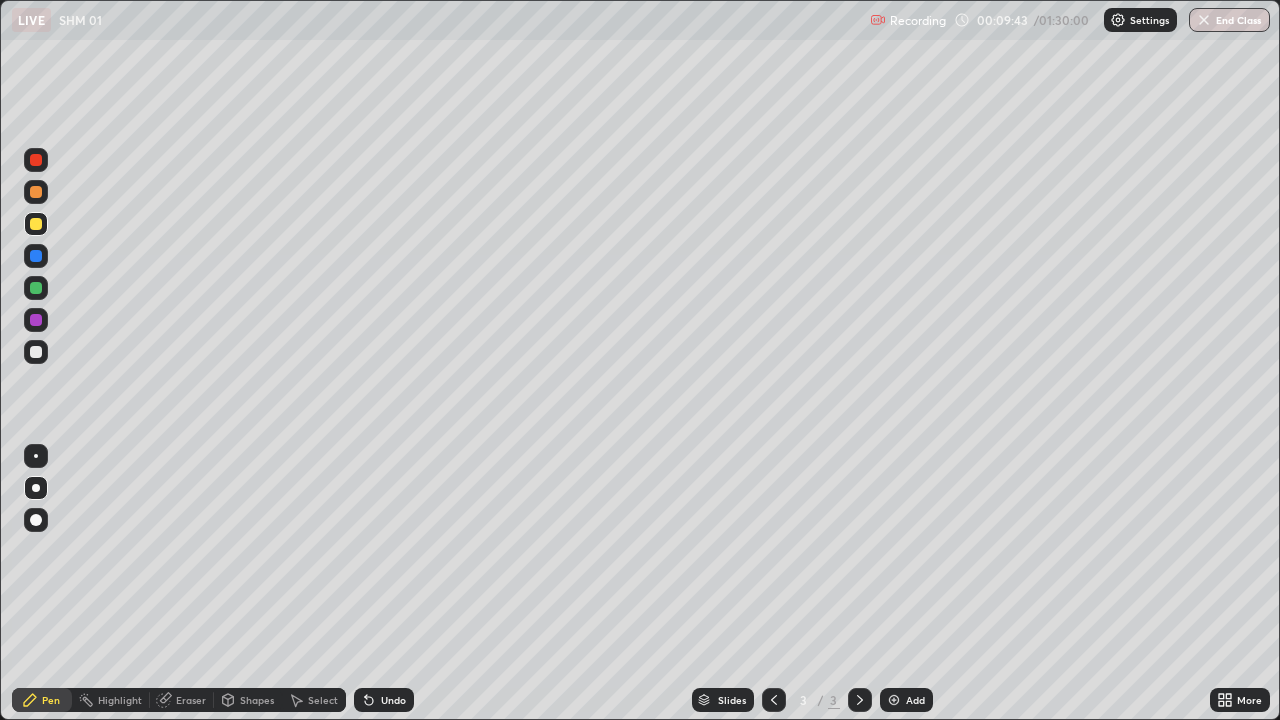 click on "Undo" at bounding box center (384, 700) 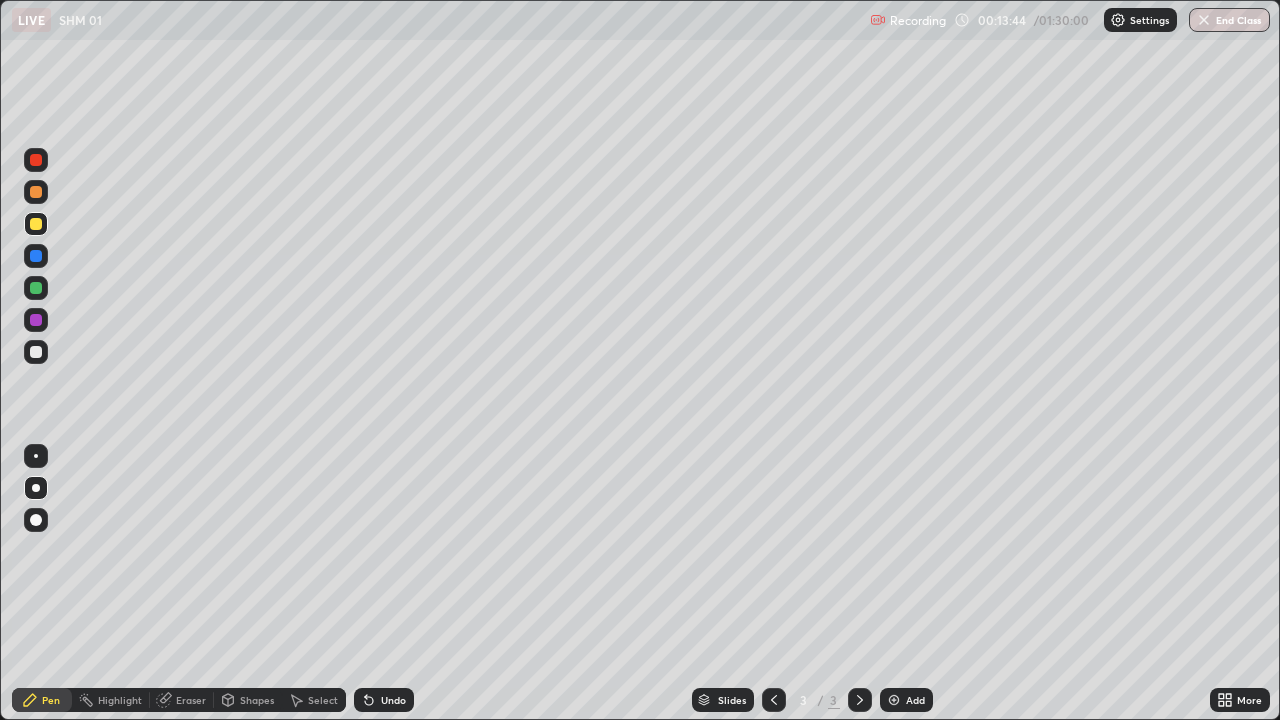 click 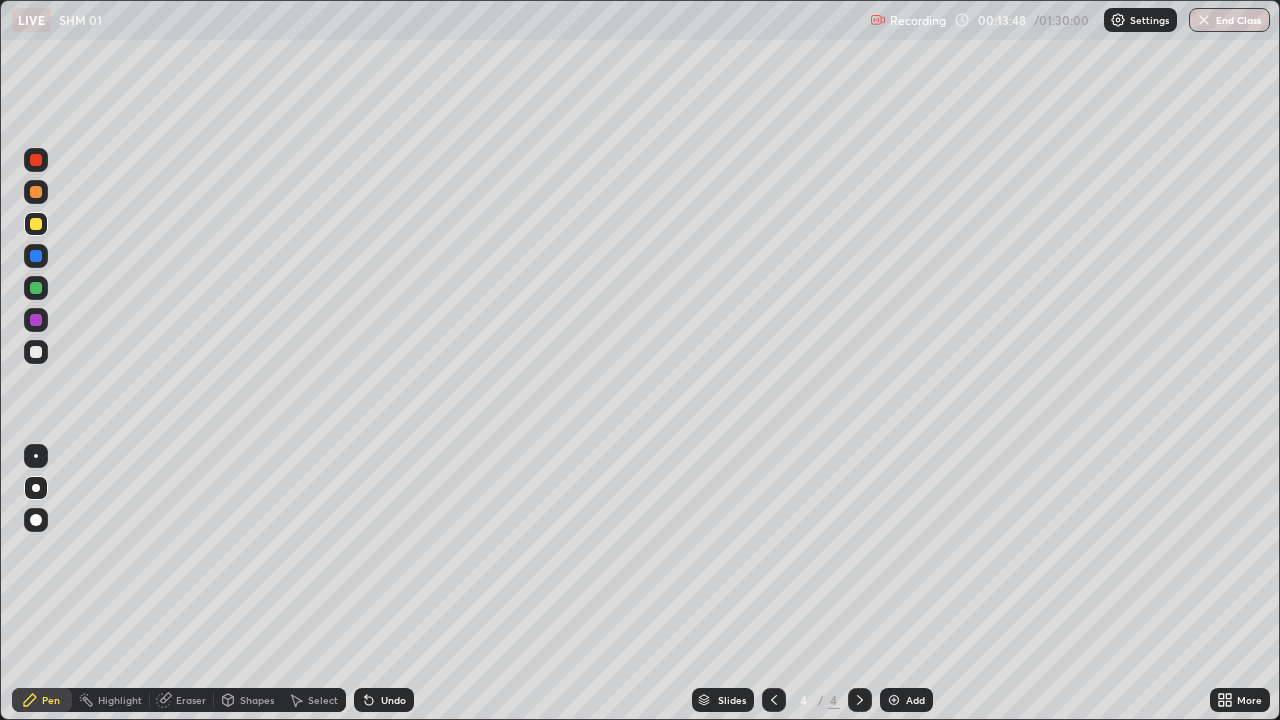 click at bounding box center (36, 352) 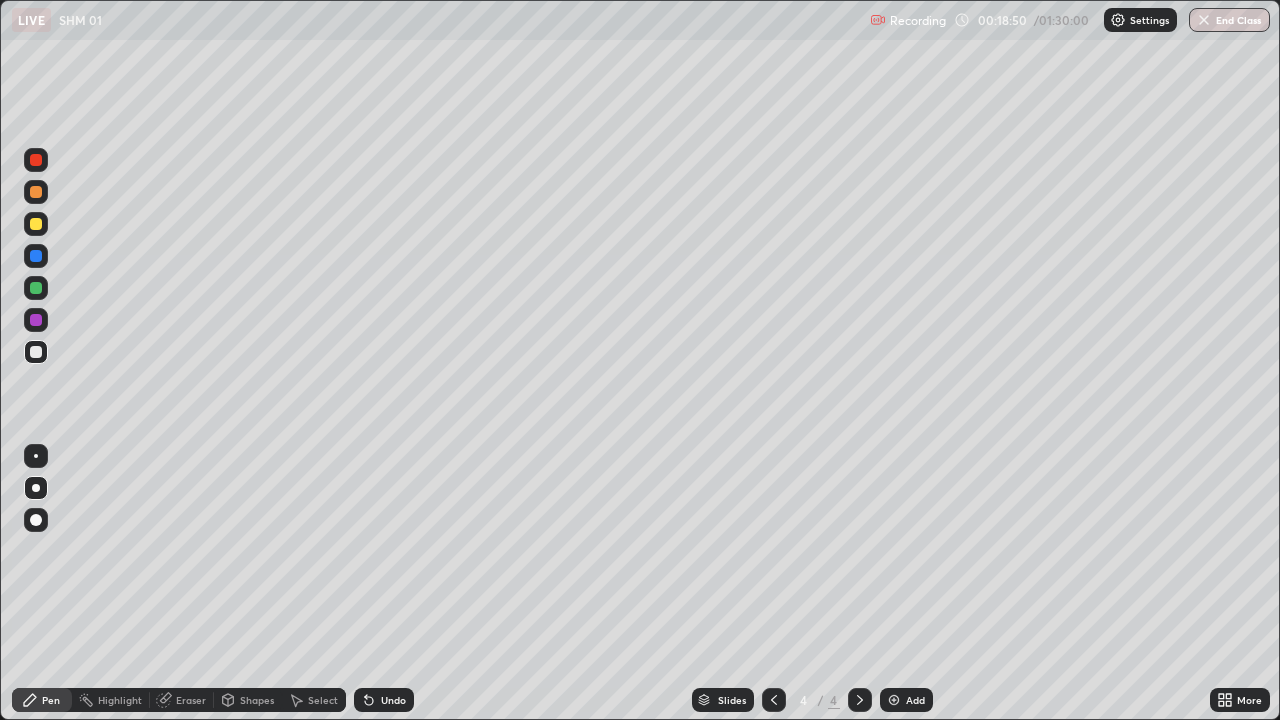 click on "Eraser" at bounding box center [191, 700] 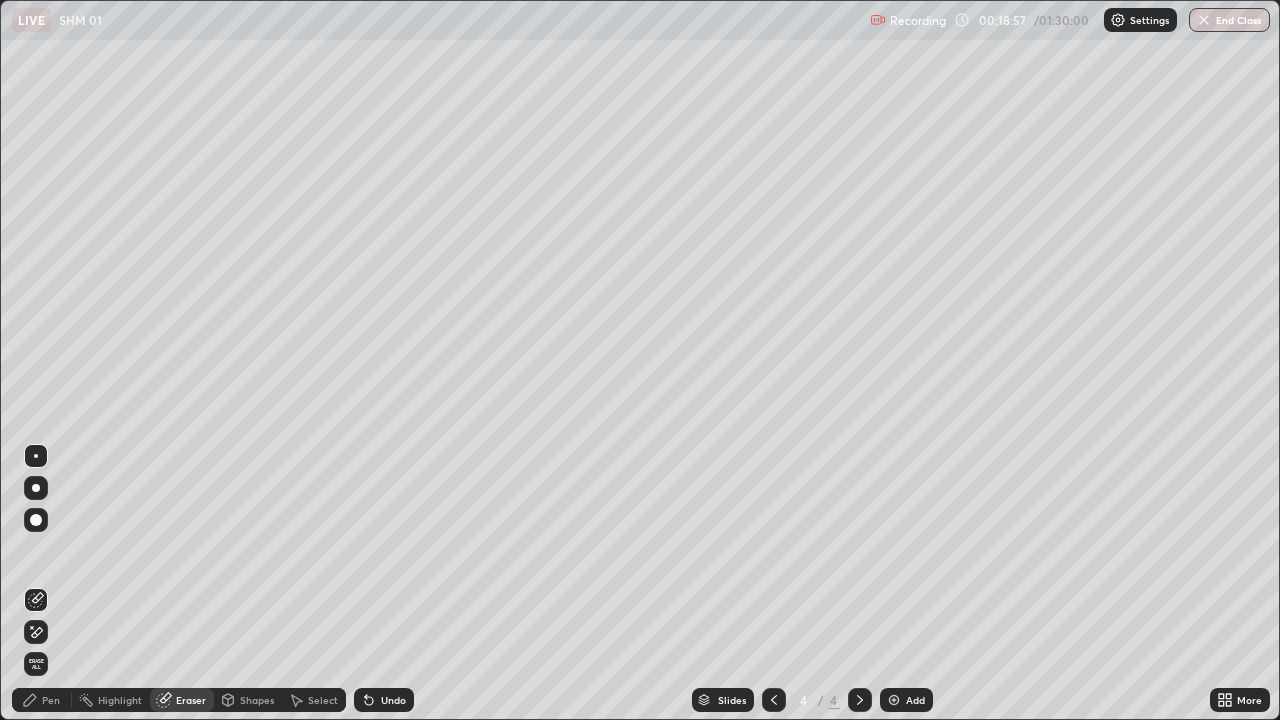 click on "Erase all" at bounding box center [36, 664] 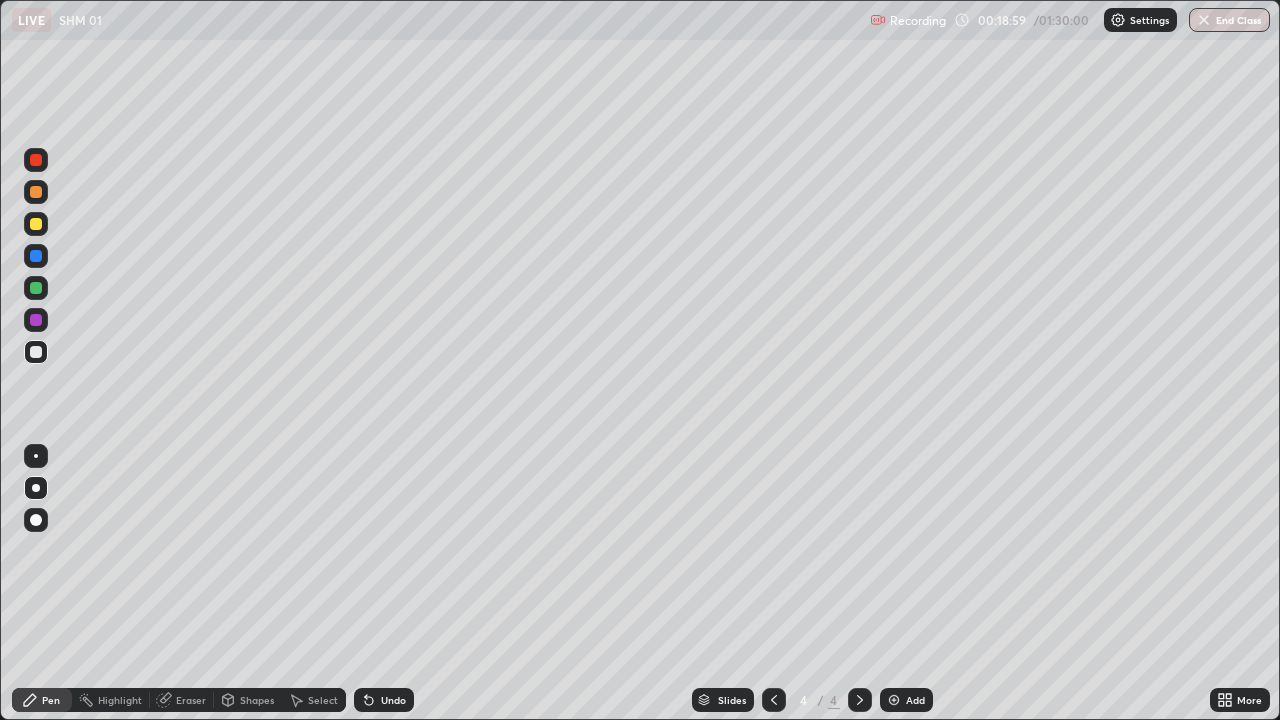 click at bounding box center [36, 488] 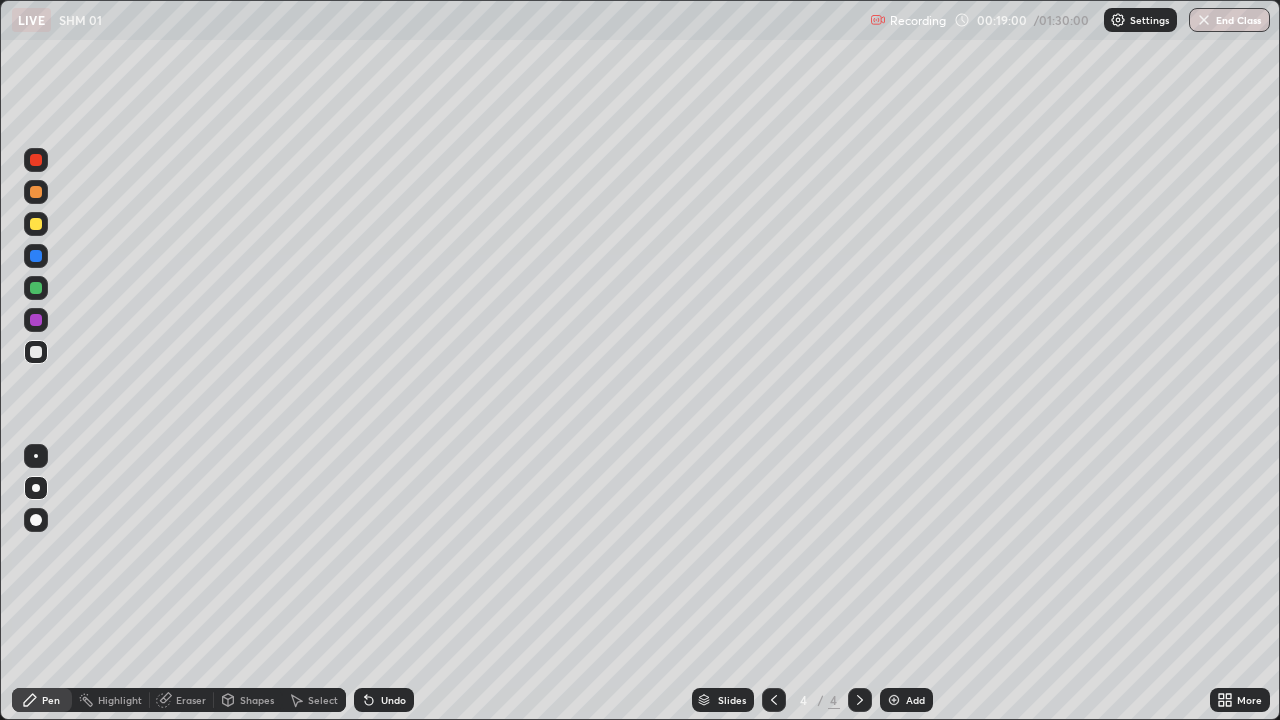 click at bounding box center [36, 456] 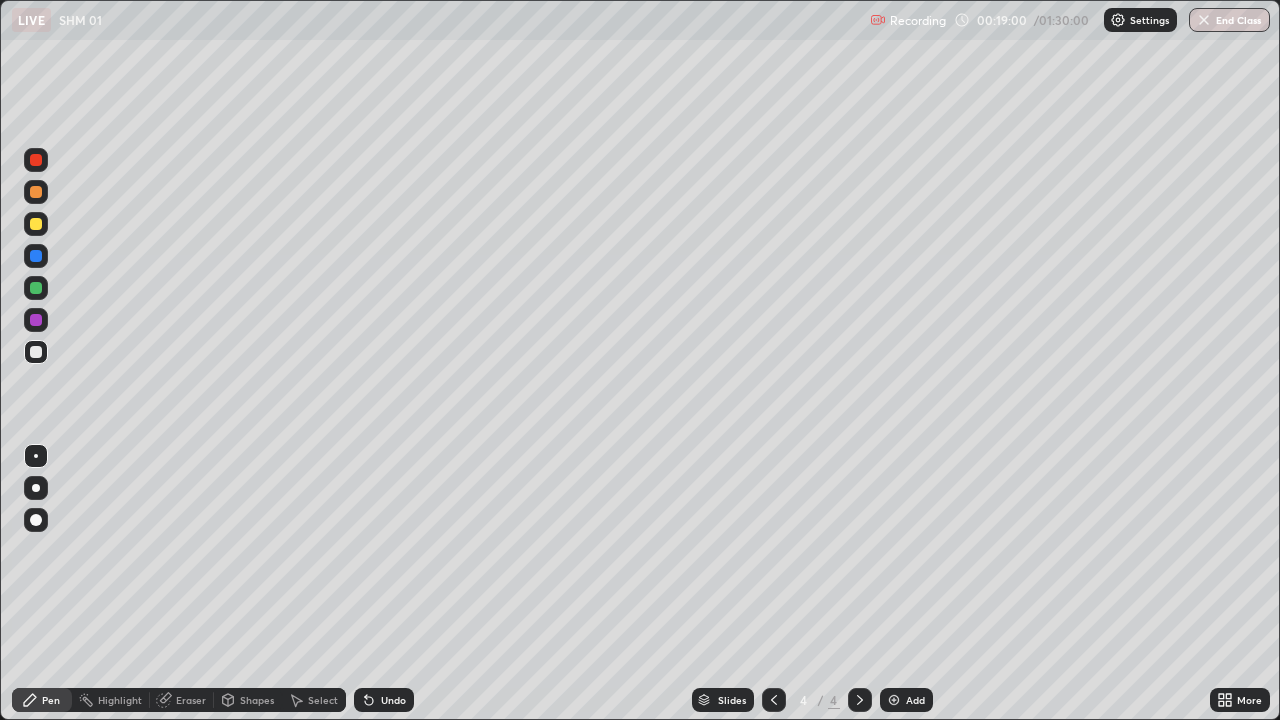 click at bounding box center [36, 488] 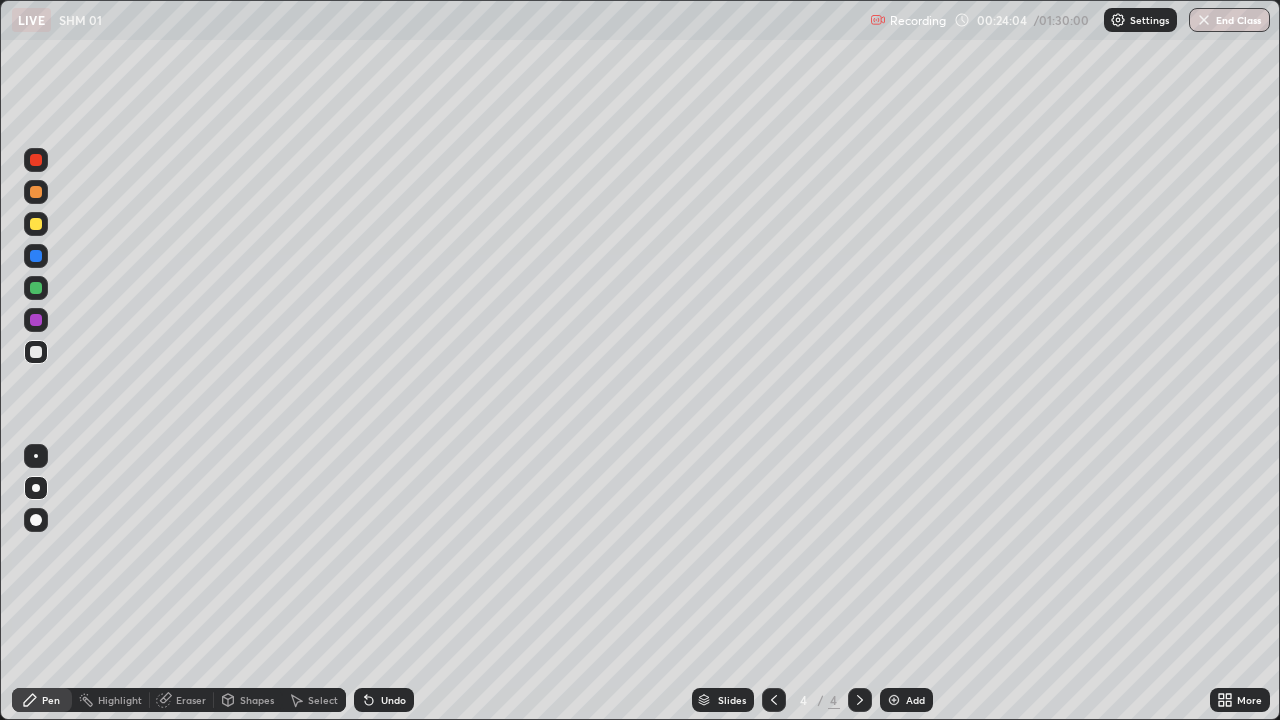 click at bounding box center [36, 352] 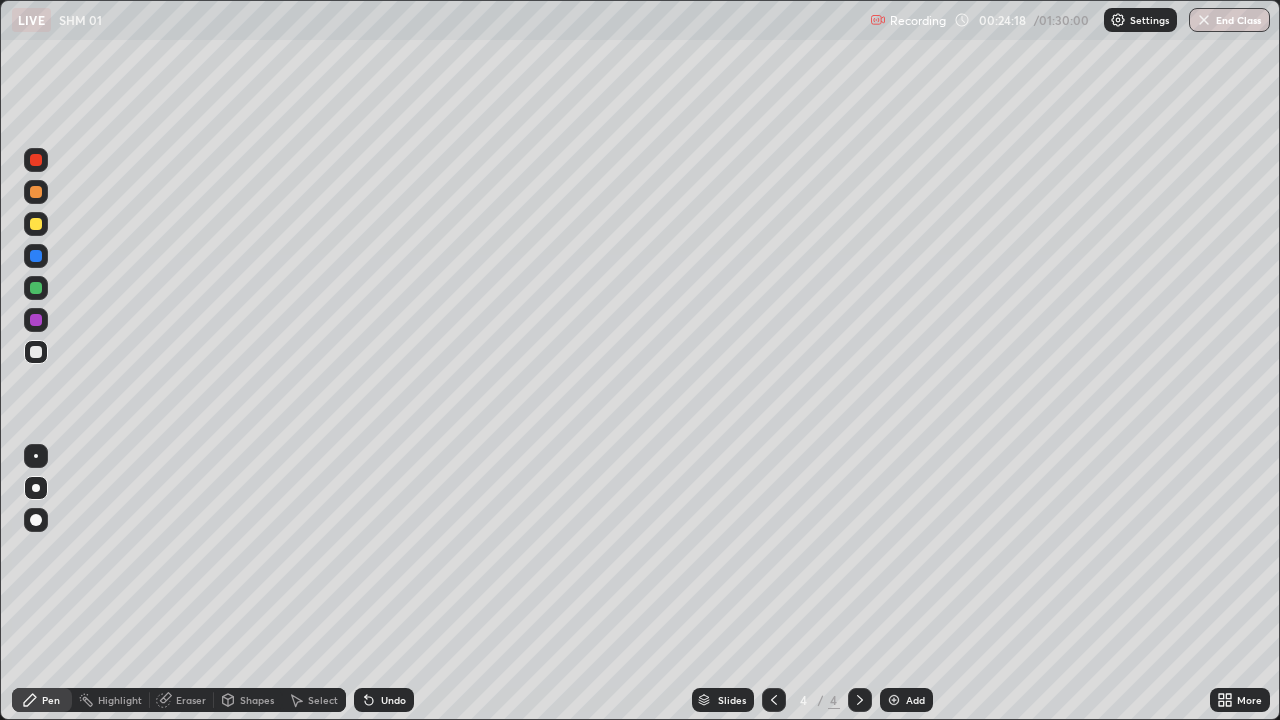 click on "Shapes" at bounding box center (257, 700) 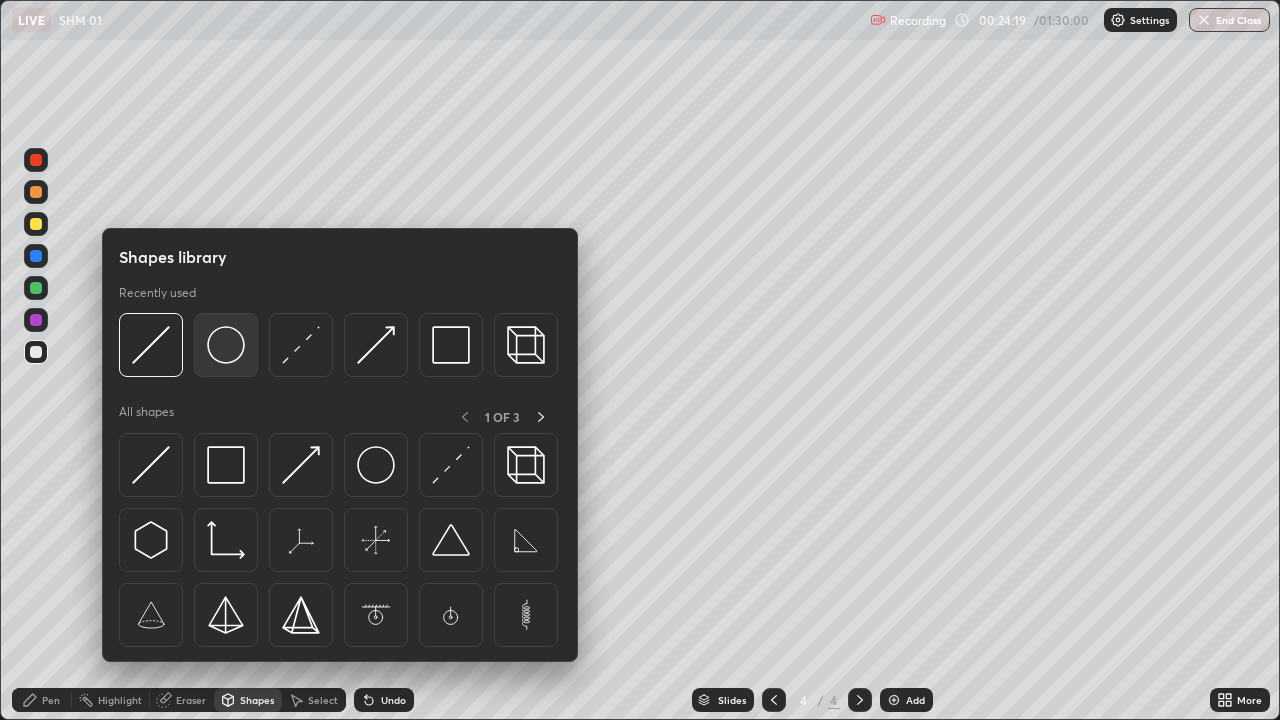 click at bounding box center (226, 345) 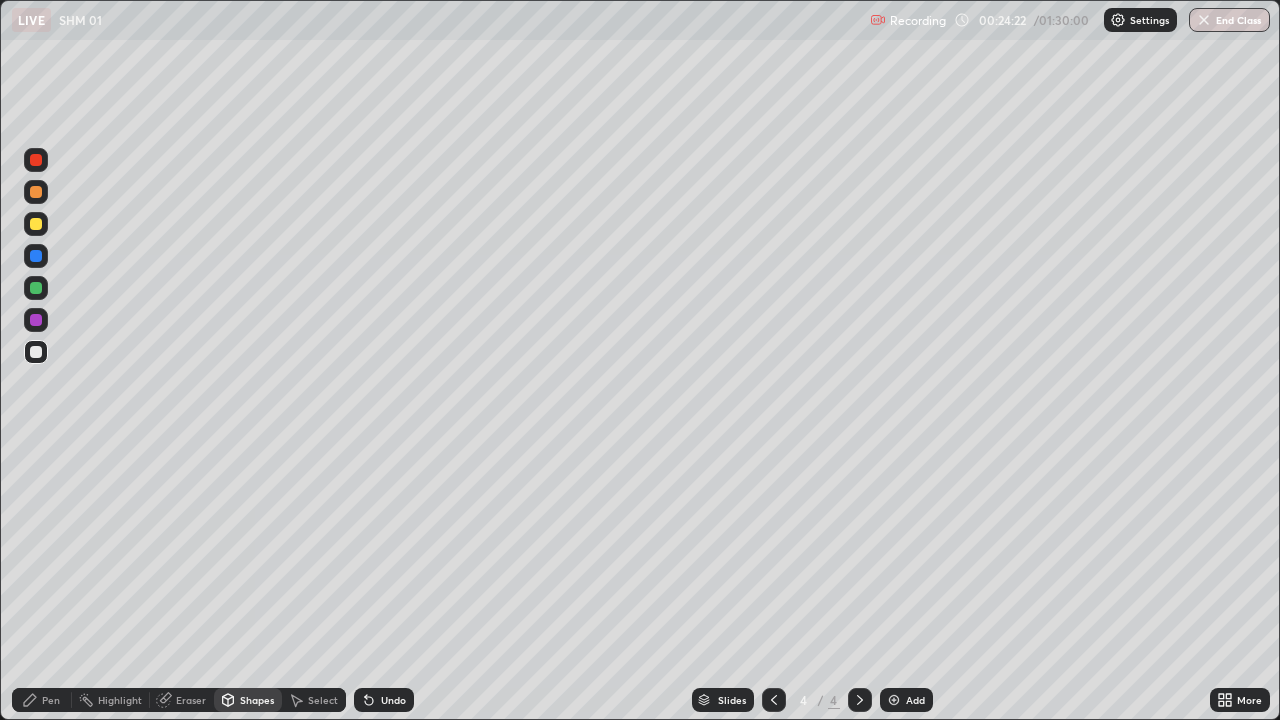 click on "Pen" at bounding box center [51, 700] 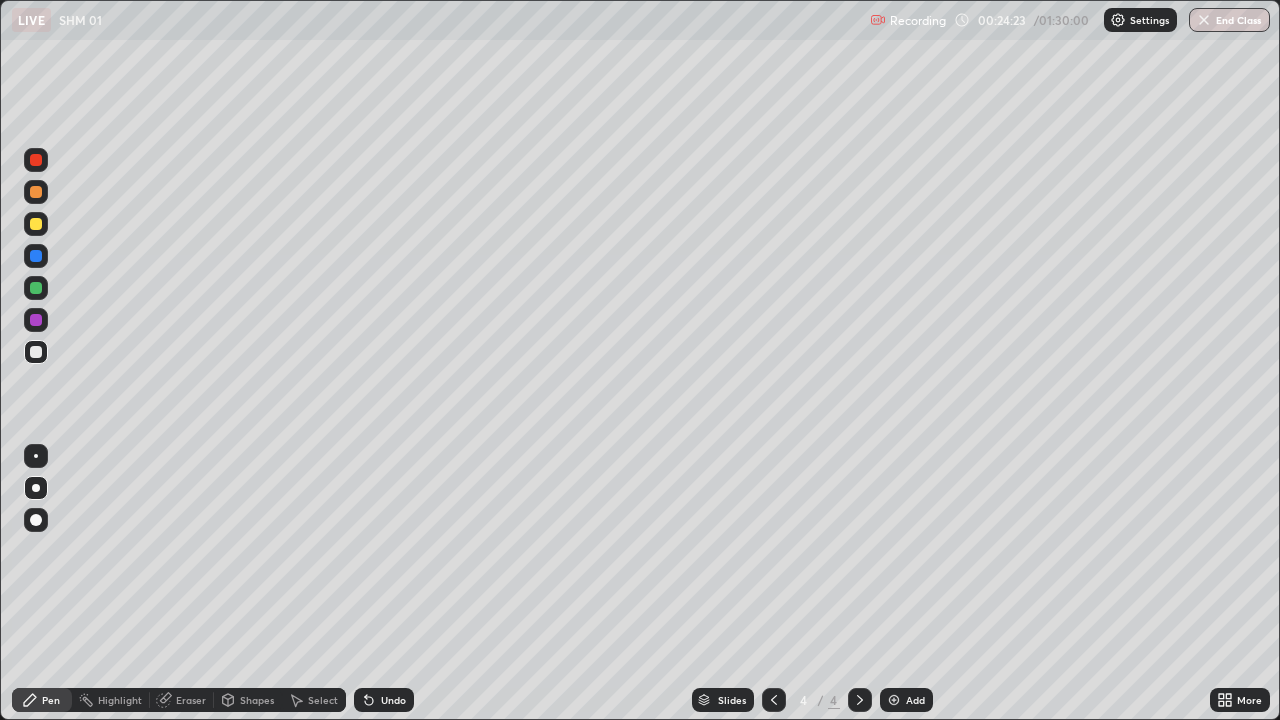 click at bounding box center (36, 352) 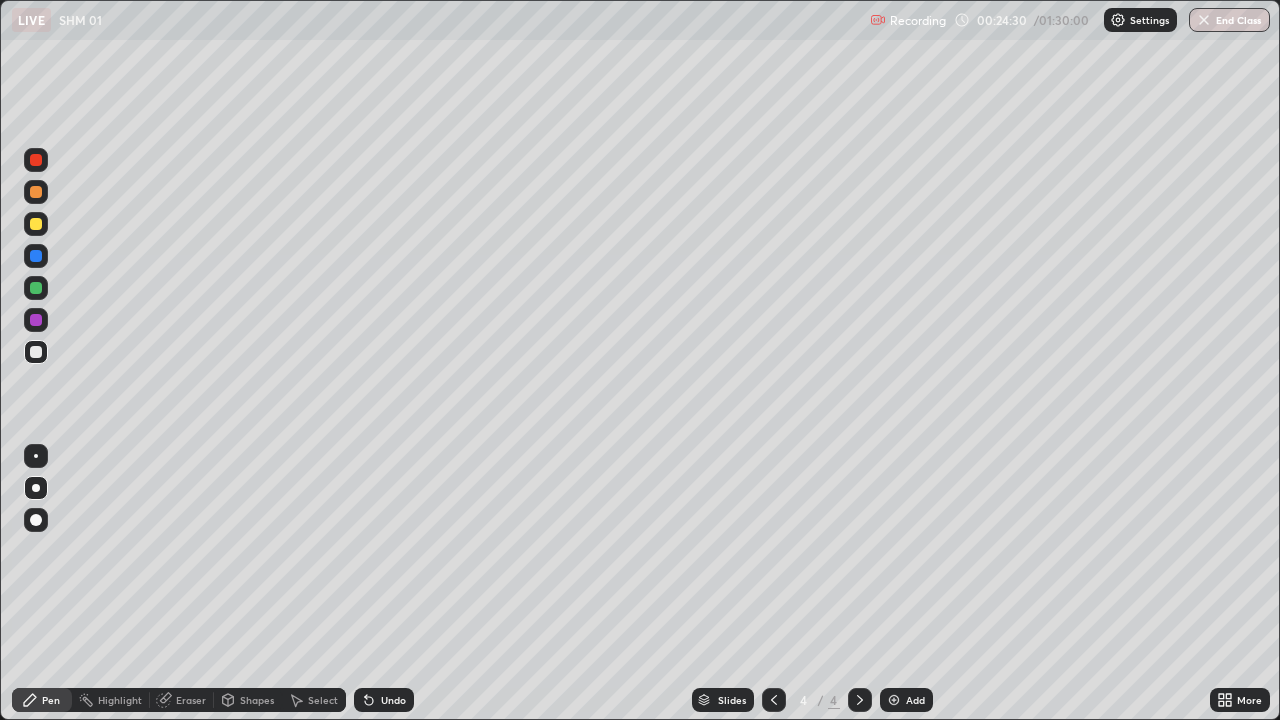 click at bounding box center [36, 224] 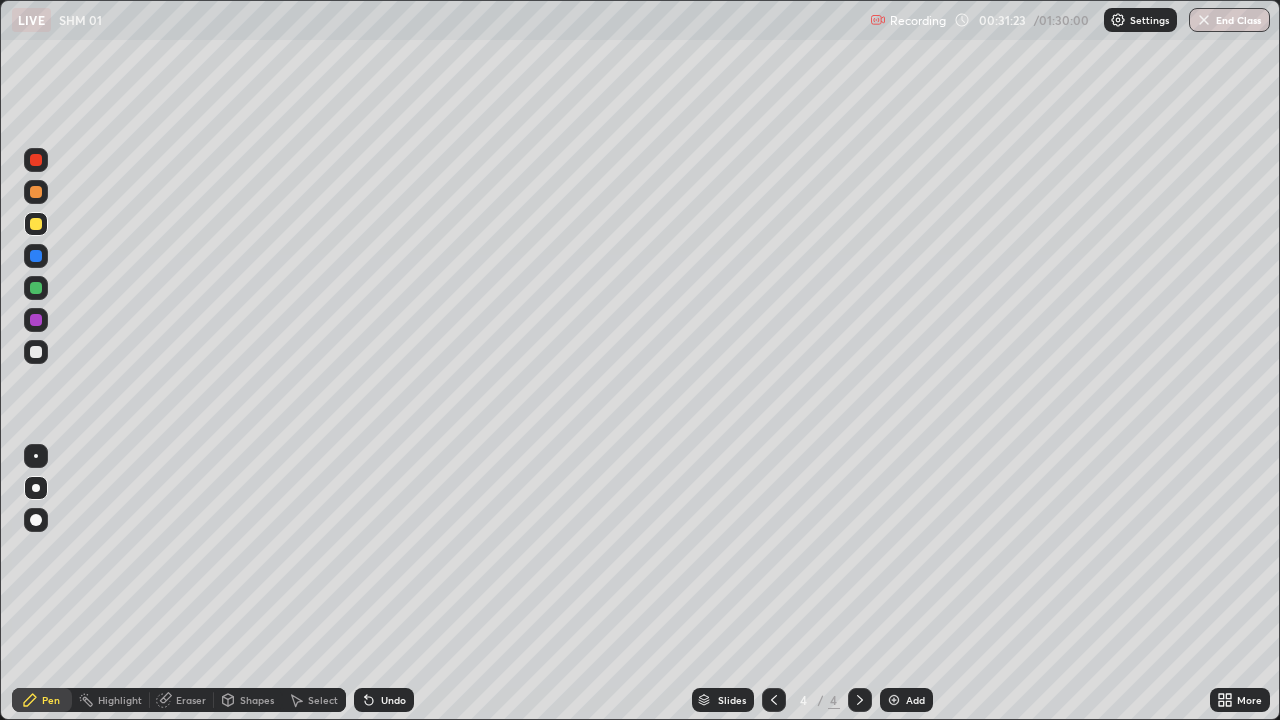 click on "Shapes" at bounding box center (257, 700) 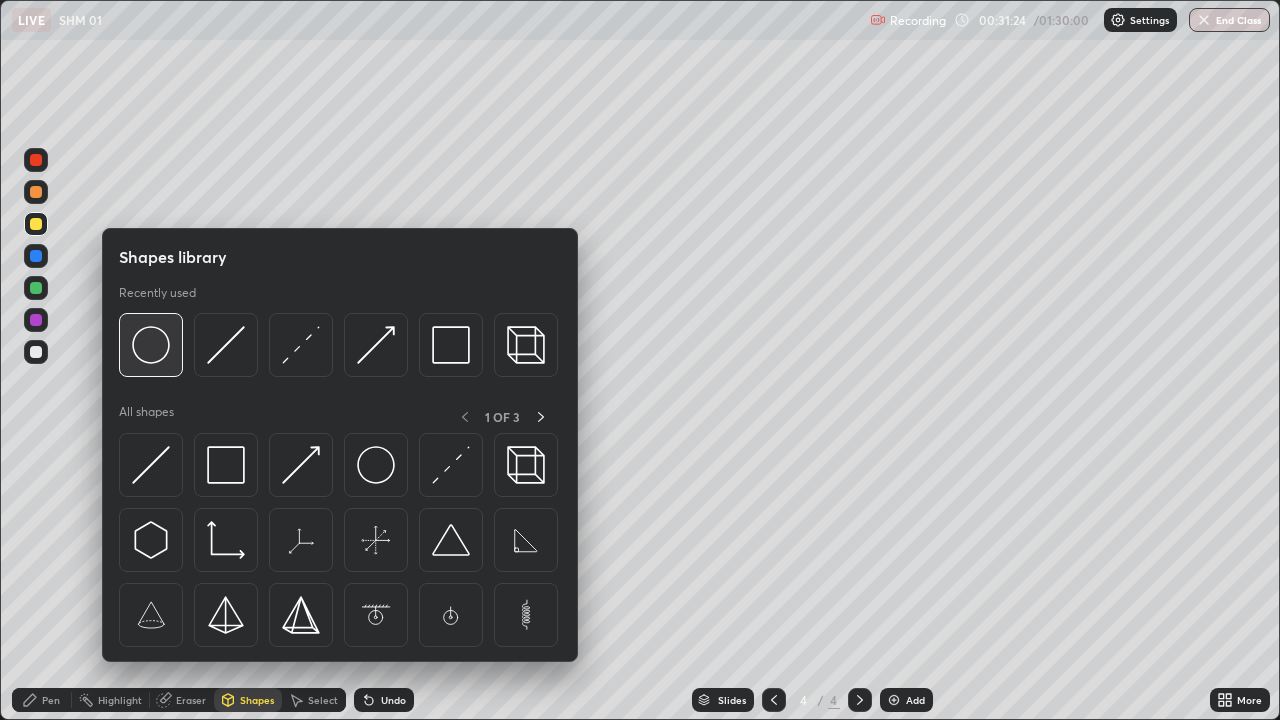 click at bounding box center (151, 345) 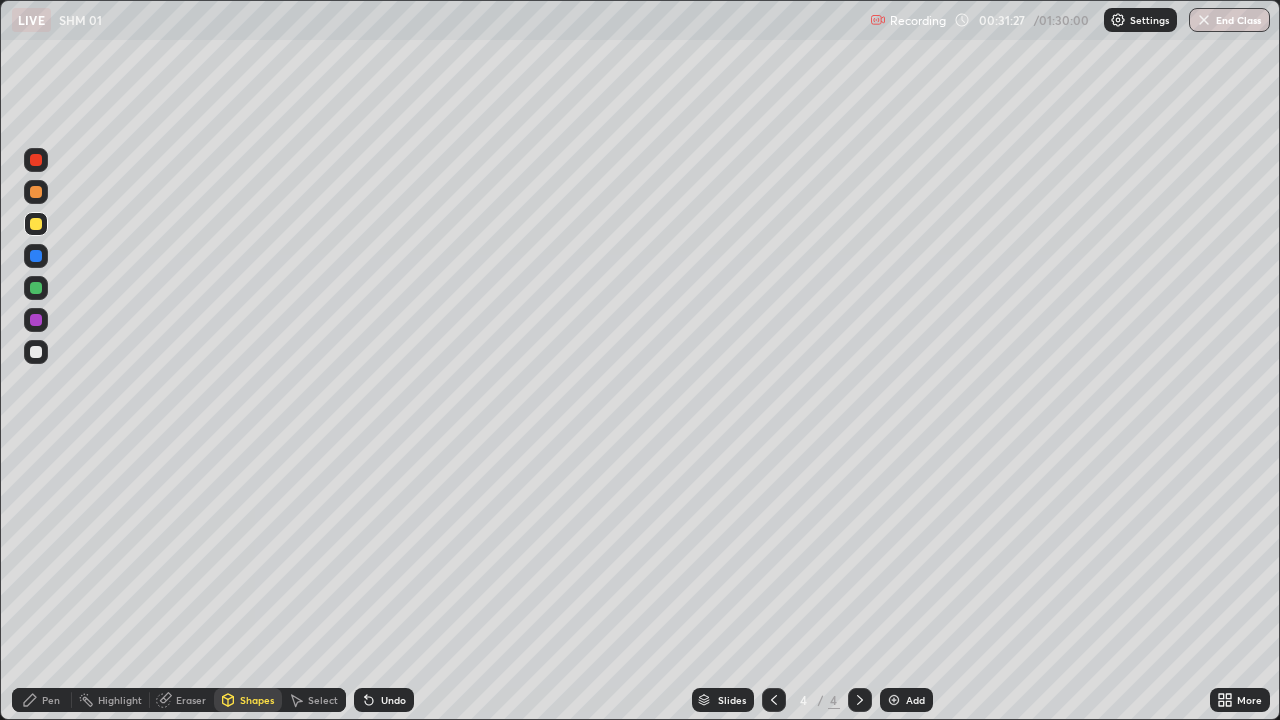 click on "Shapes" at bounding box center [257, 700] 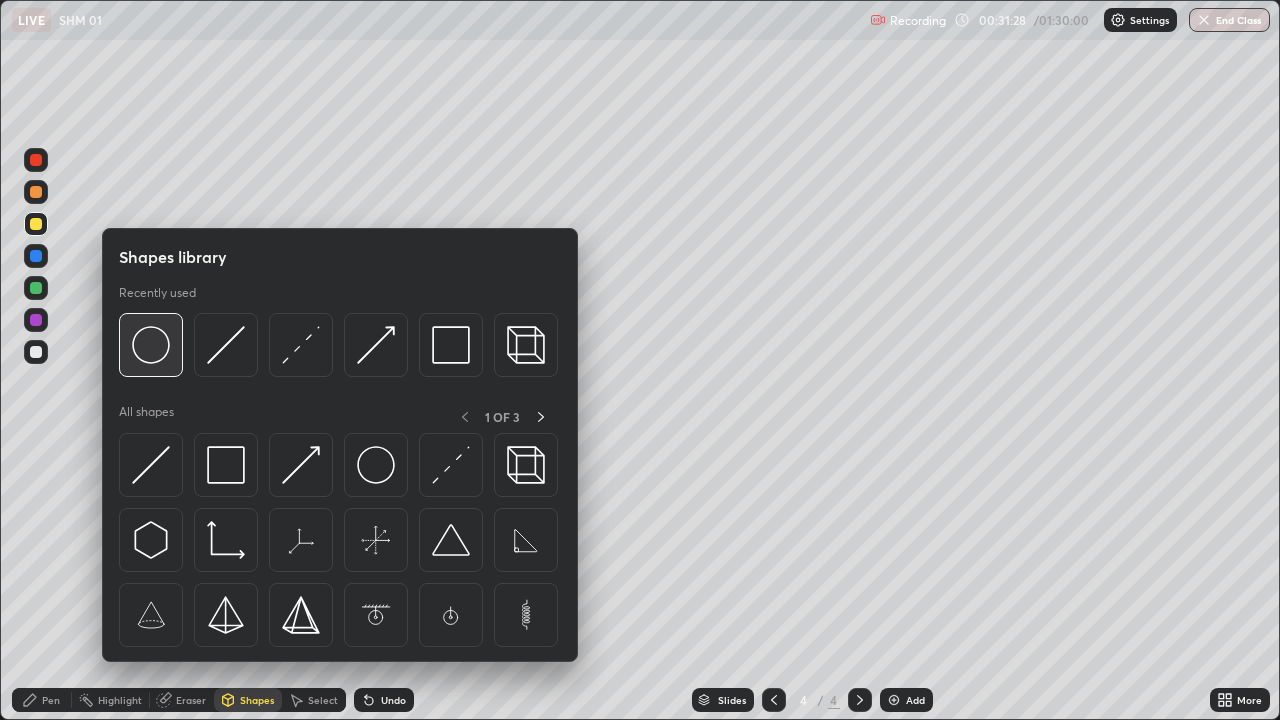 click at bounding box center (151, 345) 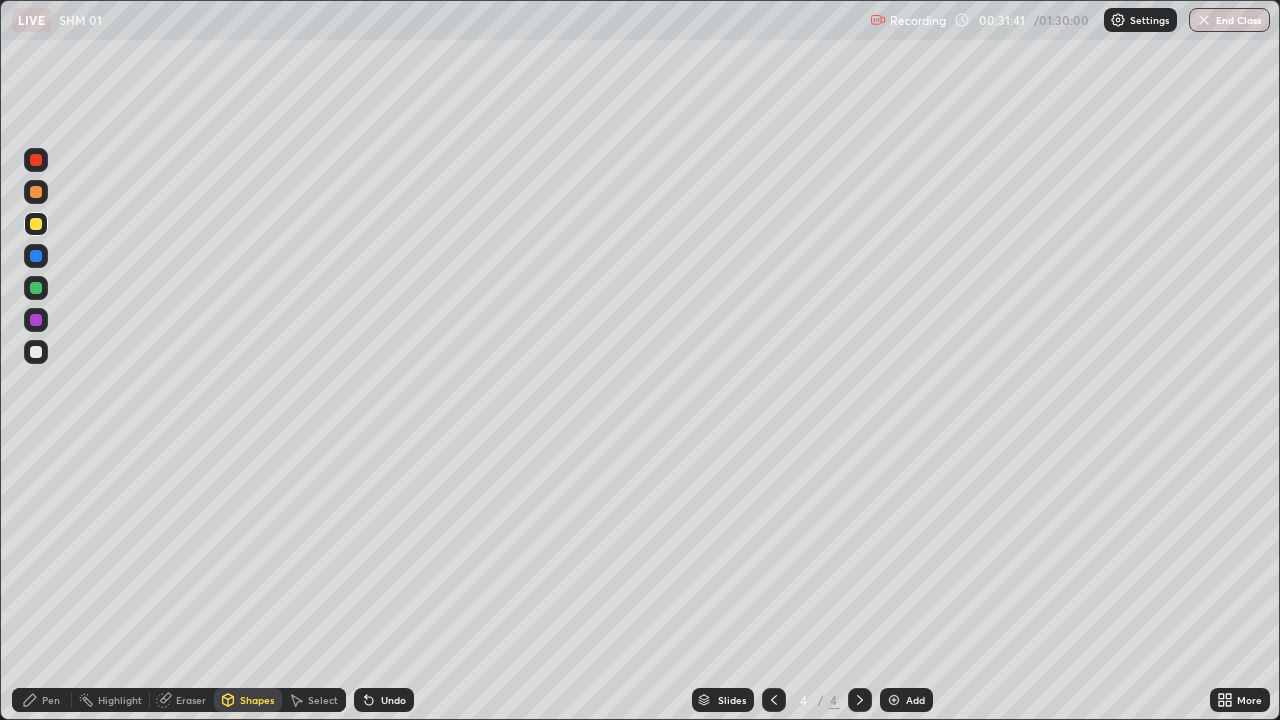 click on "Select" at bounding box center [323, 700] 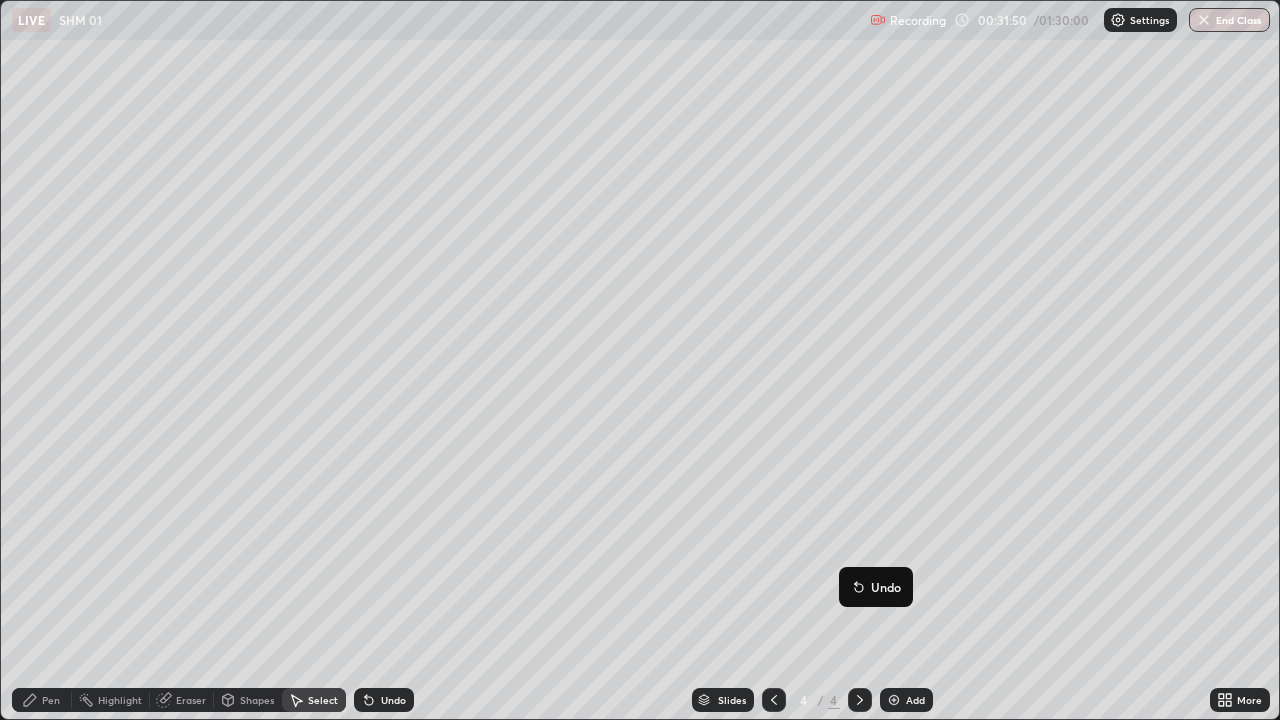 click on "Pen" at bounding box center (42, 700) 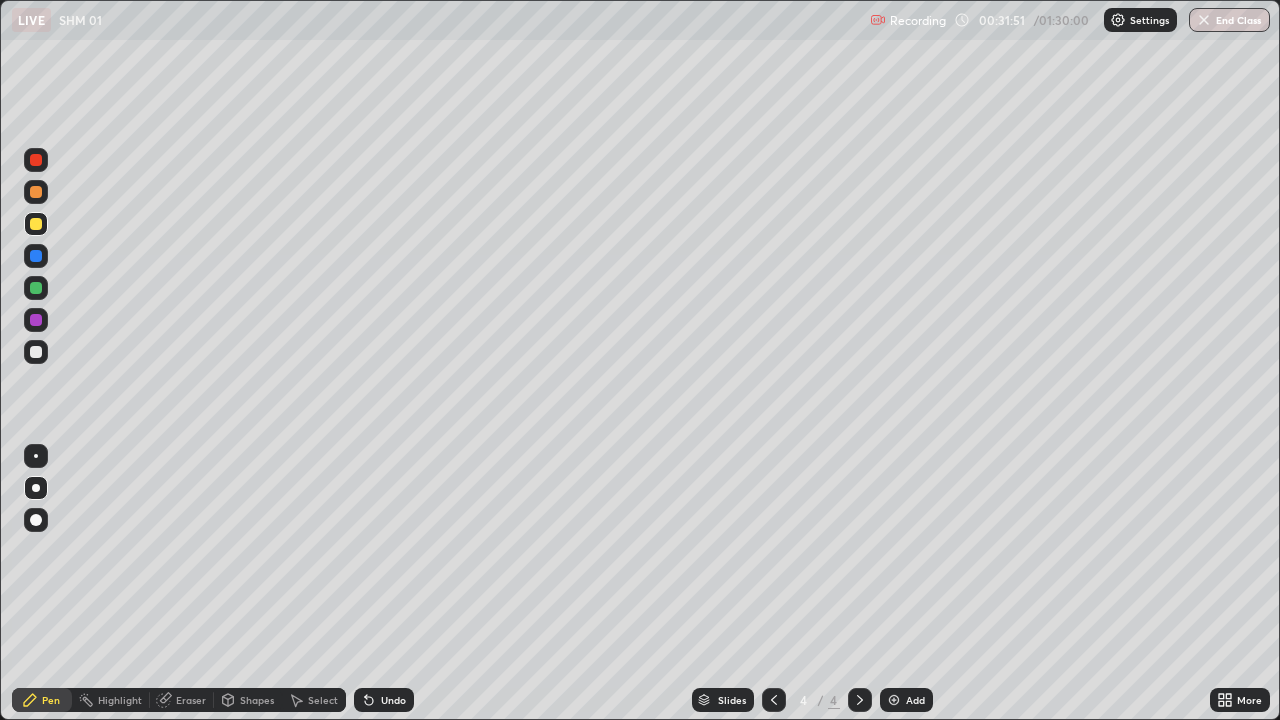 click at bounding box center [36, 352] 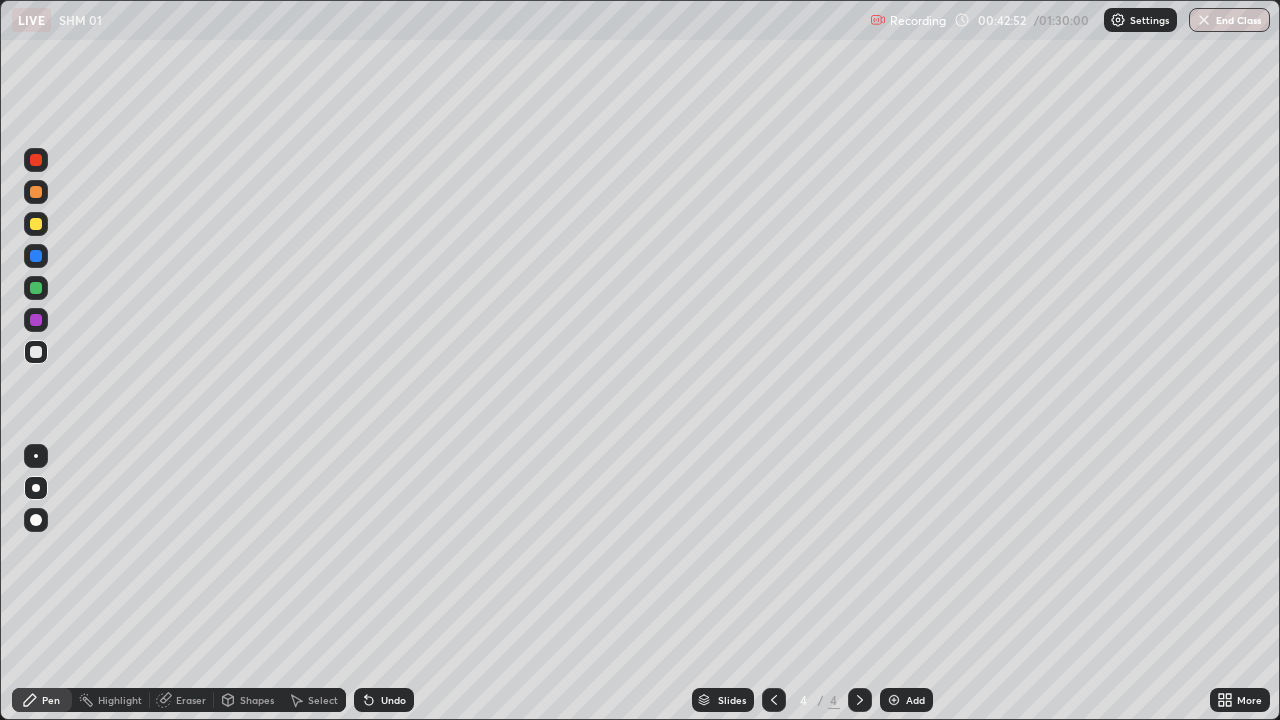 click at bounding box center [36, 256] 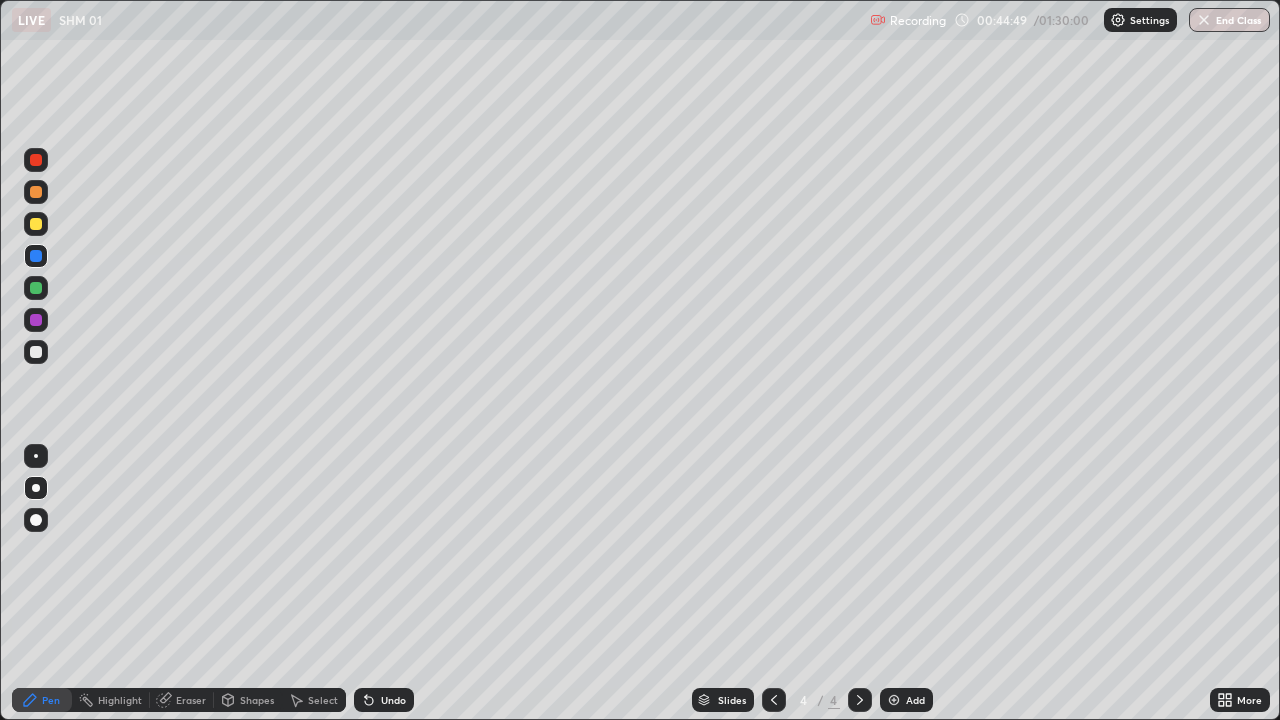 click on "Eraser" at bounding box center [191, 700] 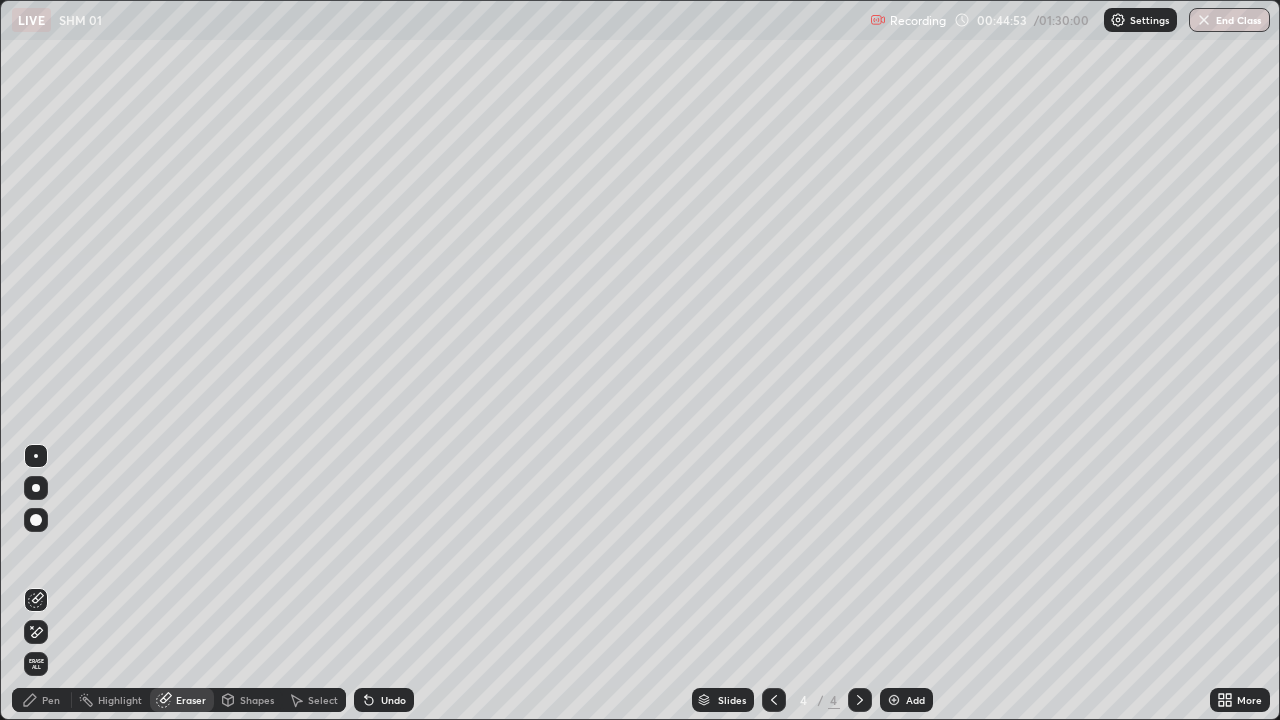 click on "Pen" at bounding box center (51, 700) 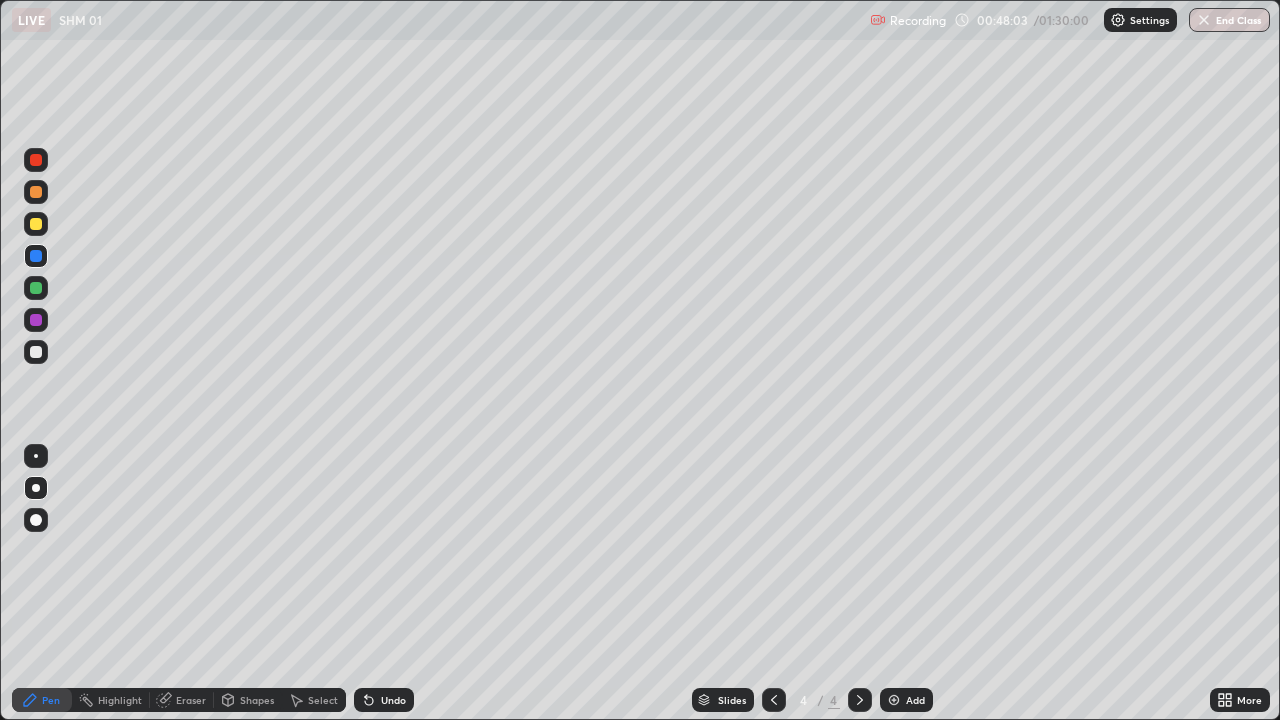 click 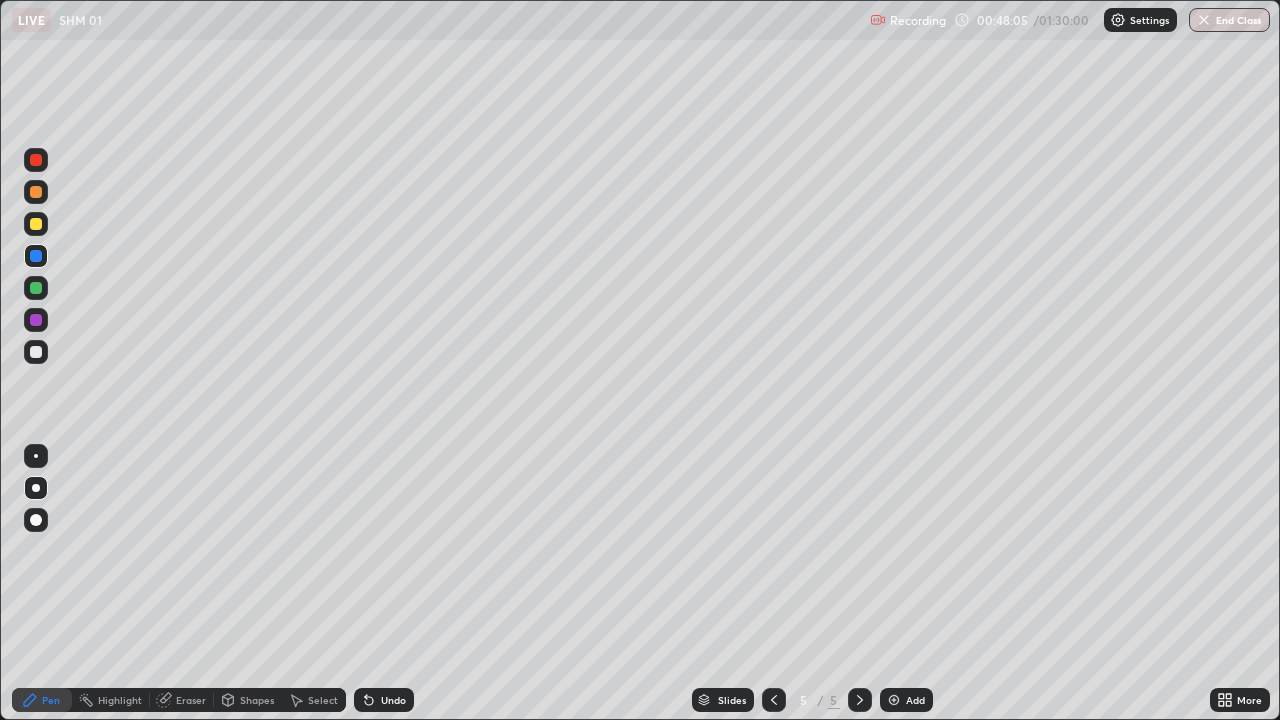 click at bounding box center (36, 352) 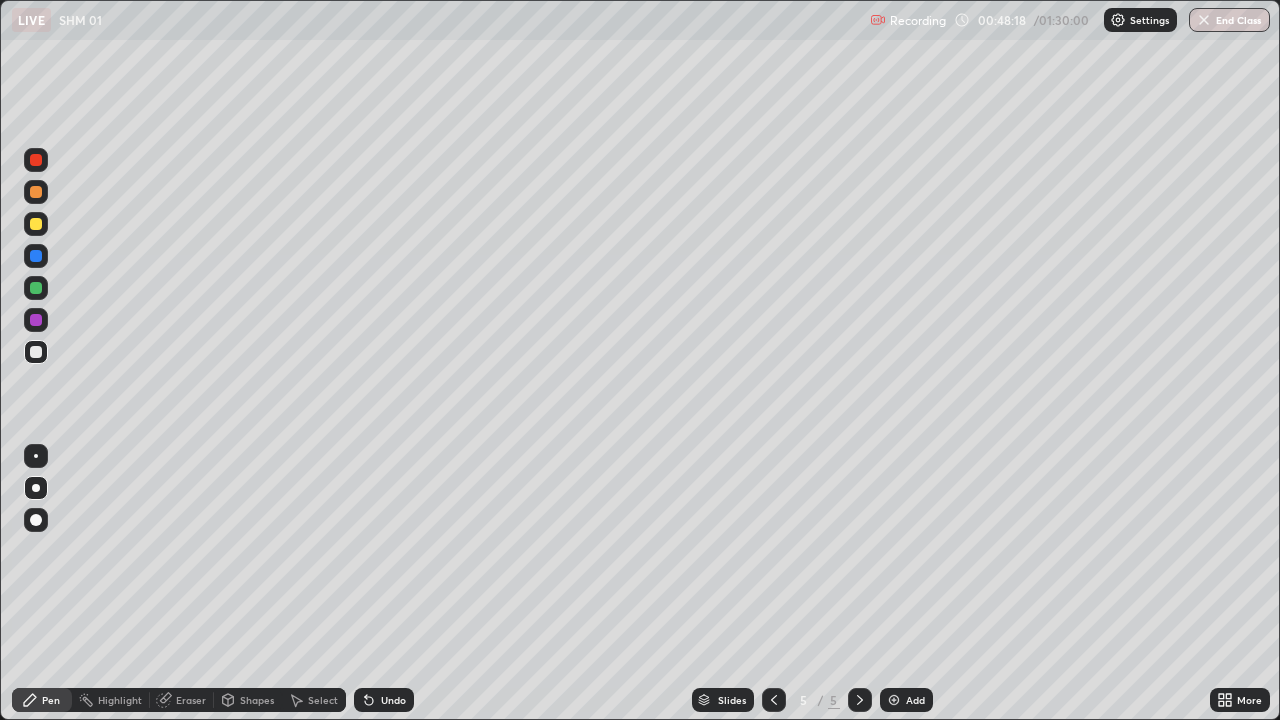 click 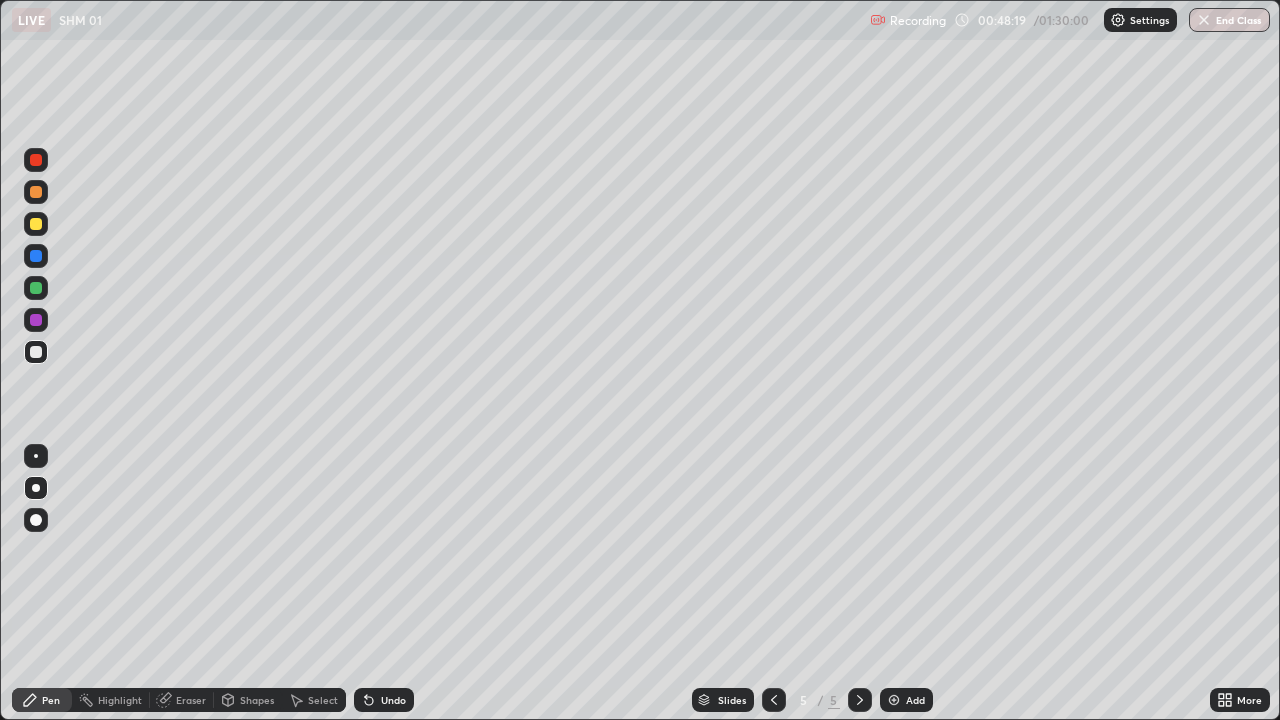 click 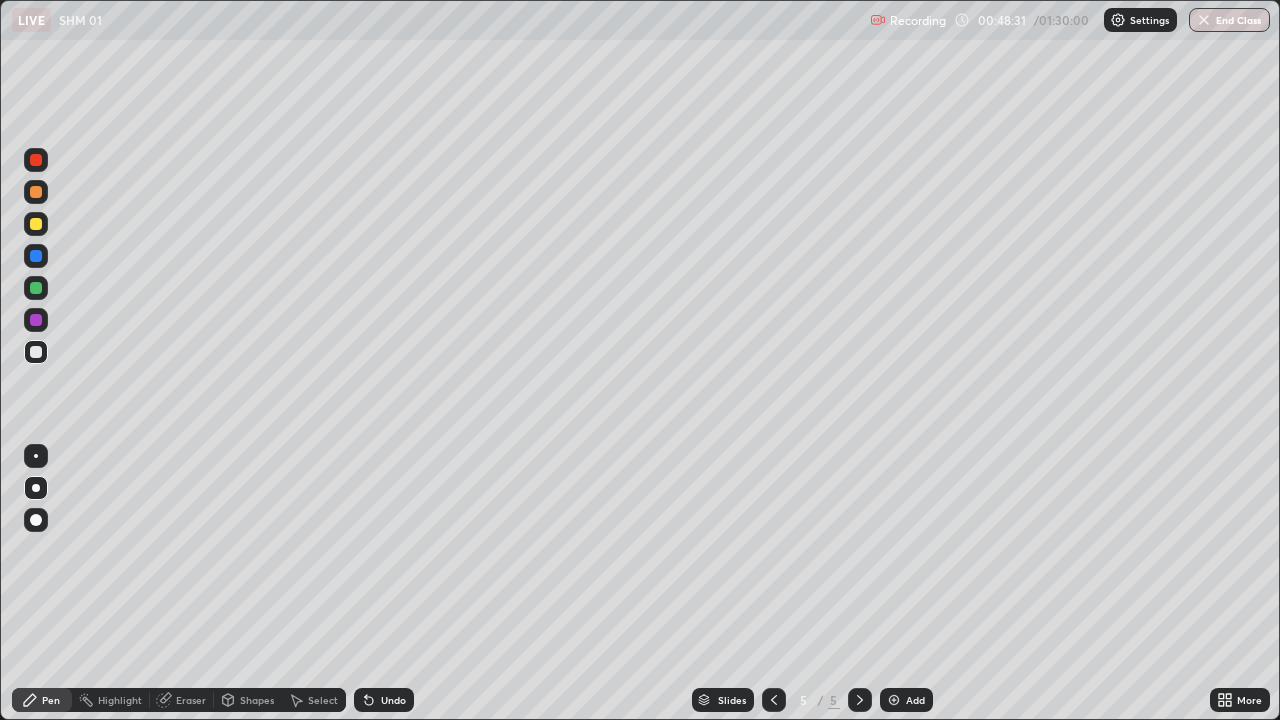 click at bounding box center (36, 224) 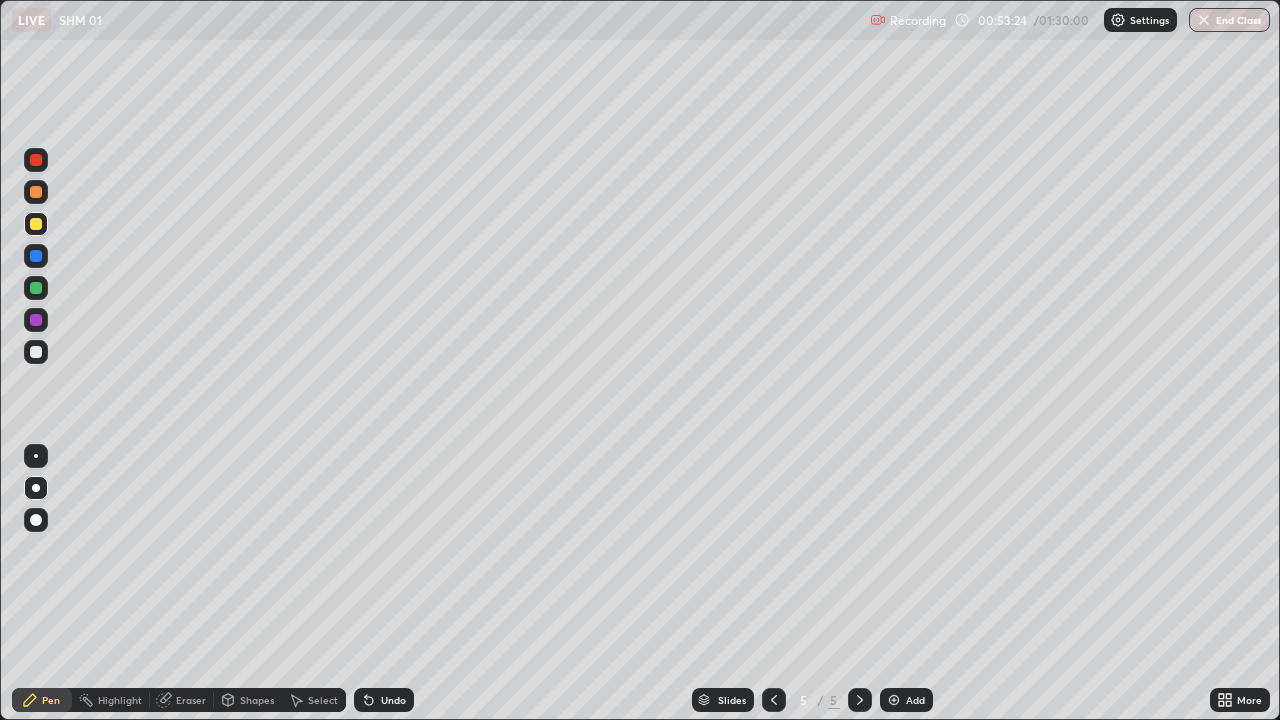 click on "Select" at bounding box center [323, 700] 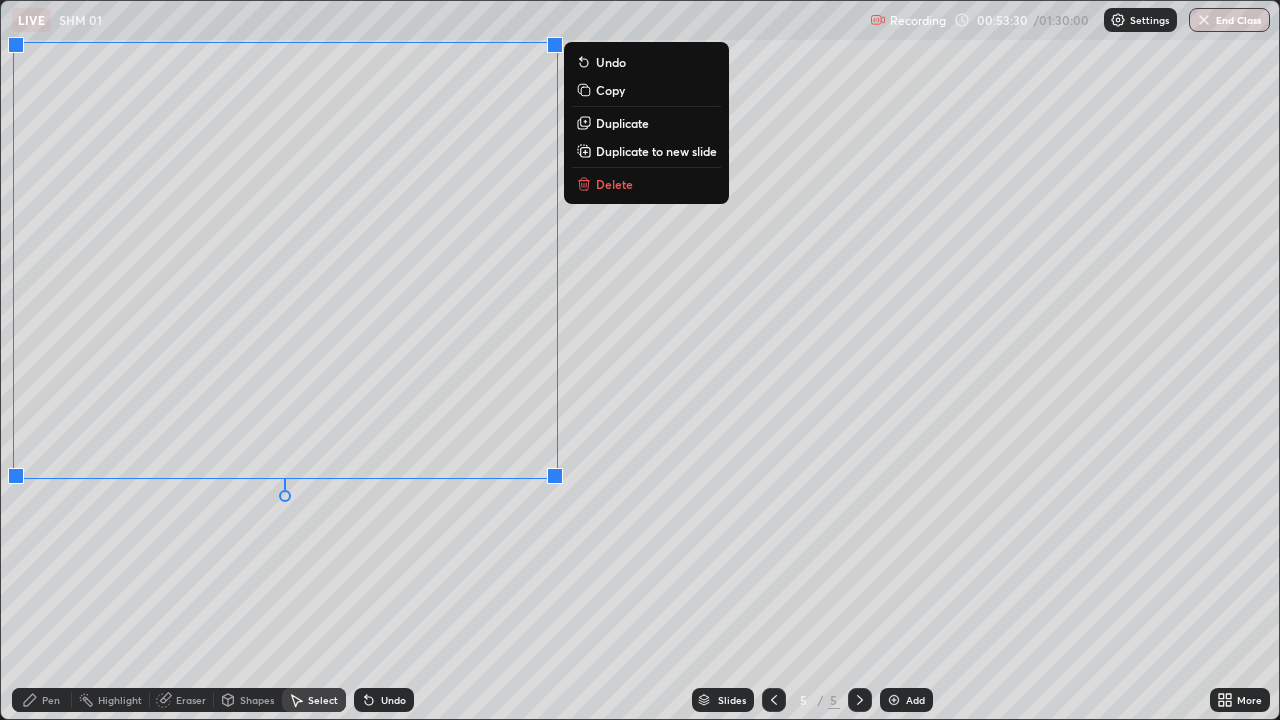 click on "0 ° Undo Copy Duplicate Duplicate to new slide Delete" at bounding box center (640, 360) 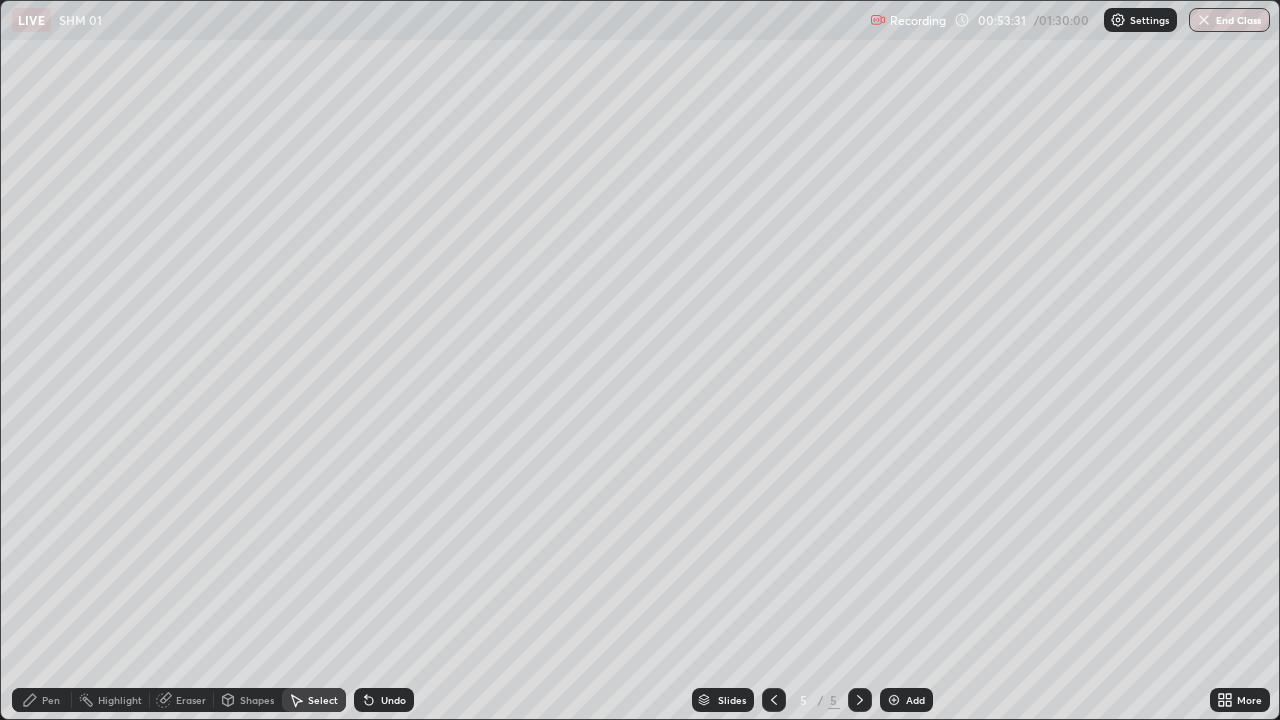 click on "Shapes" at bounding box center (257, 700) 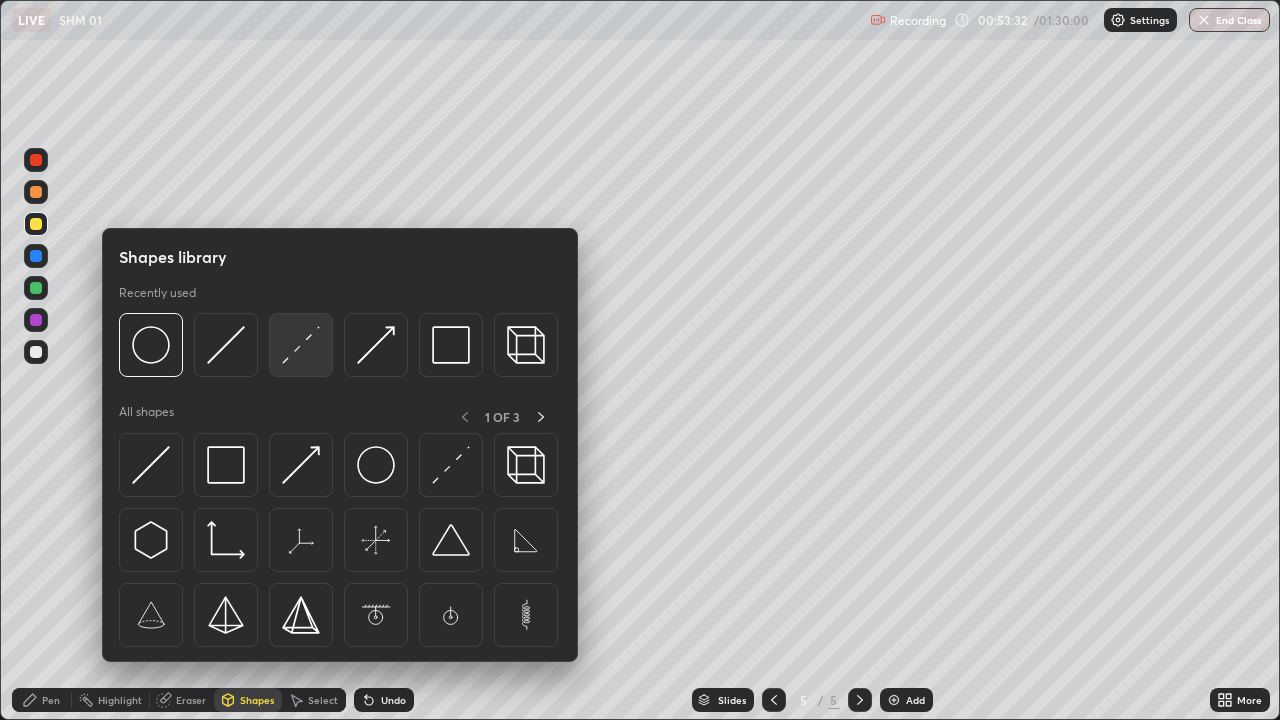 click at bounding box center [301, 345] 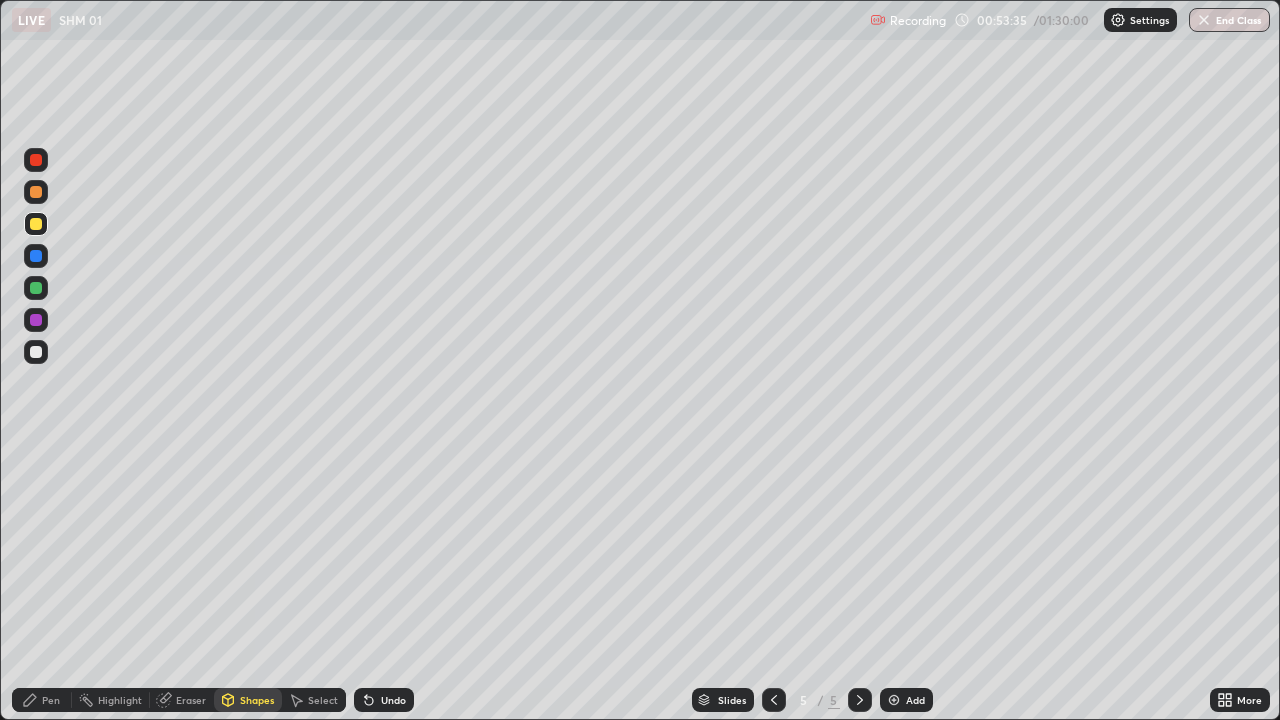 click at bounding box center (774, 700) 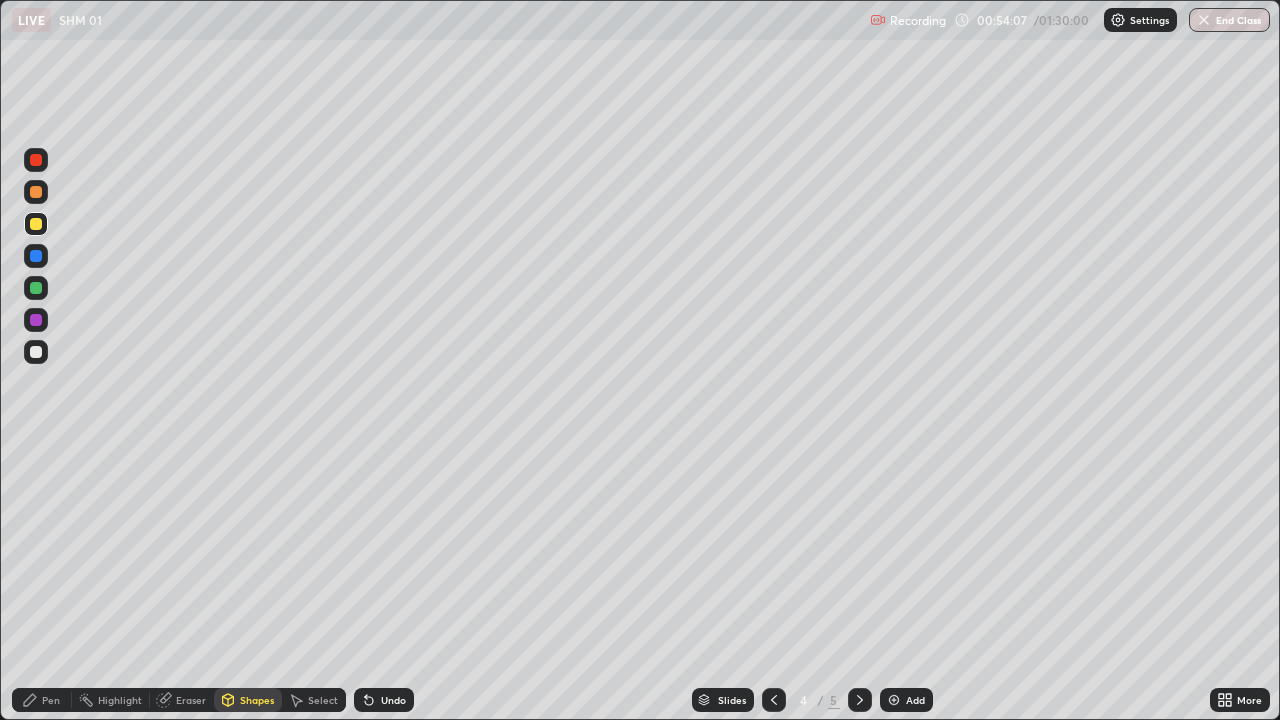 click 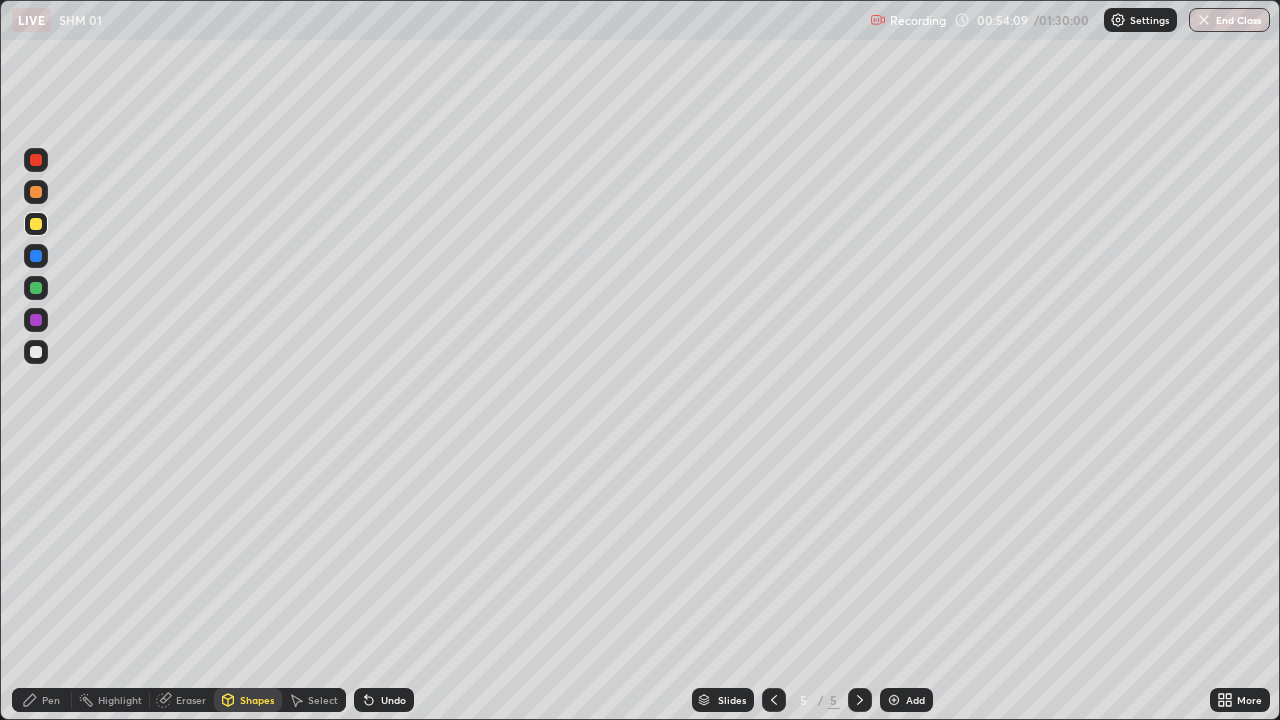 click on "Shapes" at bounding box center [257, 700] 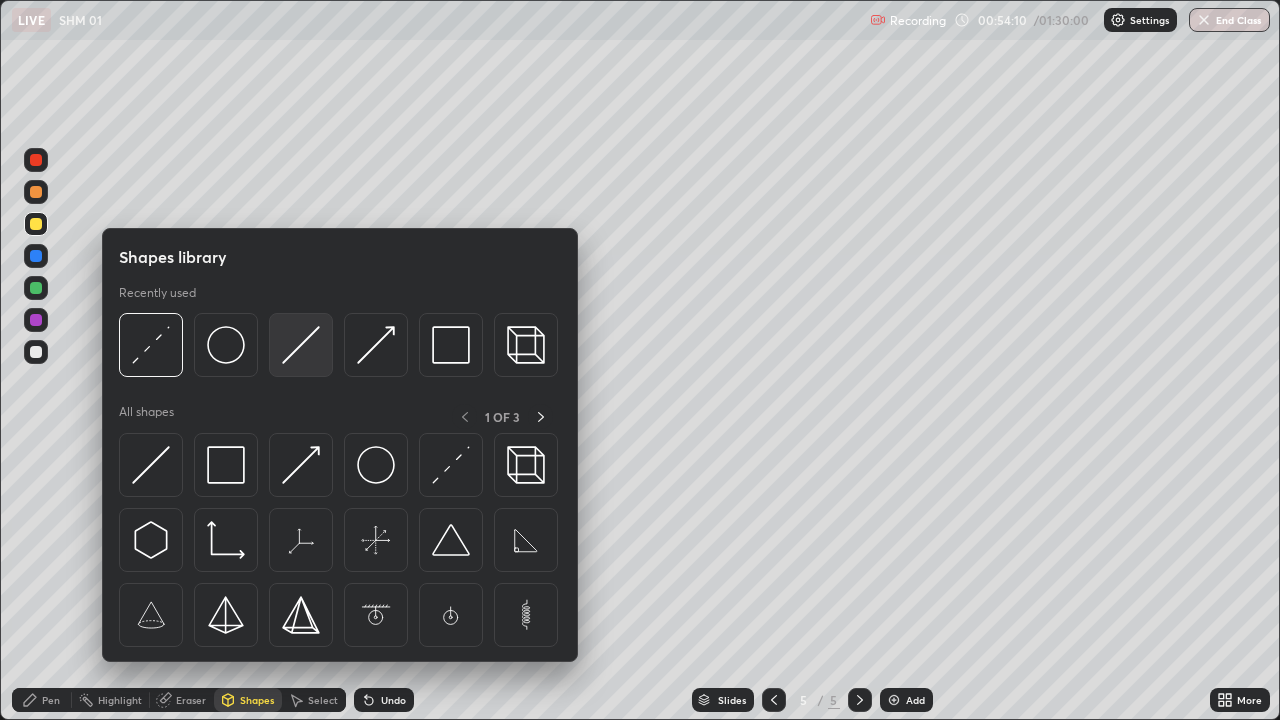 click at bounding box center (301, 345) 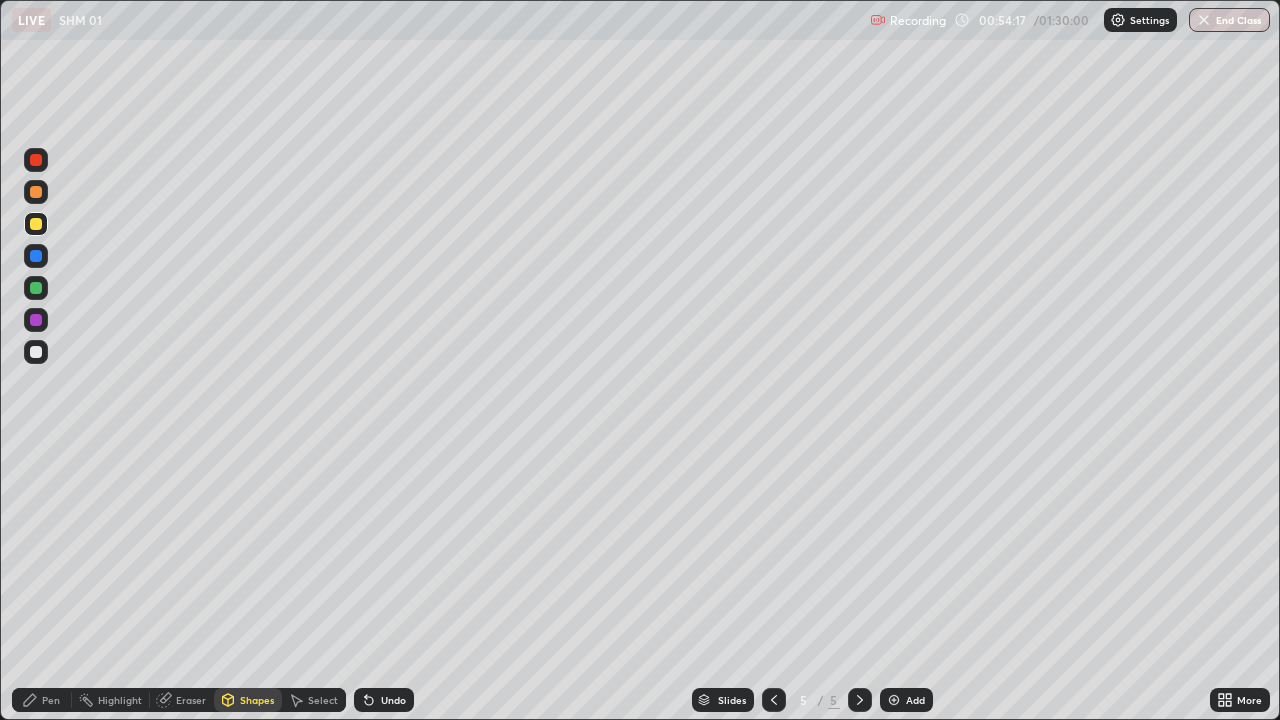 click on "Pen" at bounding box center (51, 700) 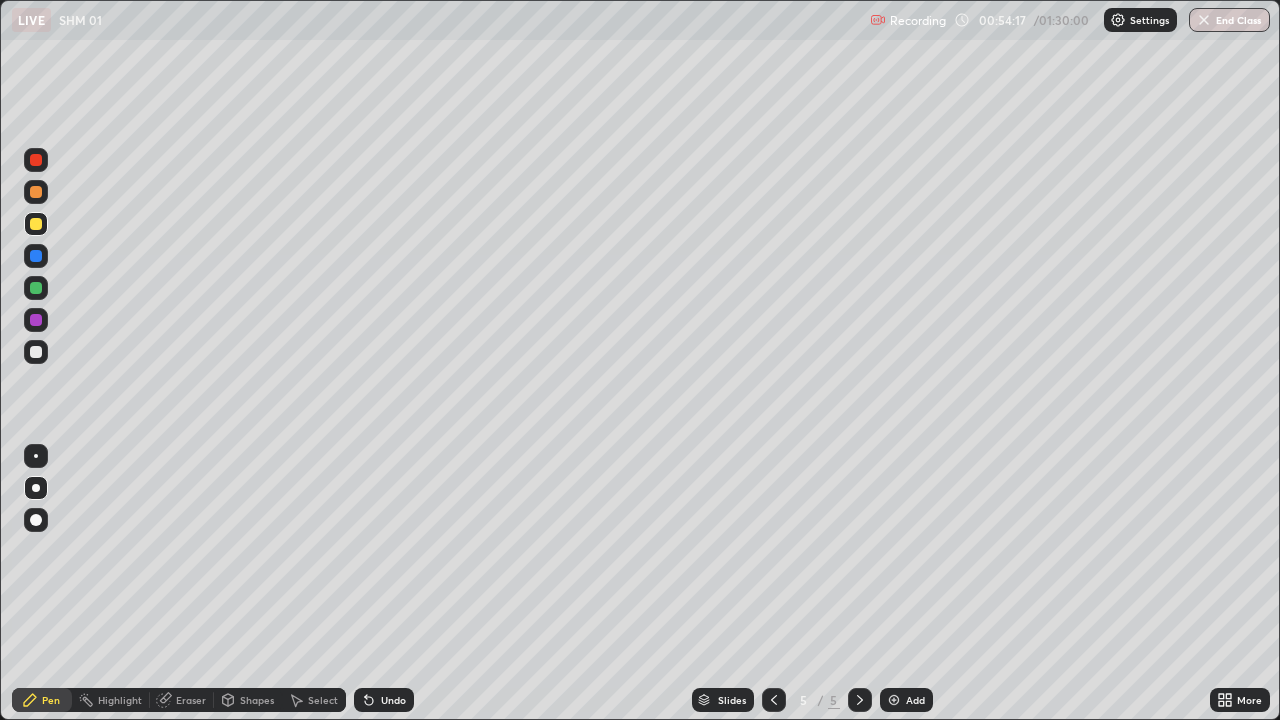 click at bounding box center [36, 352] 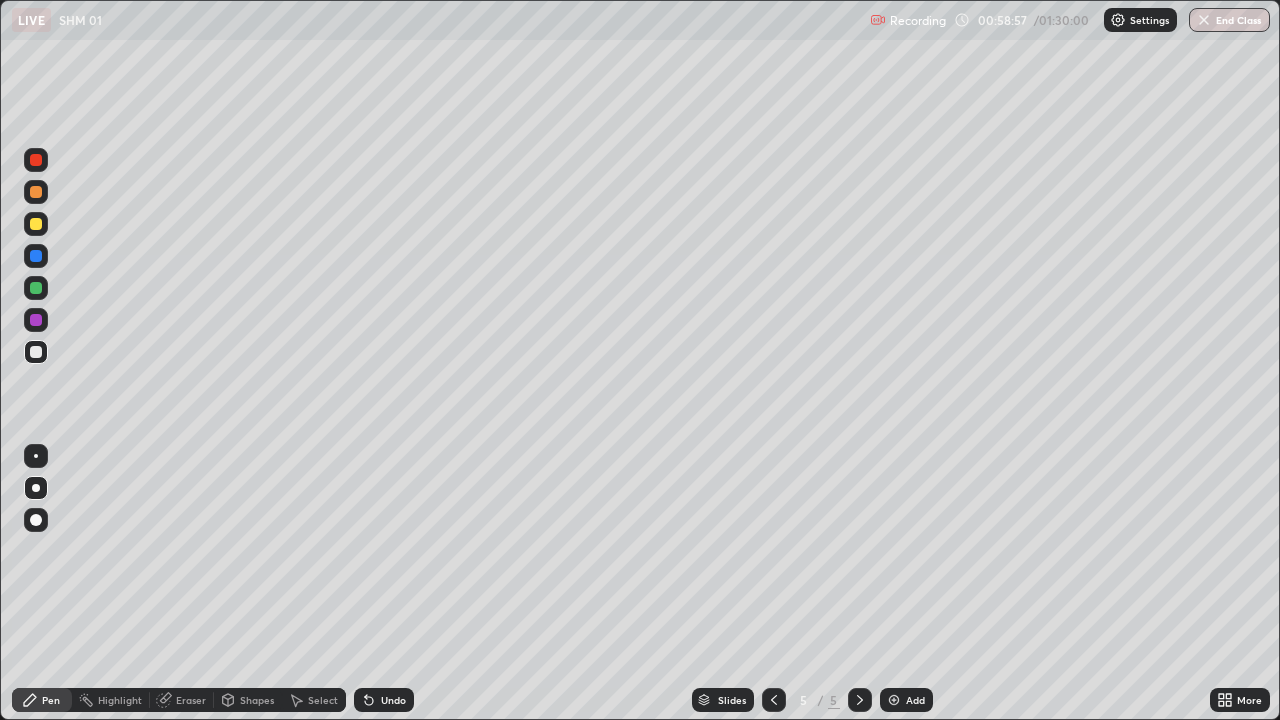 click 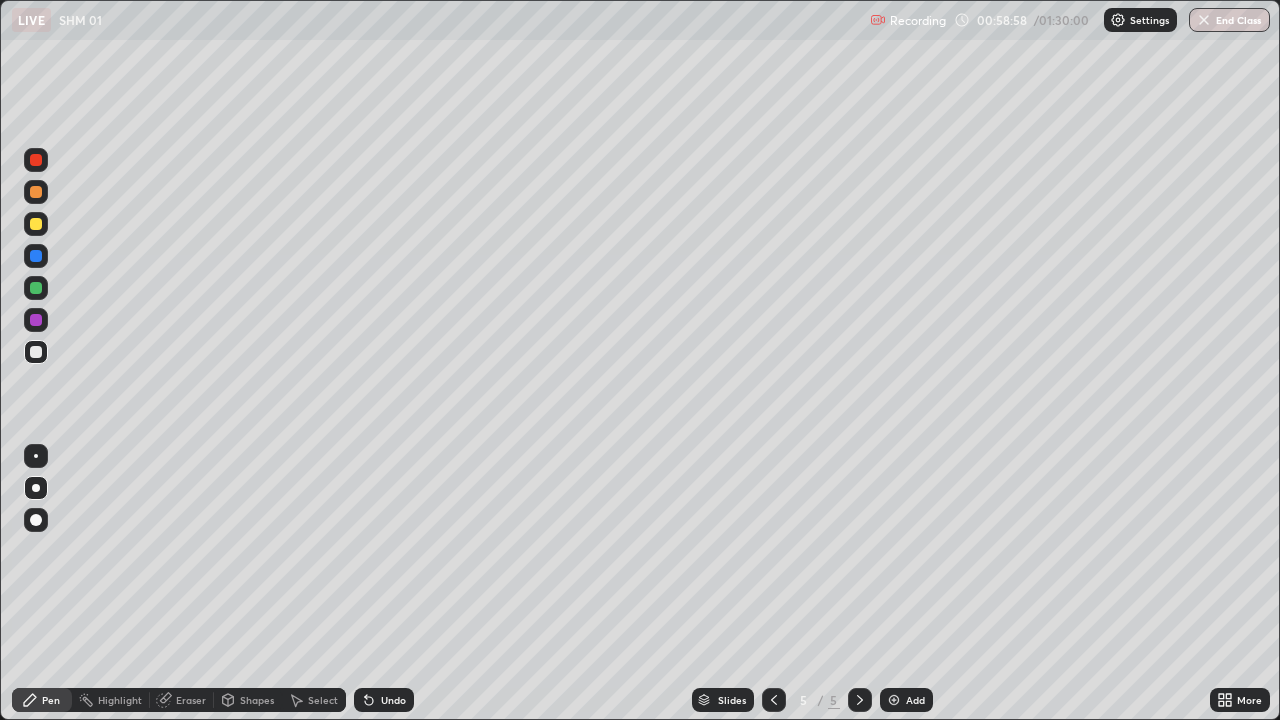 click on "Add" at bounding box center (906, 700) 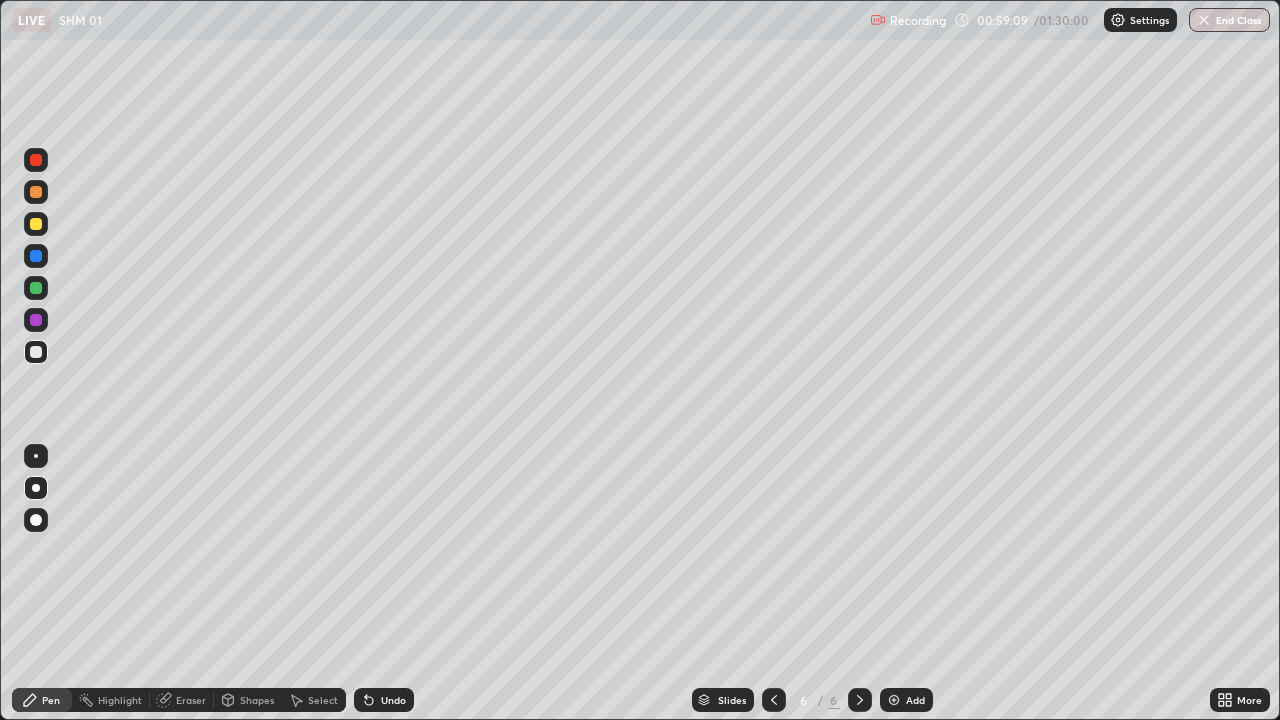 click 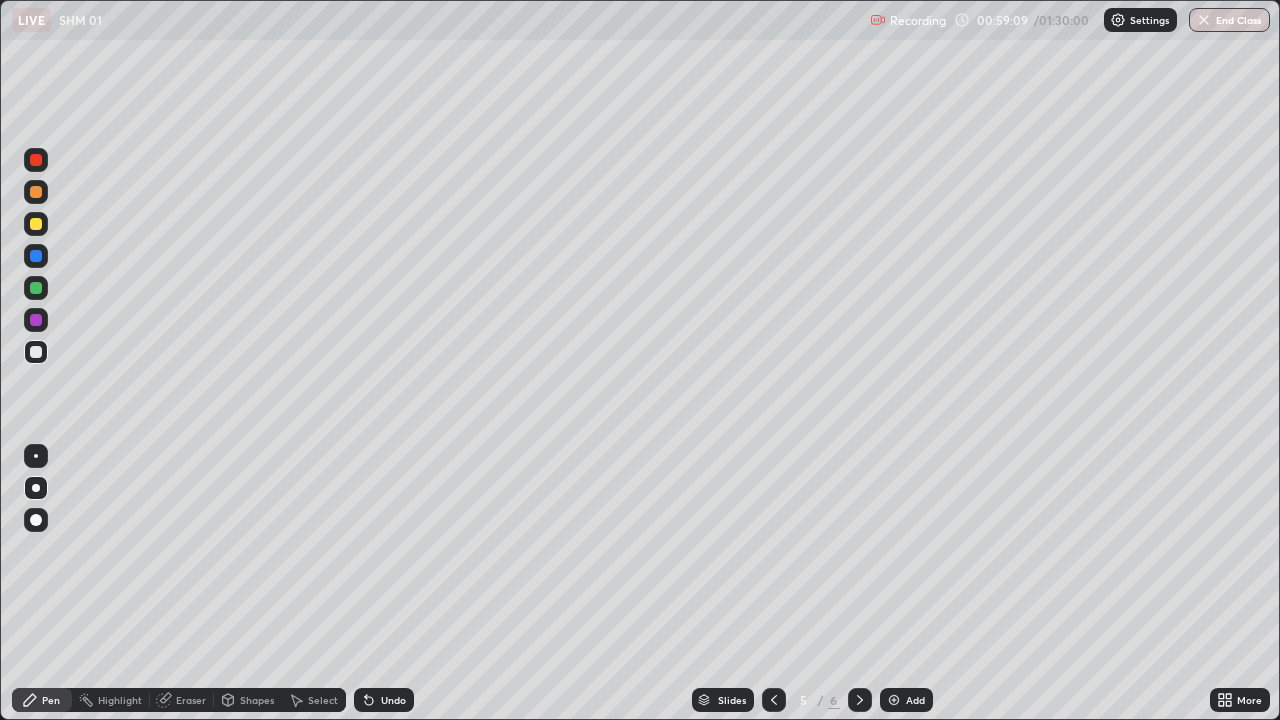 click 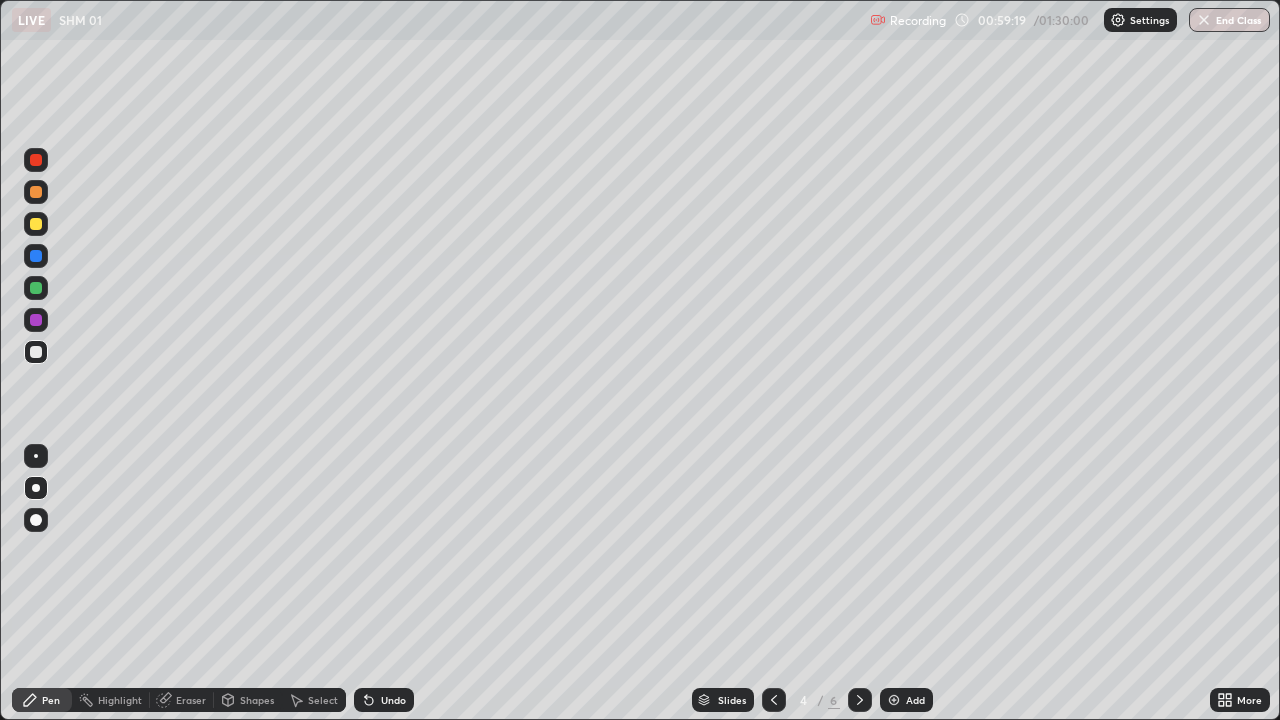 click 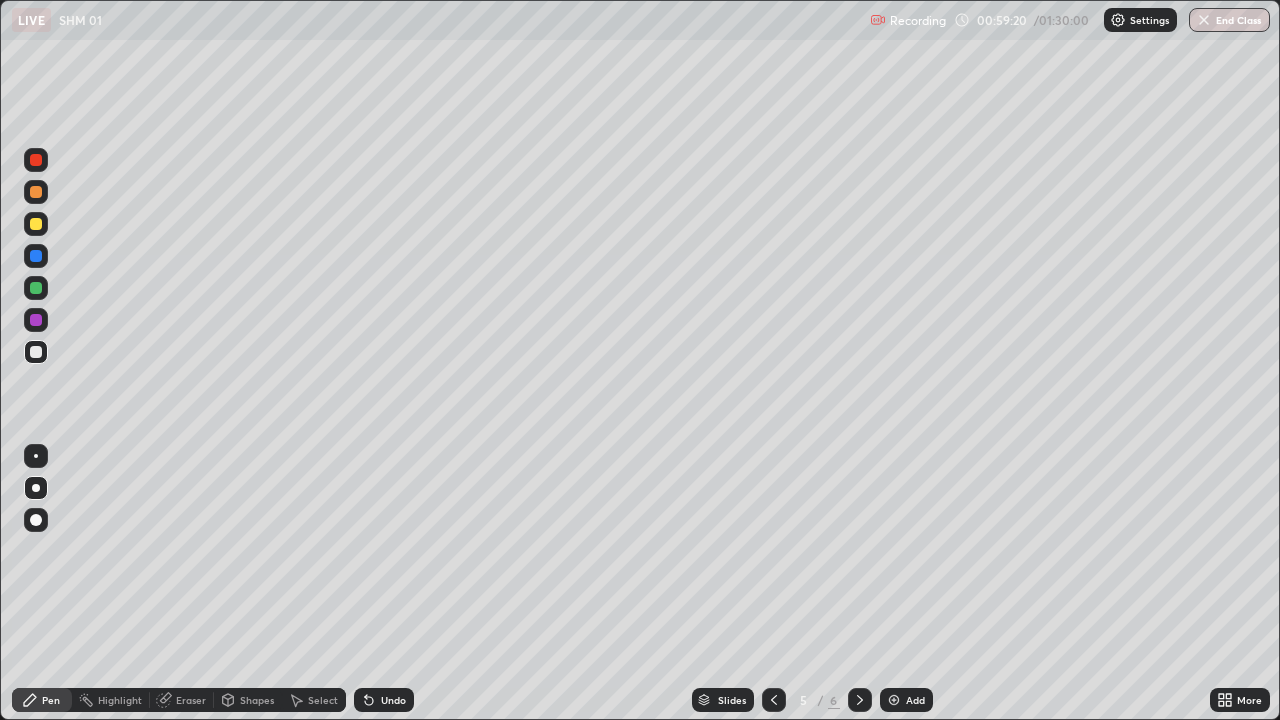 click 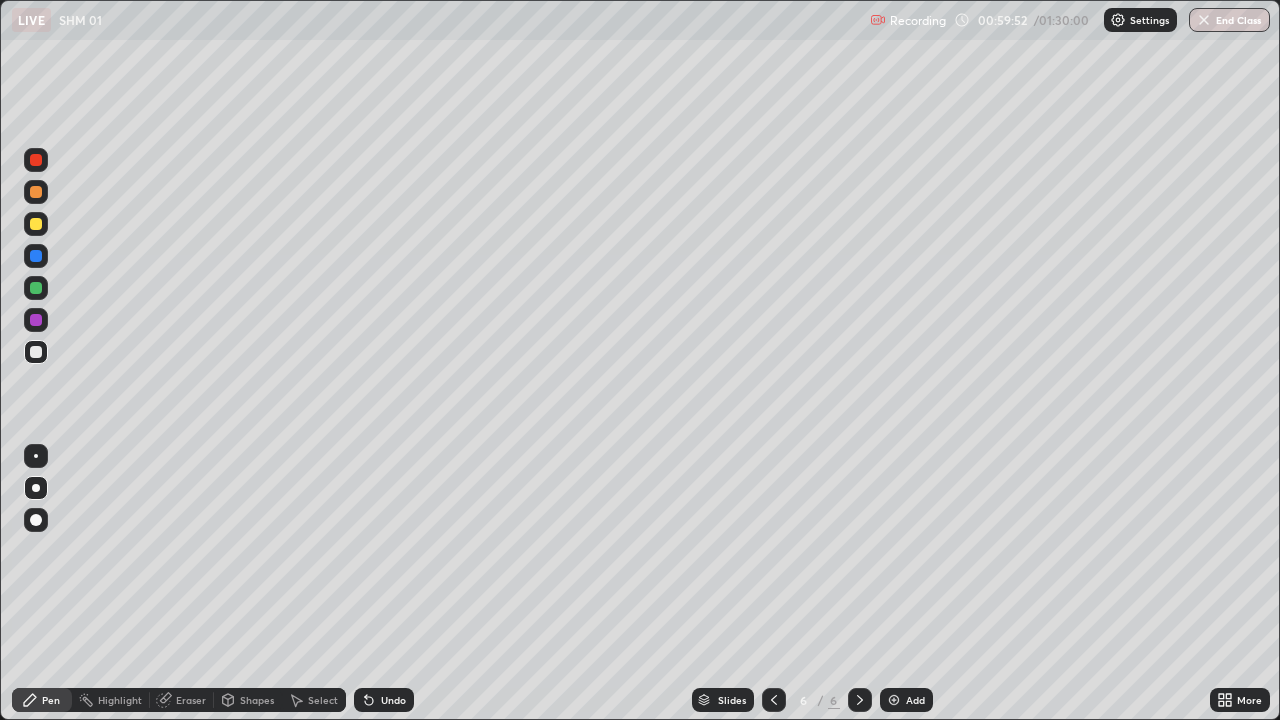 click at bounding box center (36, 224) 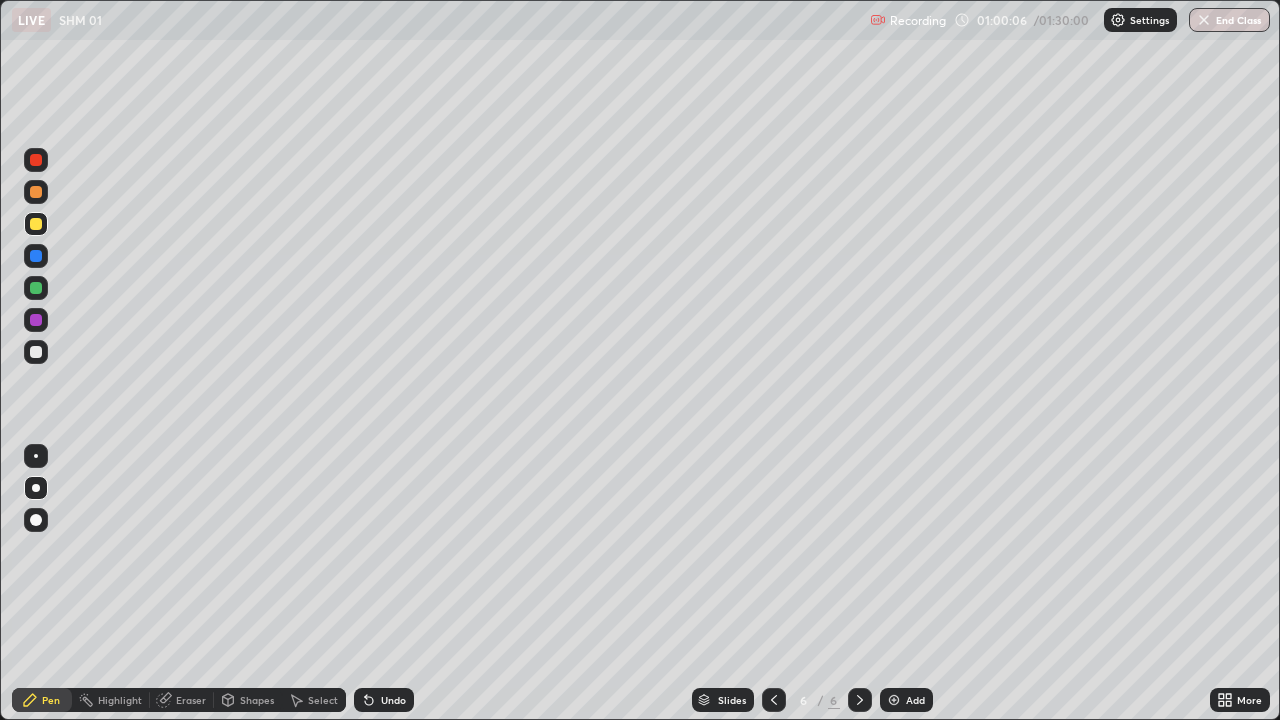click at bounding box center (36, 256) 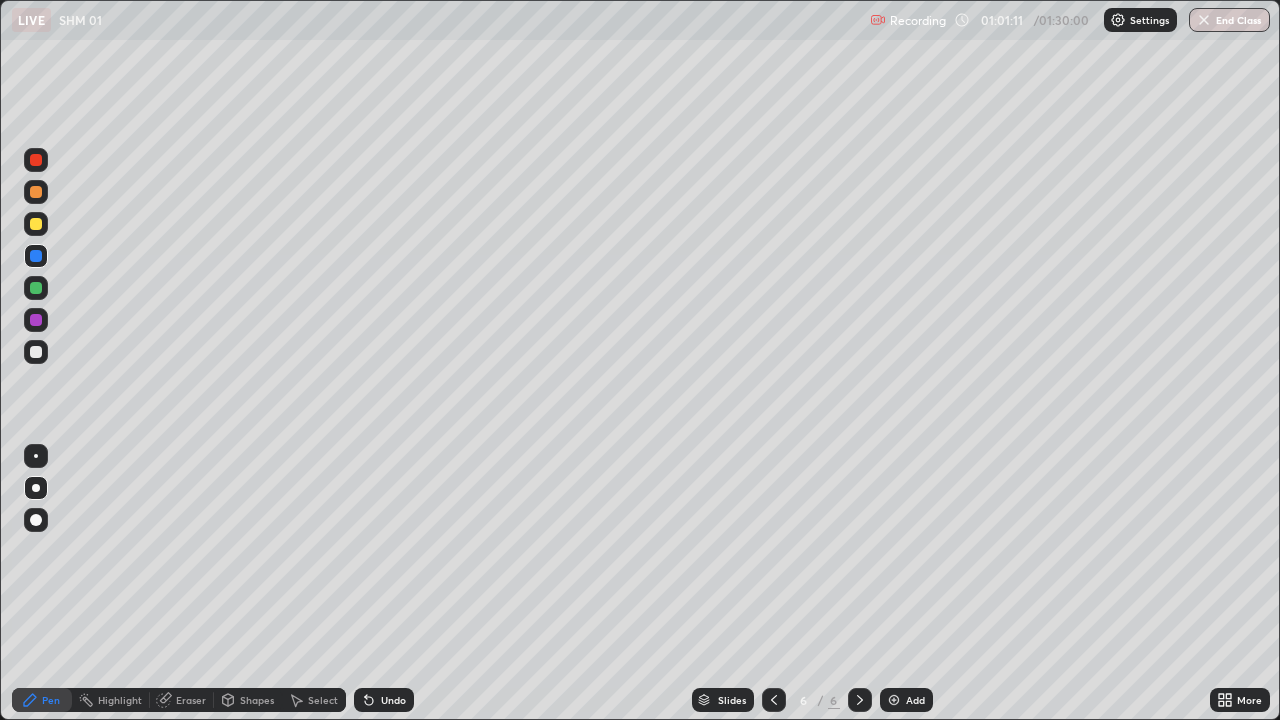 click at bounding box center (36, 352) 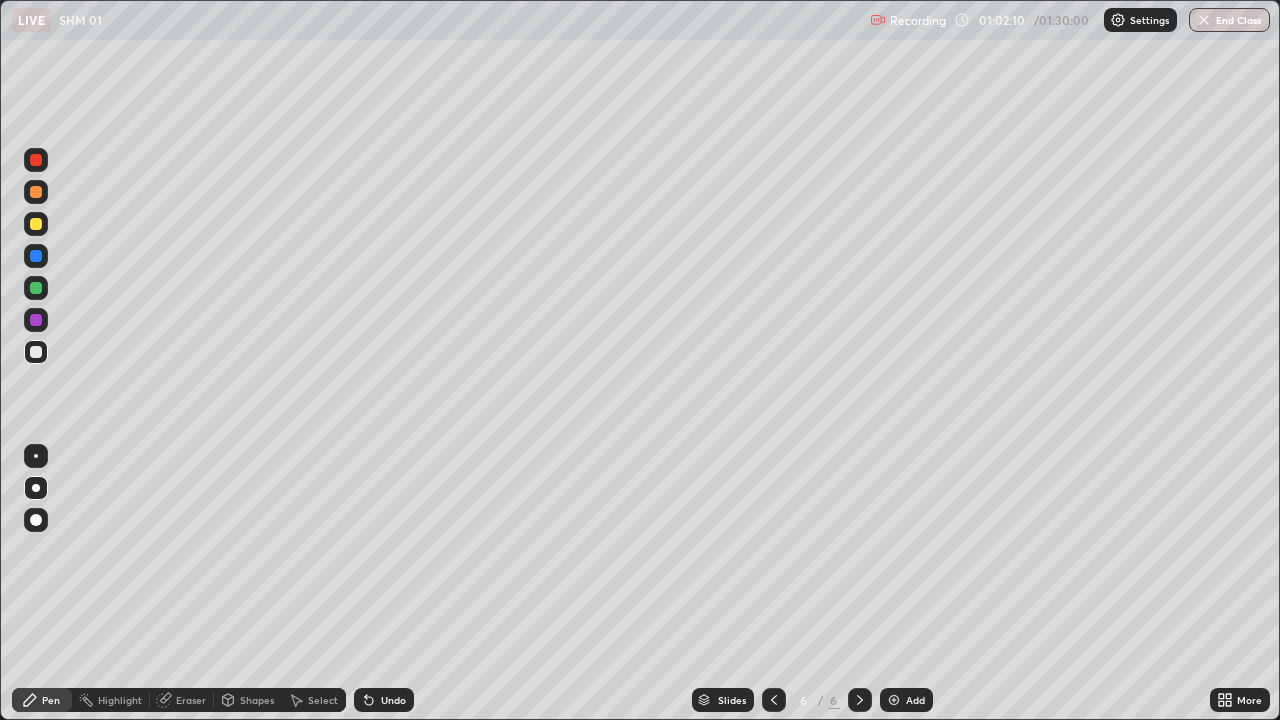 click 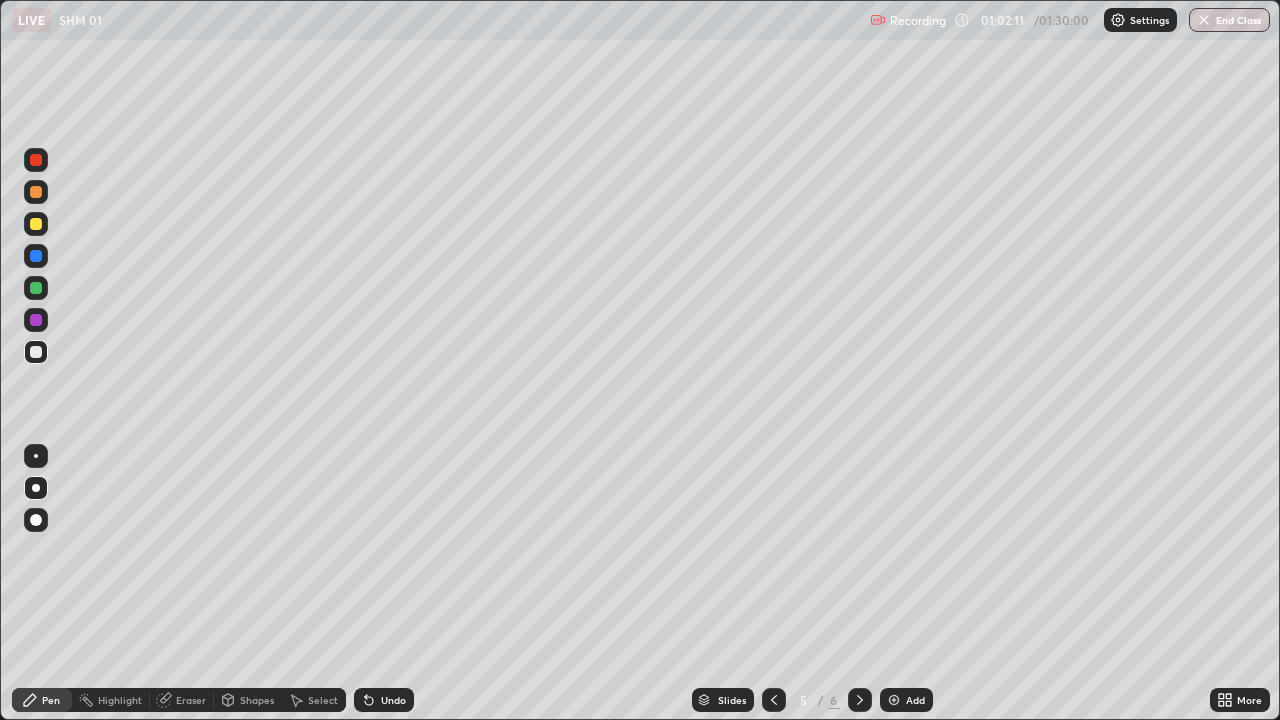click 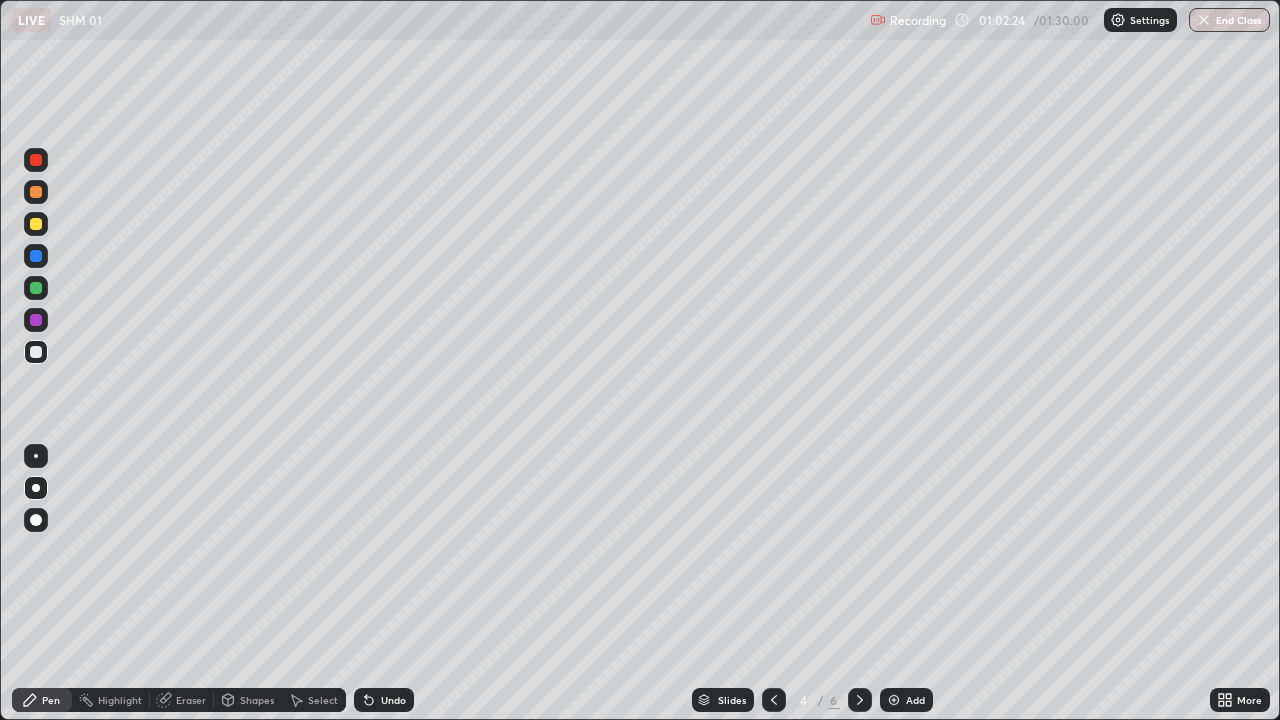 click 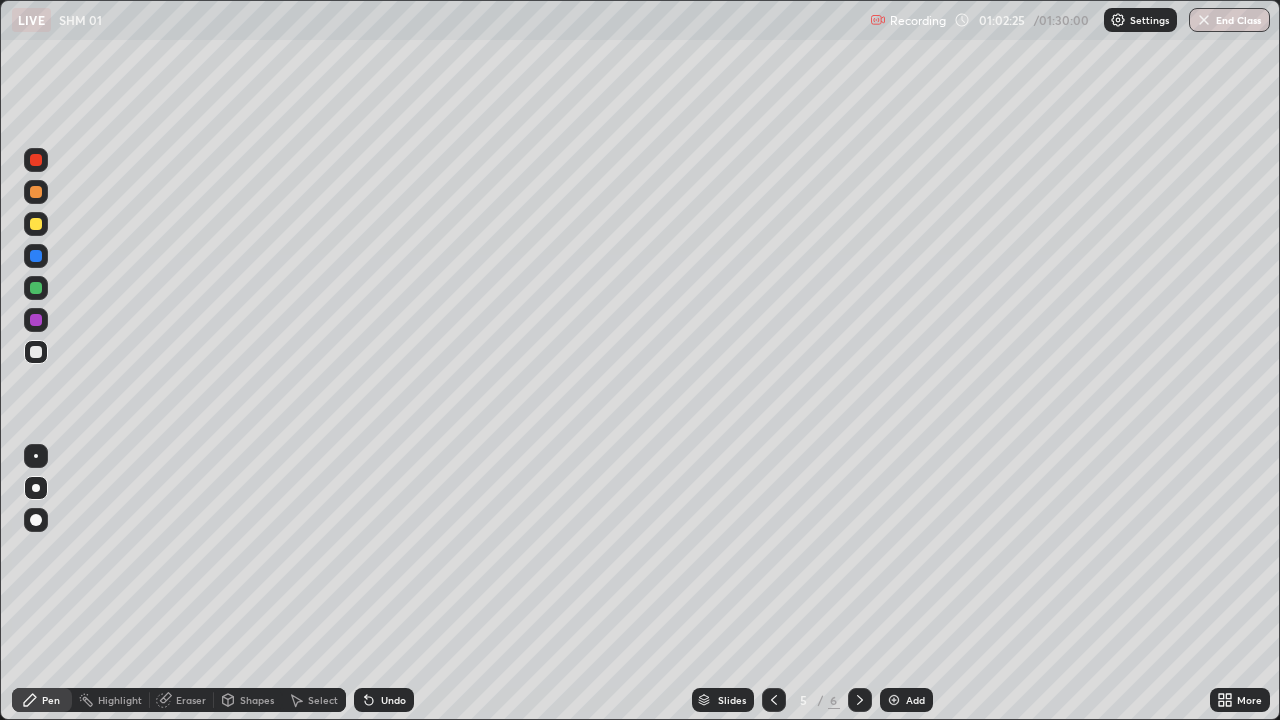 click 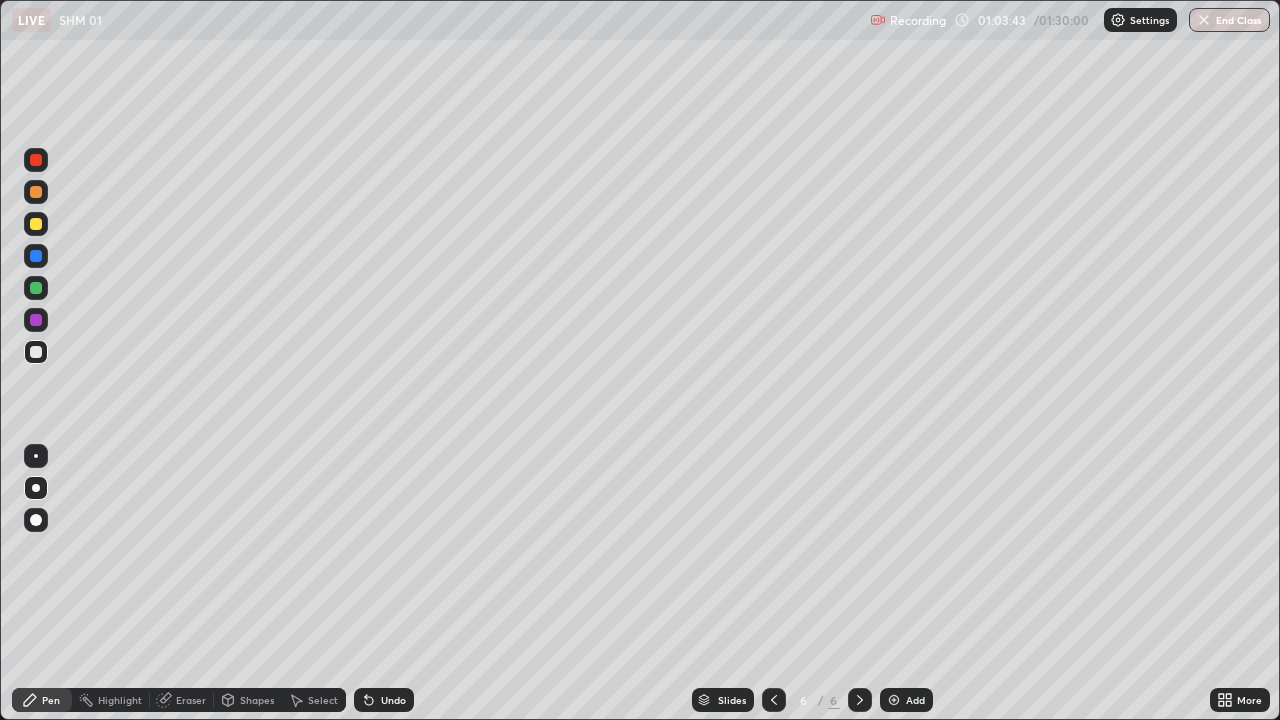 click at bounding box center (36, 352) 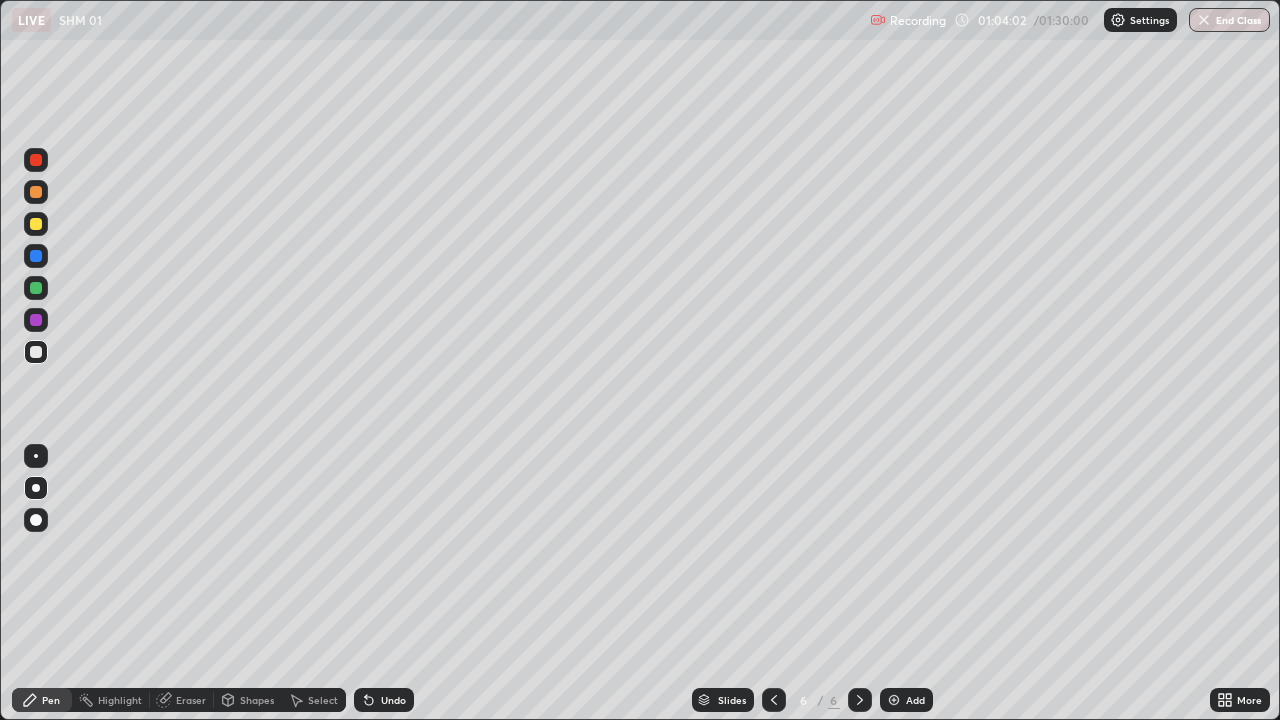 click 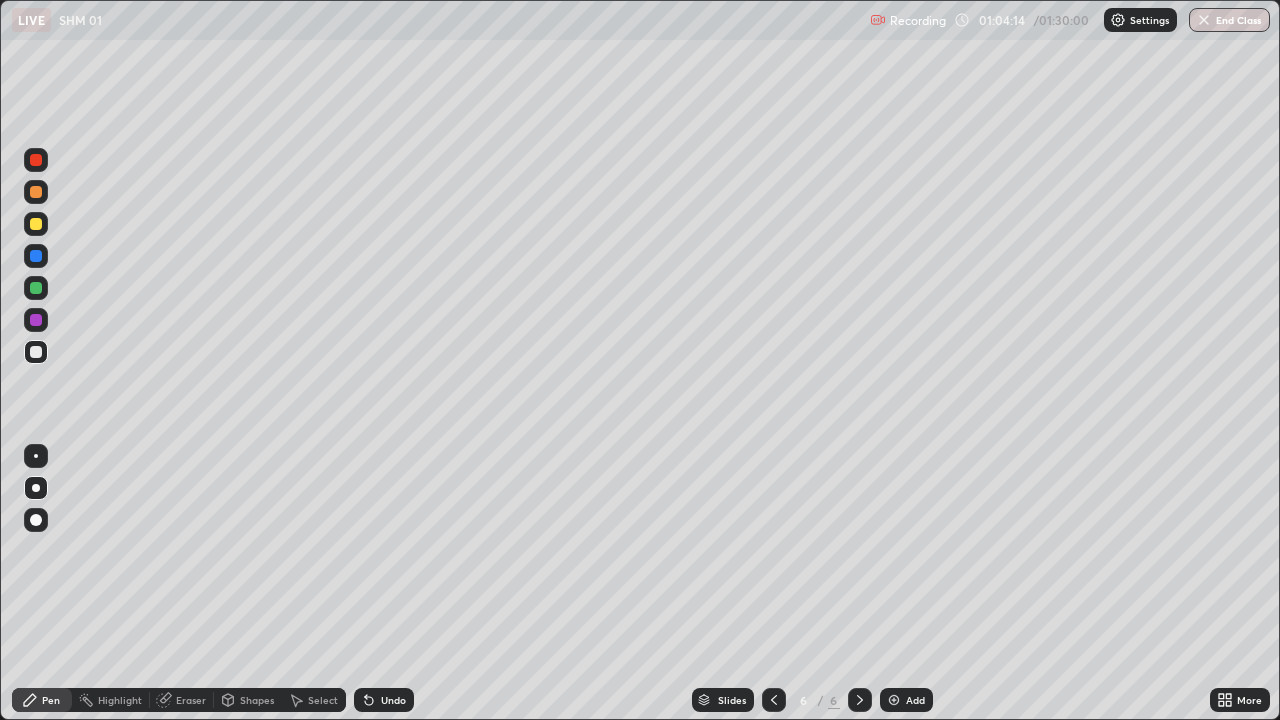 click on "Eraser" at bounding box center (191, 700) 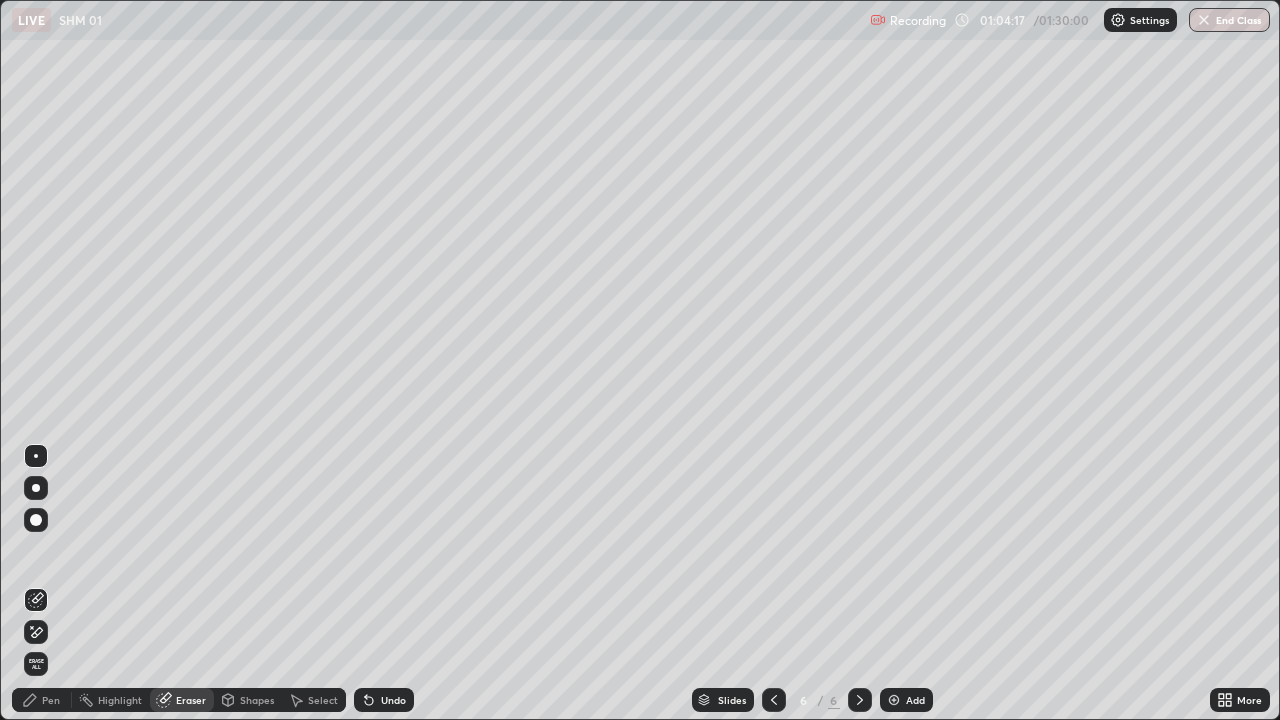 click on "Pen" at bounding box center [51, 700] 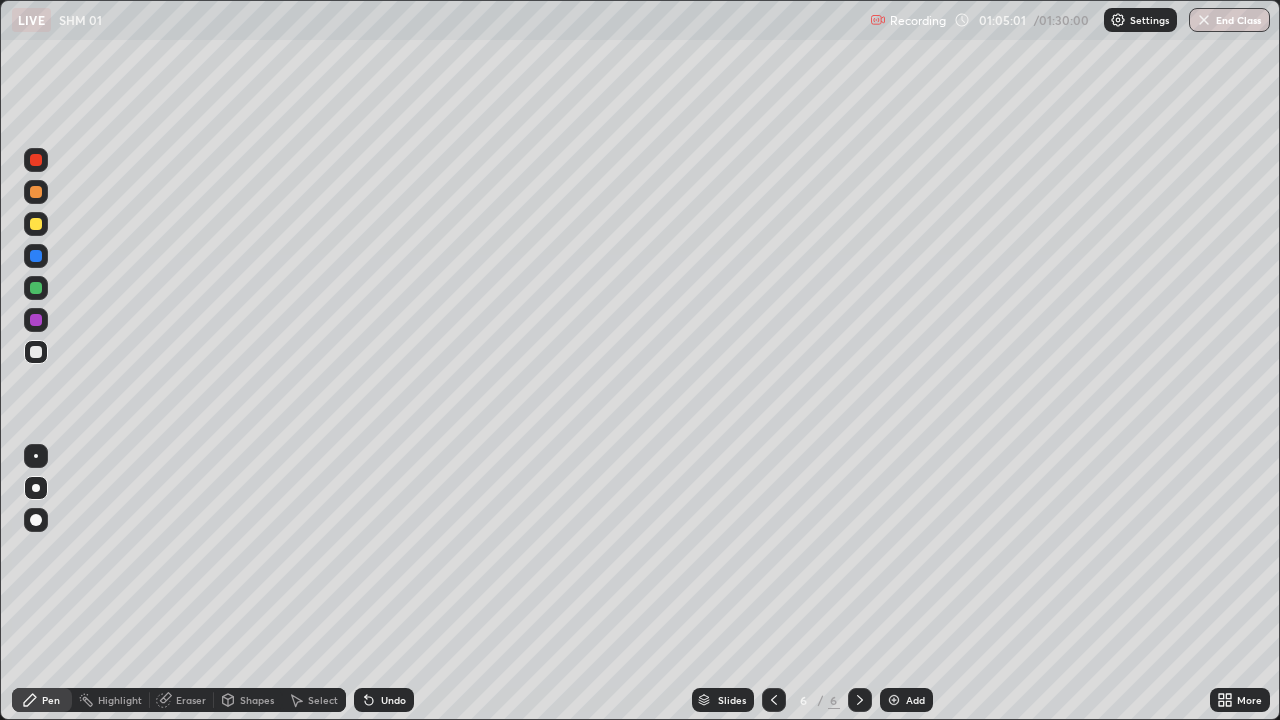 click on "Eraser" at bounding box center (191, 700) 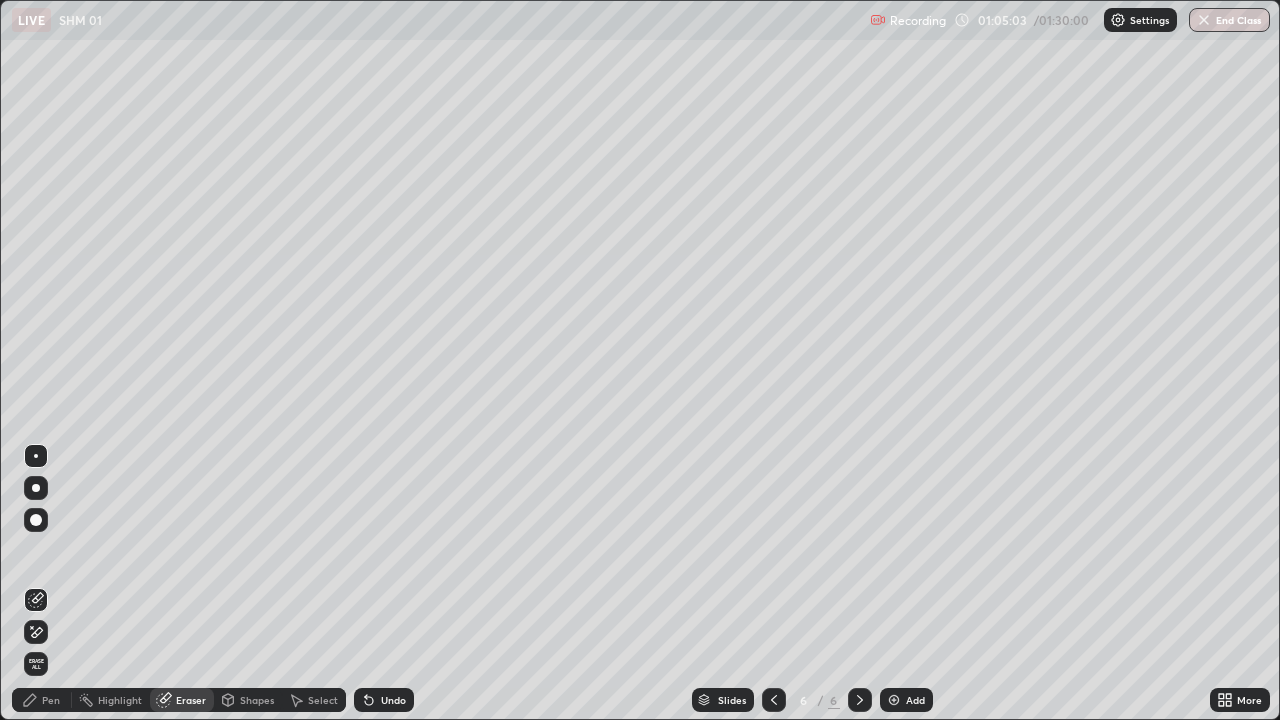 click on "Pen" at bounding box center [42, 700] 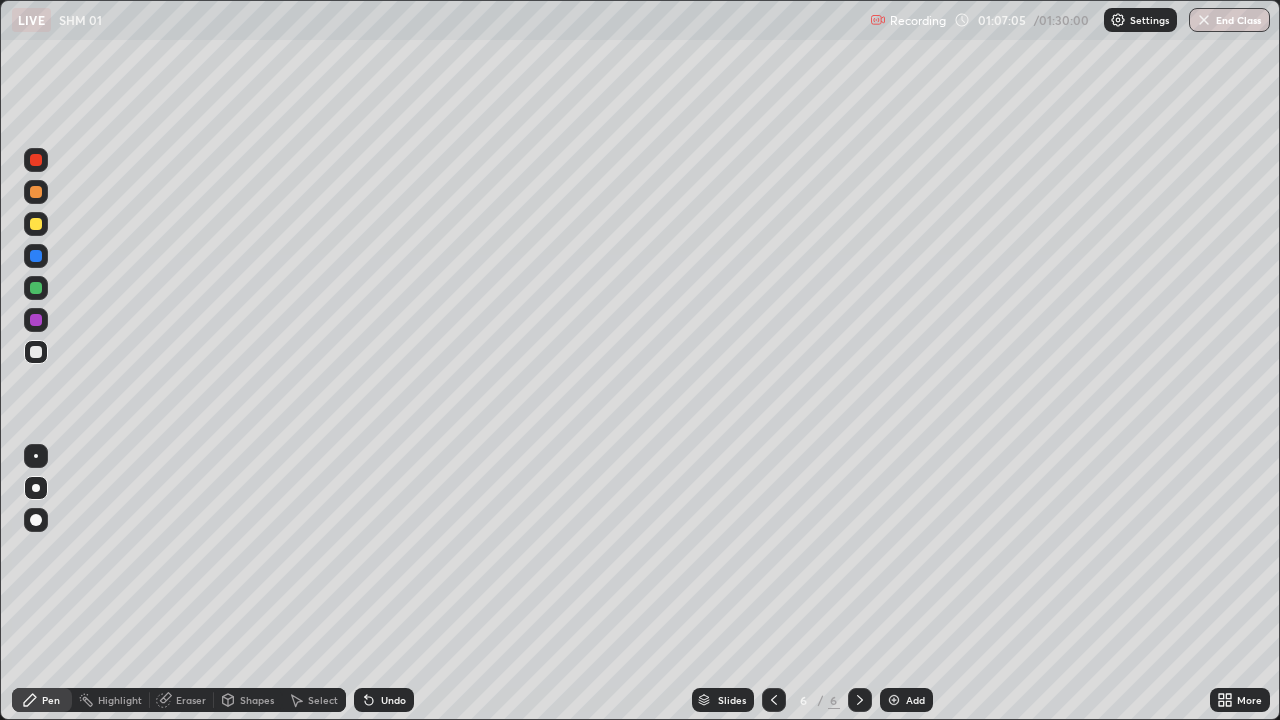 click at bounding box center (36, 224) 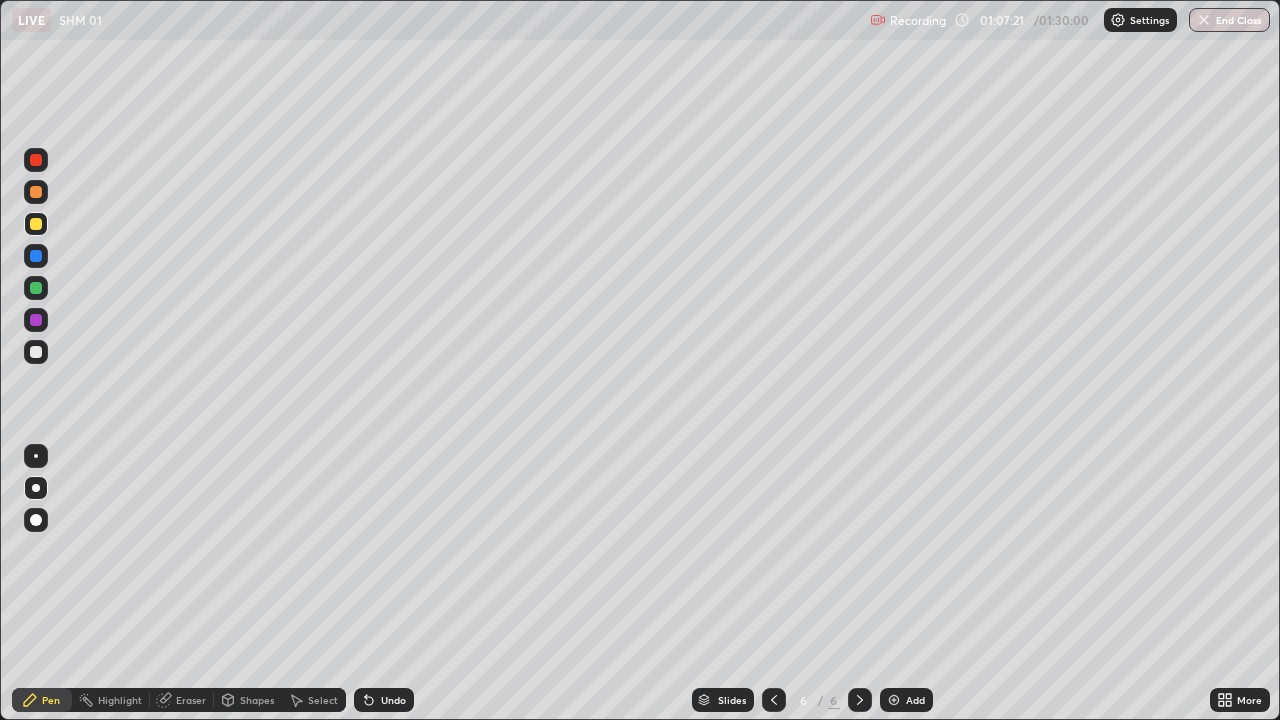 click 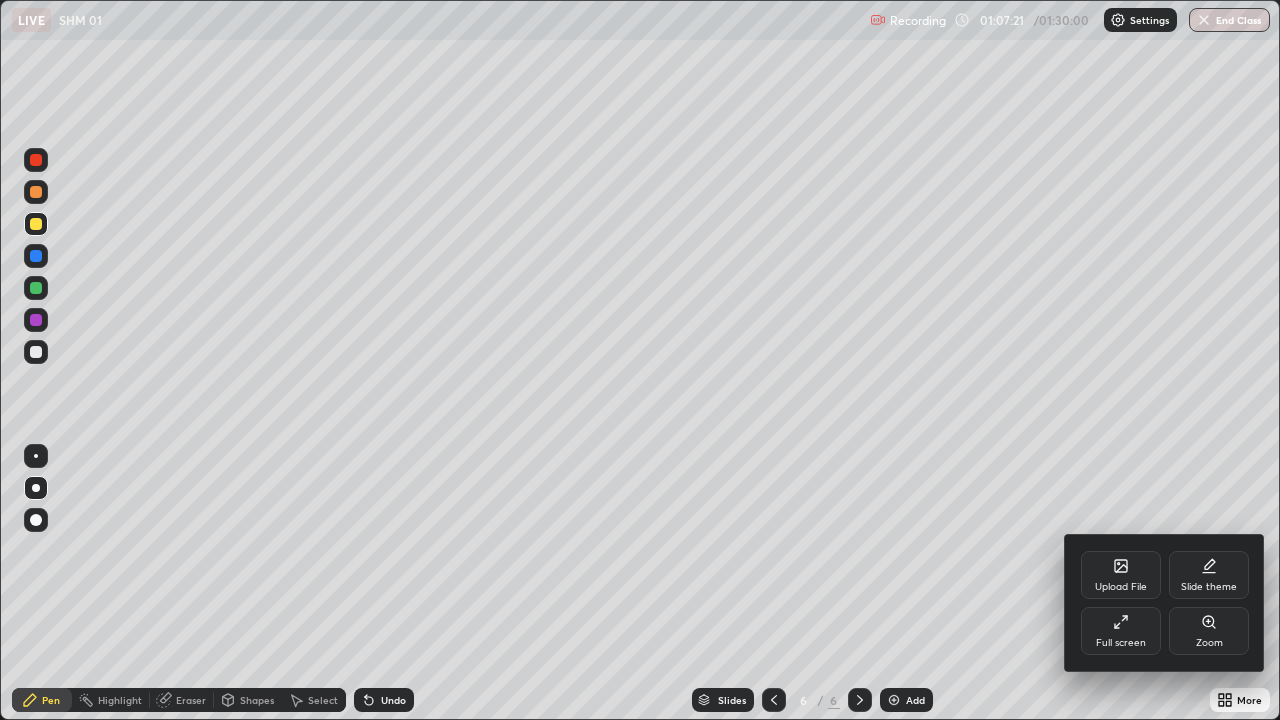 click on "Full screen" at bounding box center [1121, 631] 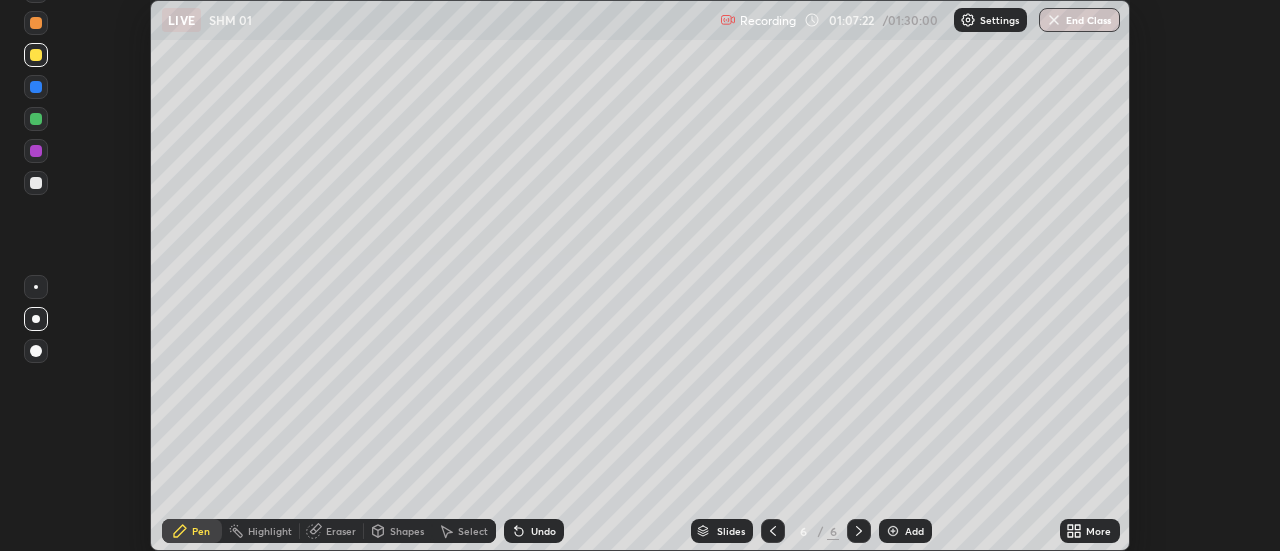 scroll, scrollTop: 551, scrollLeft: 1280, axis: both 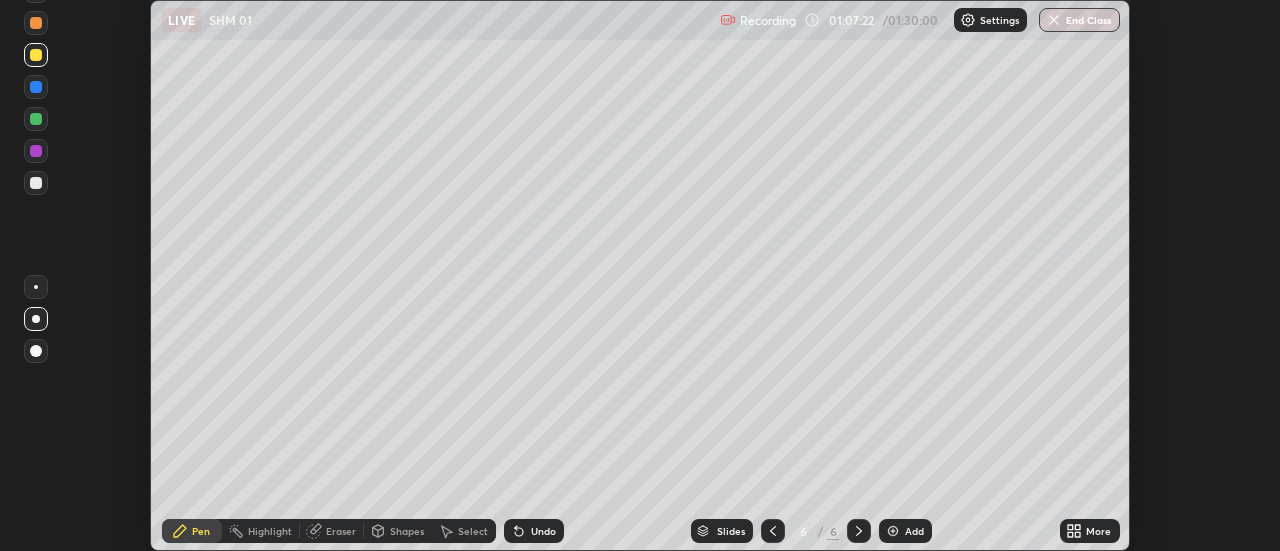 click 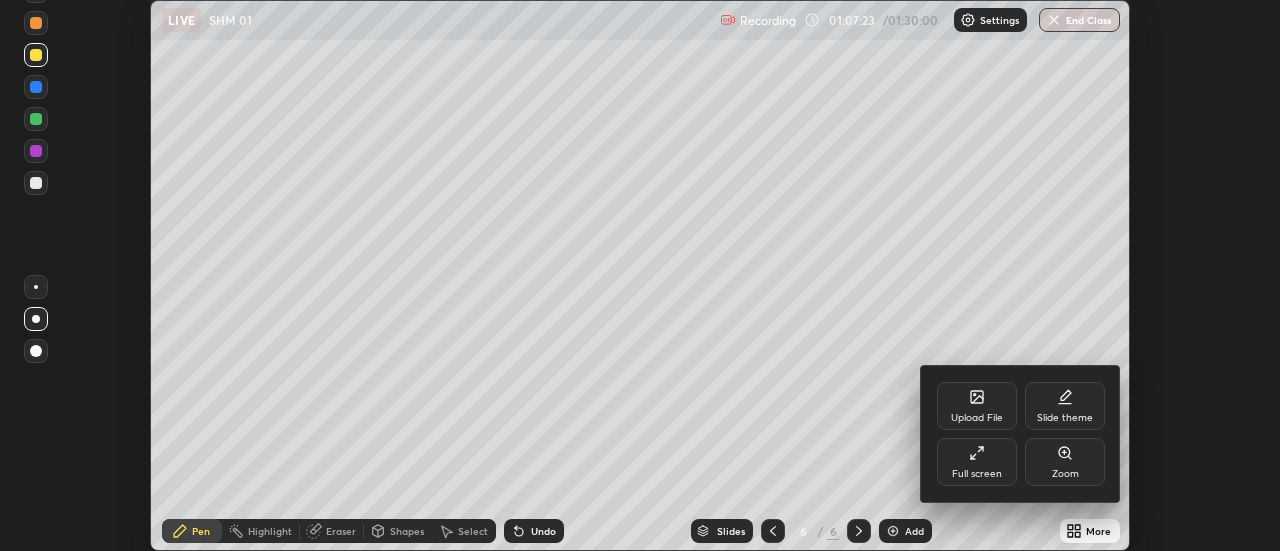 click on "Full screen" at bounding box center (977, 462) 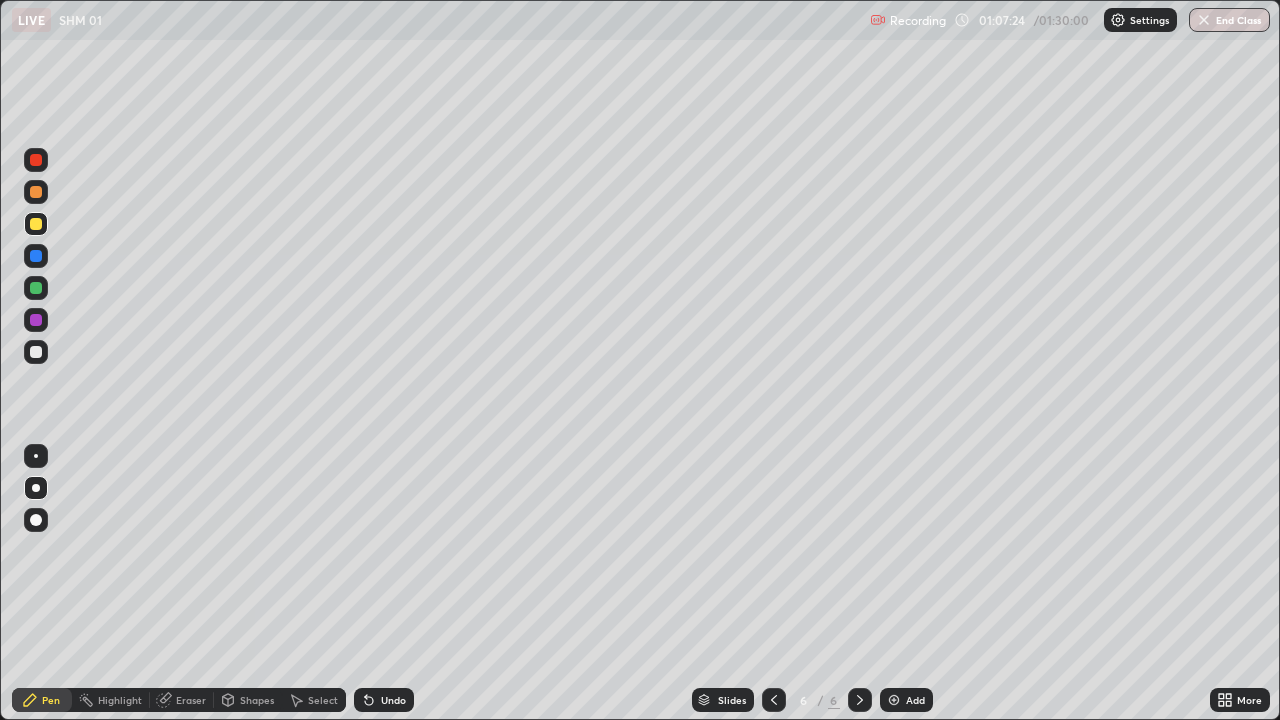 scroll, scrollTop: 99280, scrollLeft: 98720, axis: both 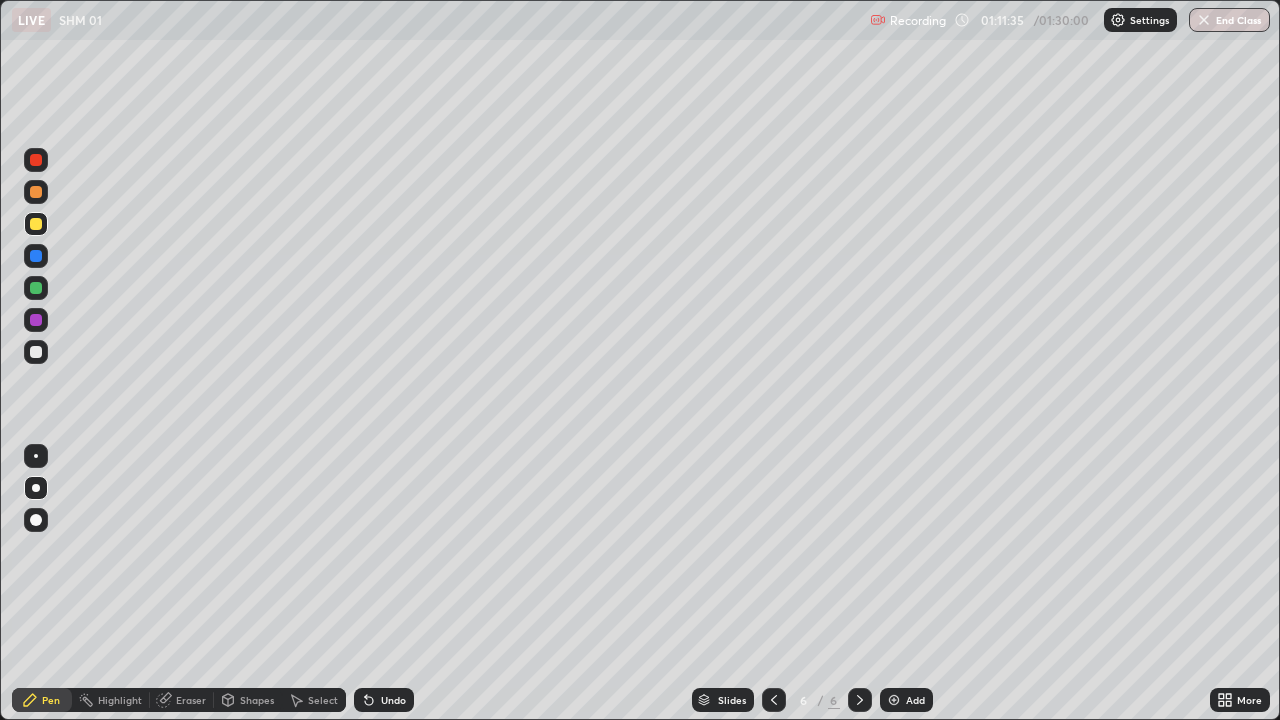 click 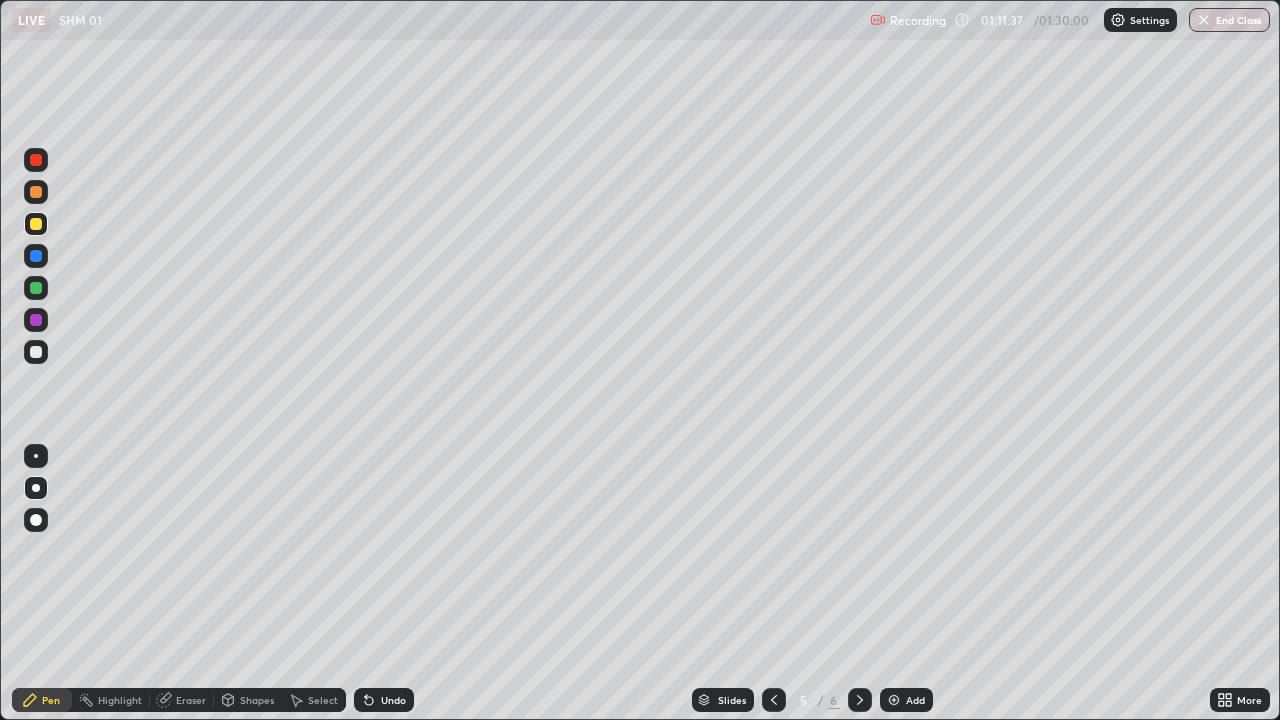 click 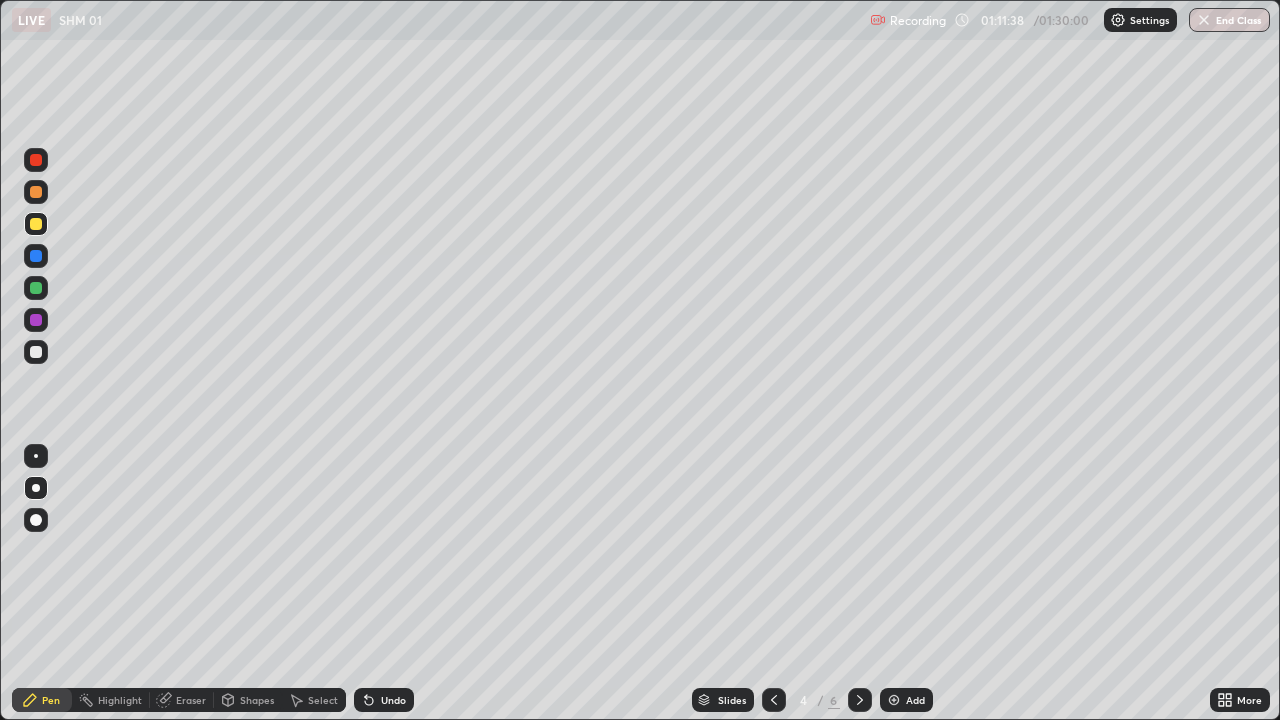 click 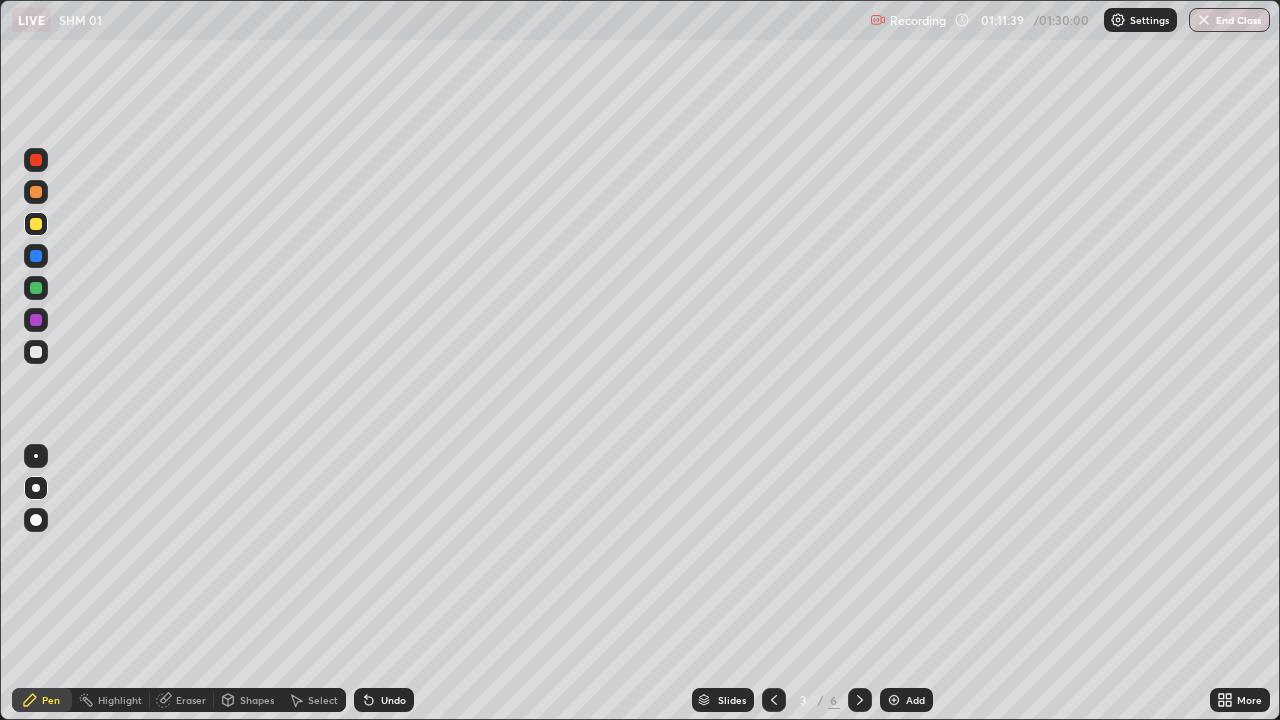 click 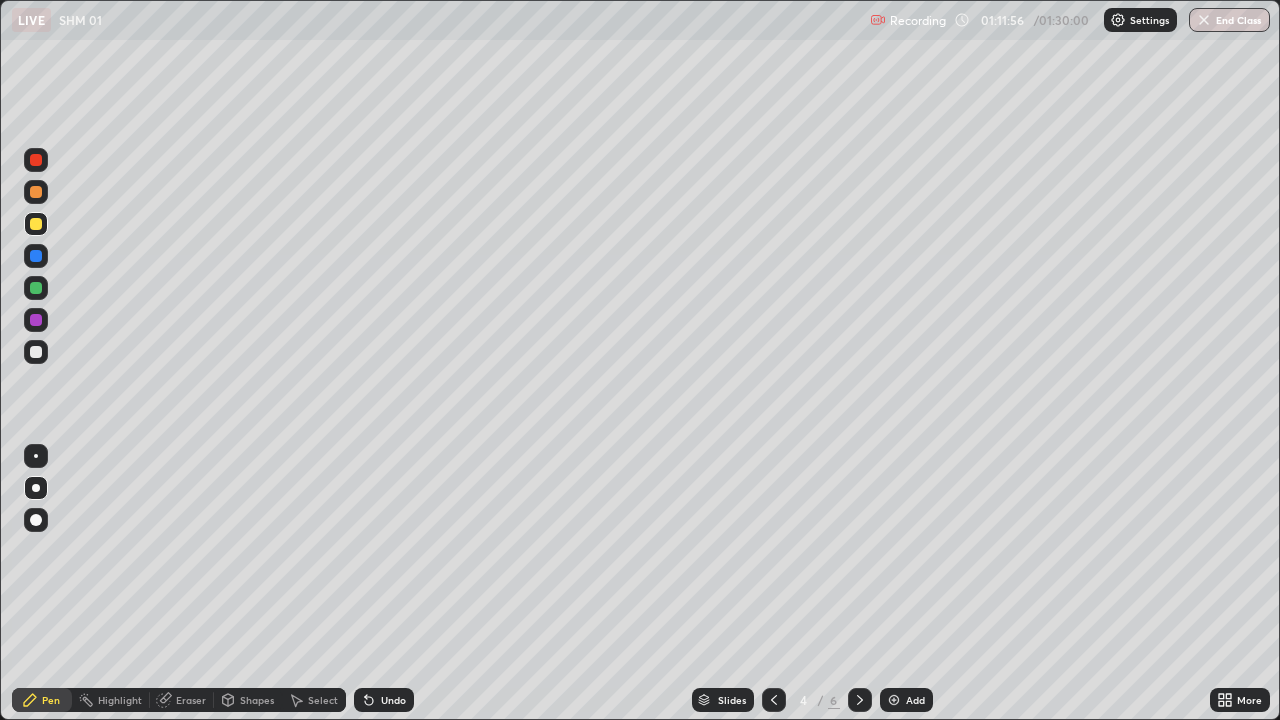 click 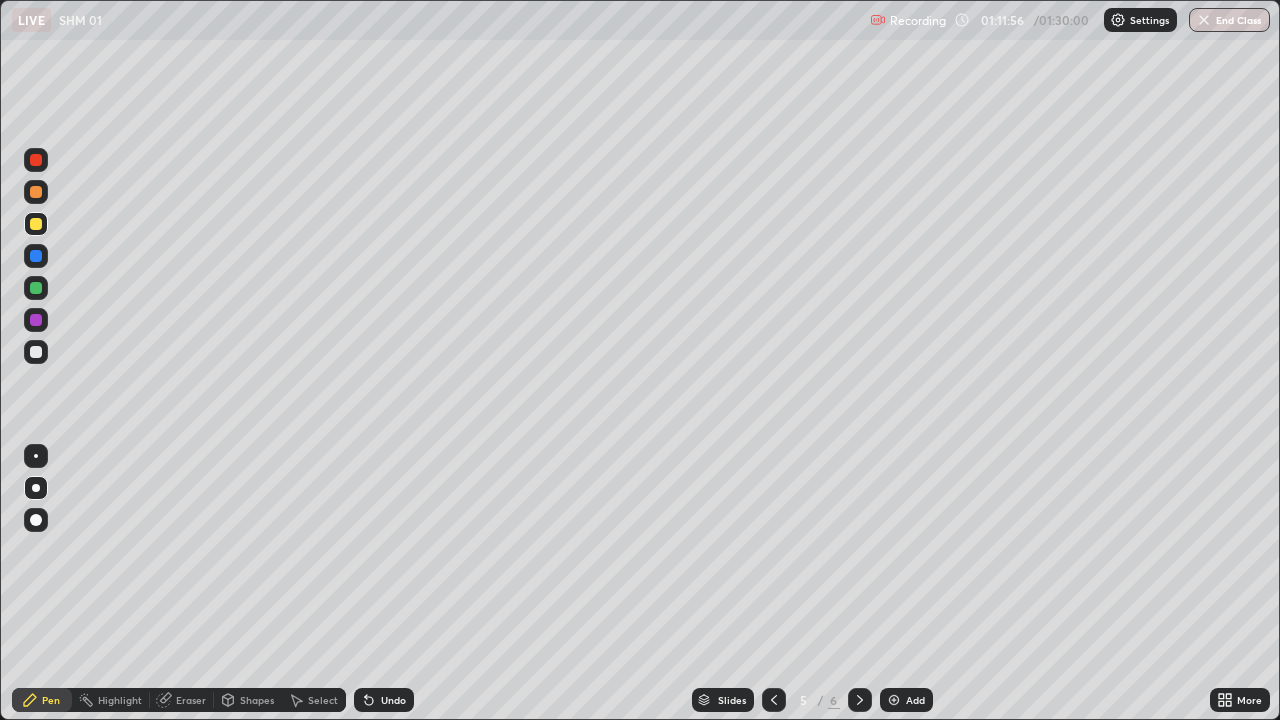click 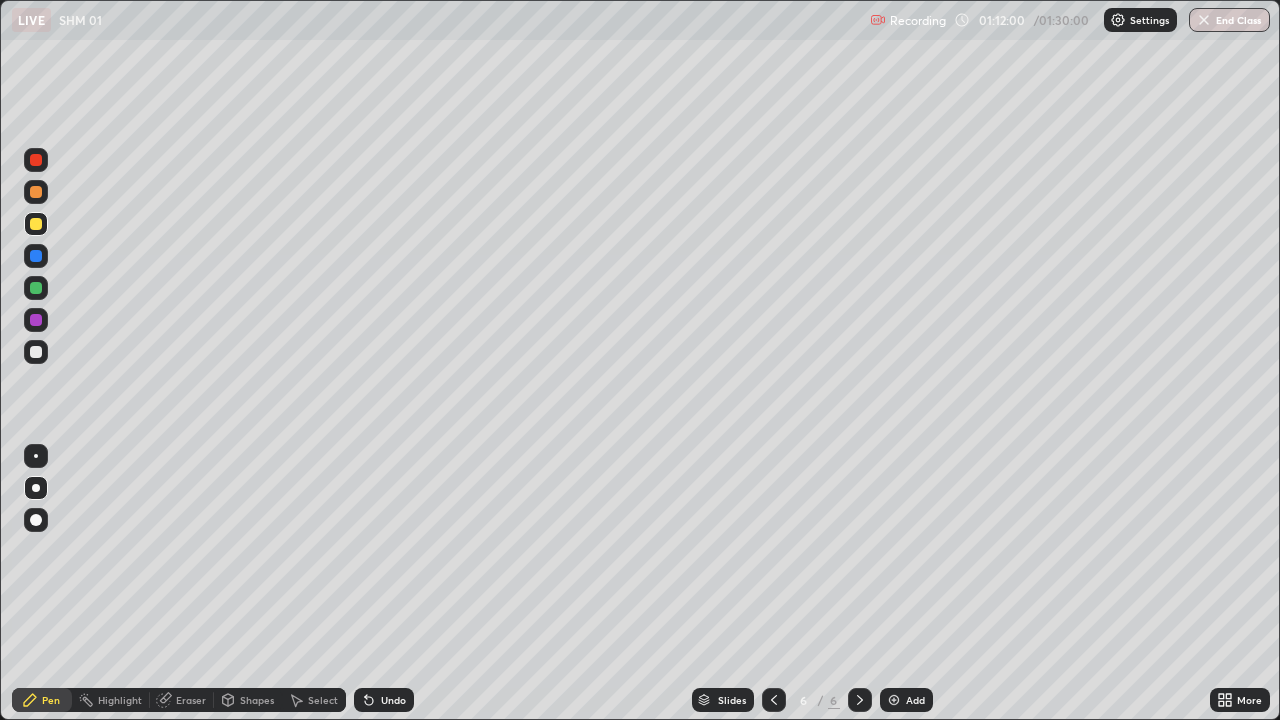 click 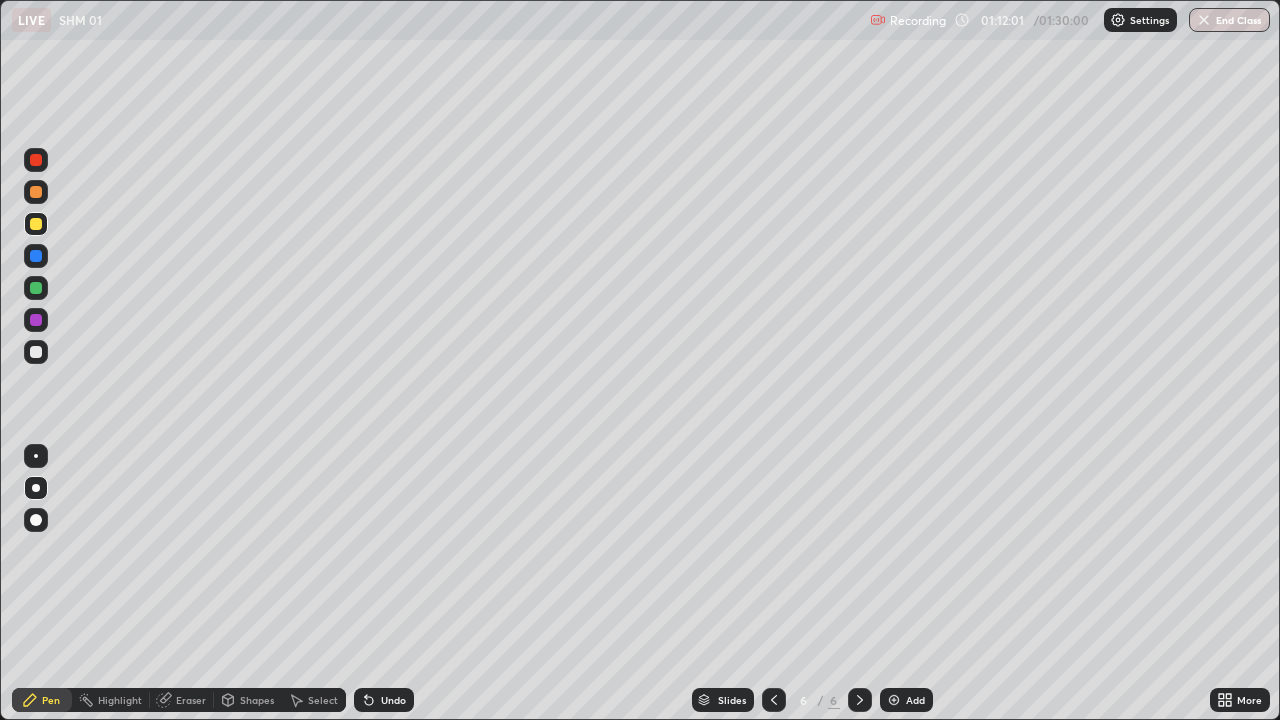 click at bounding box center [894, 700] 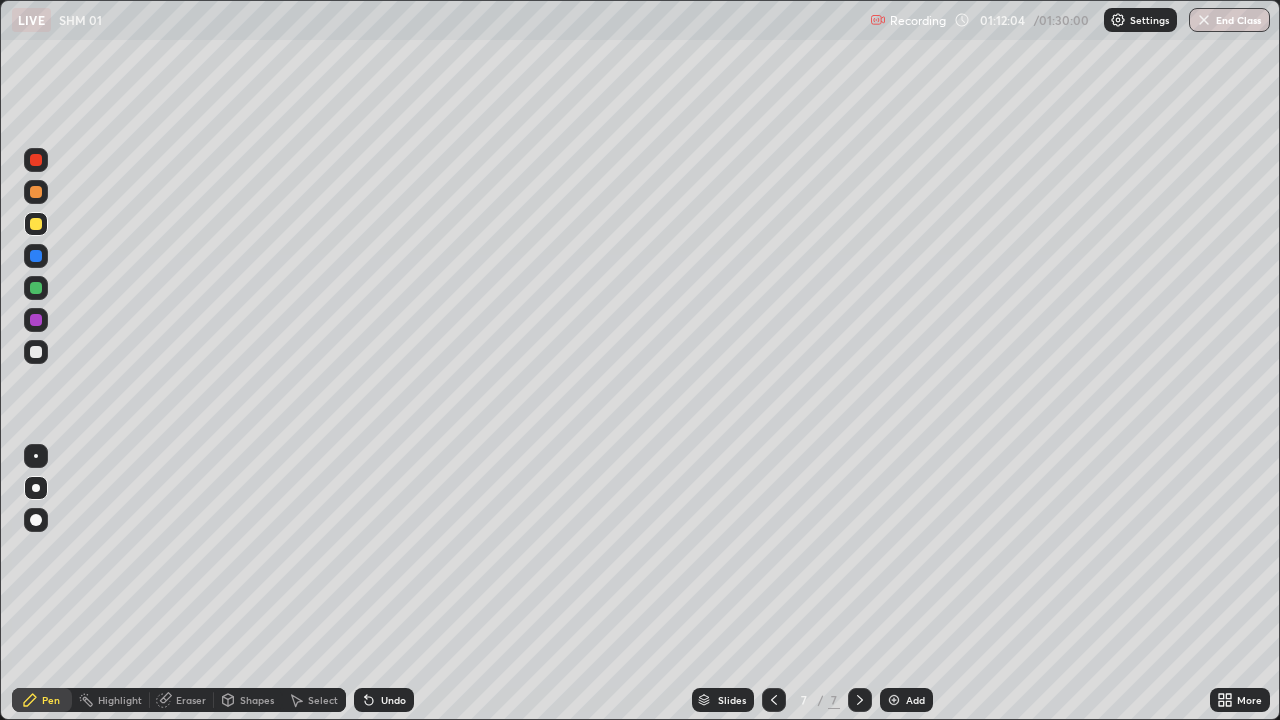 click at bounding box center (36, 352) 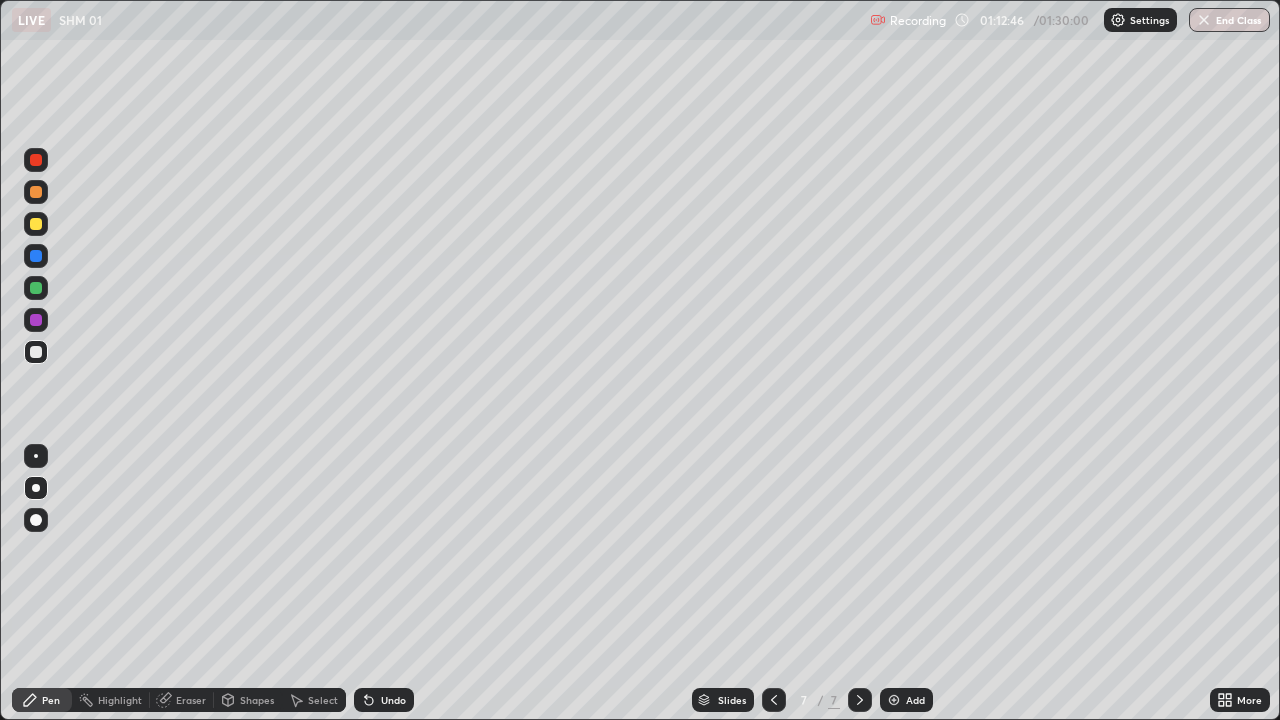 click on "Eraser" at bounding box center (191, 700) 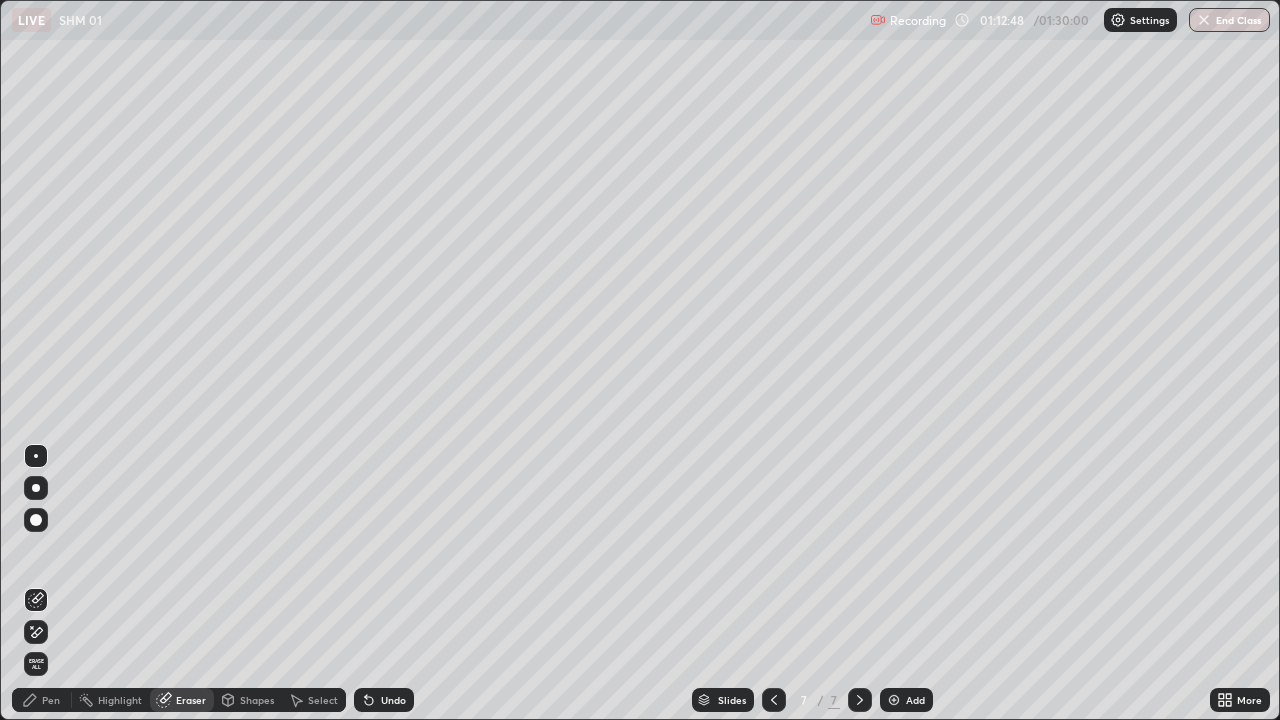 click on "Pen" at bounding box center (51, 700) 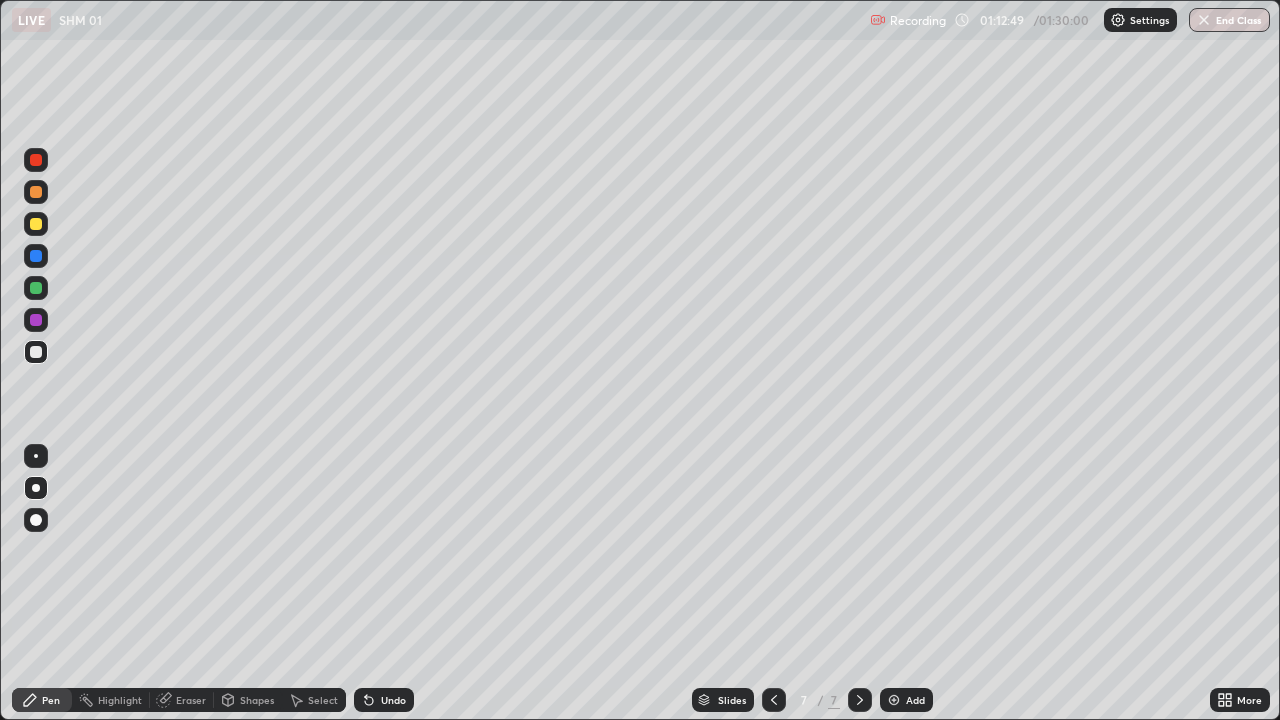 click on "Pen" at bounding box center (51, 700) 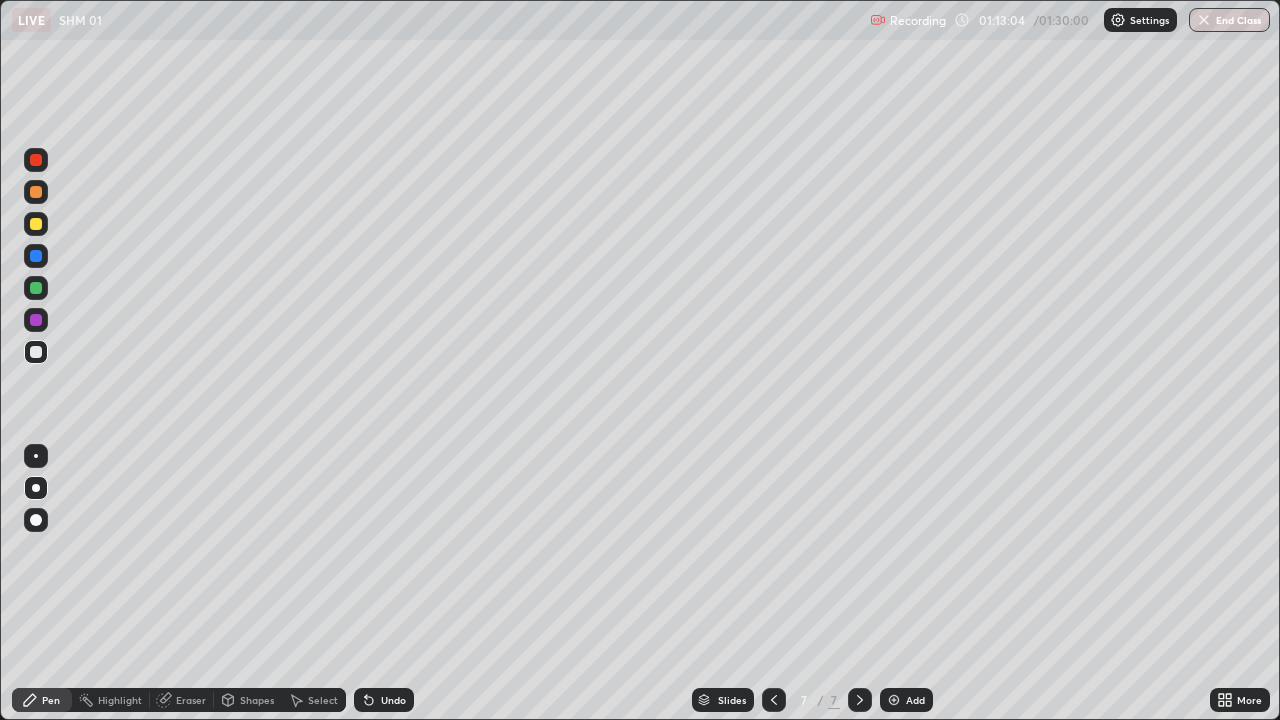 click 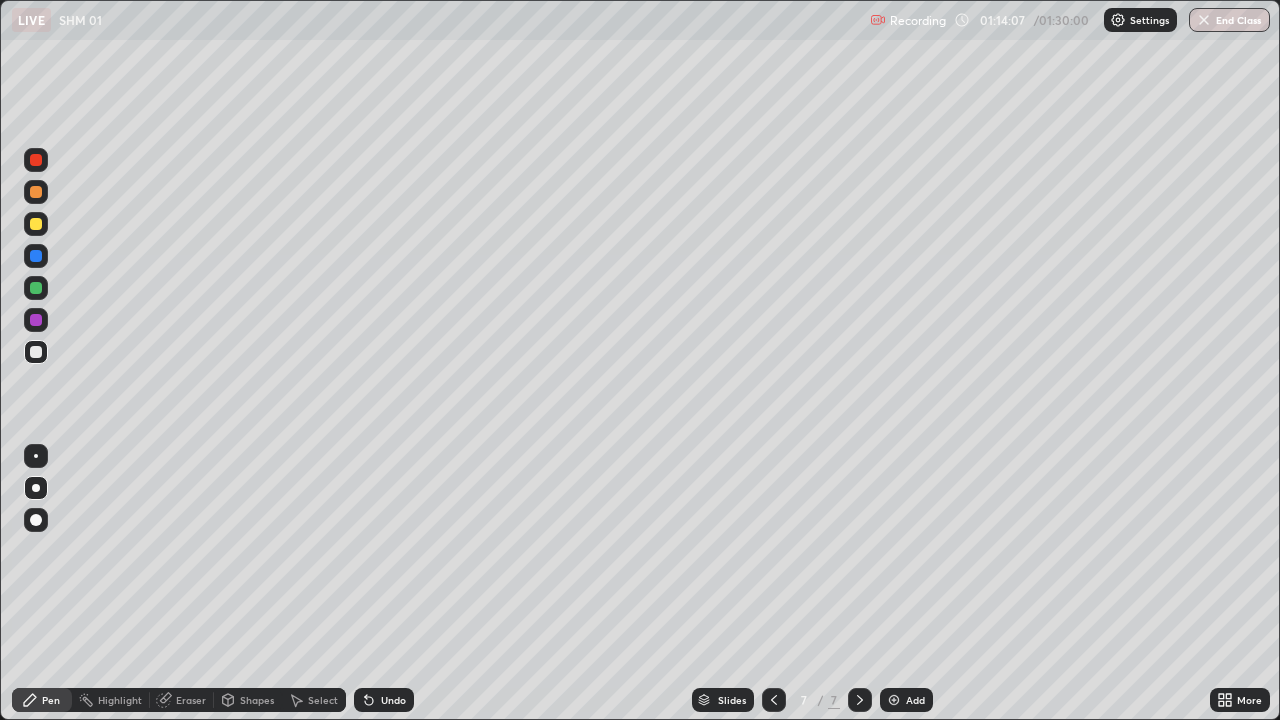 click 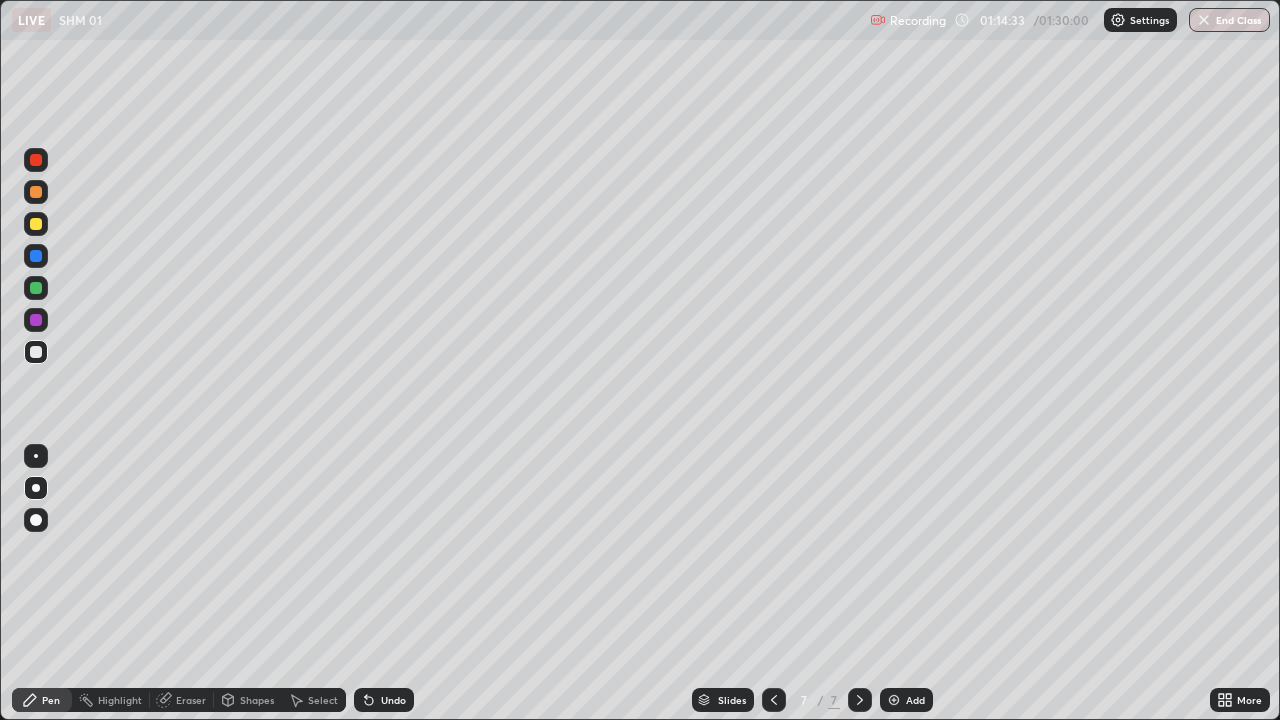 click on "Shapes" at bounding box center [257, 700] 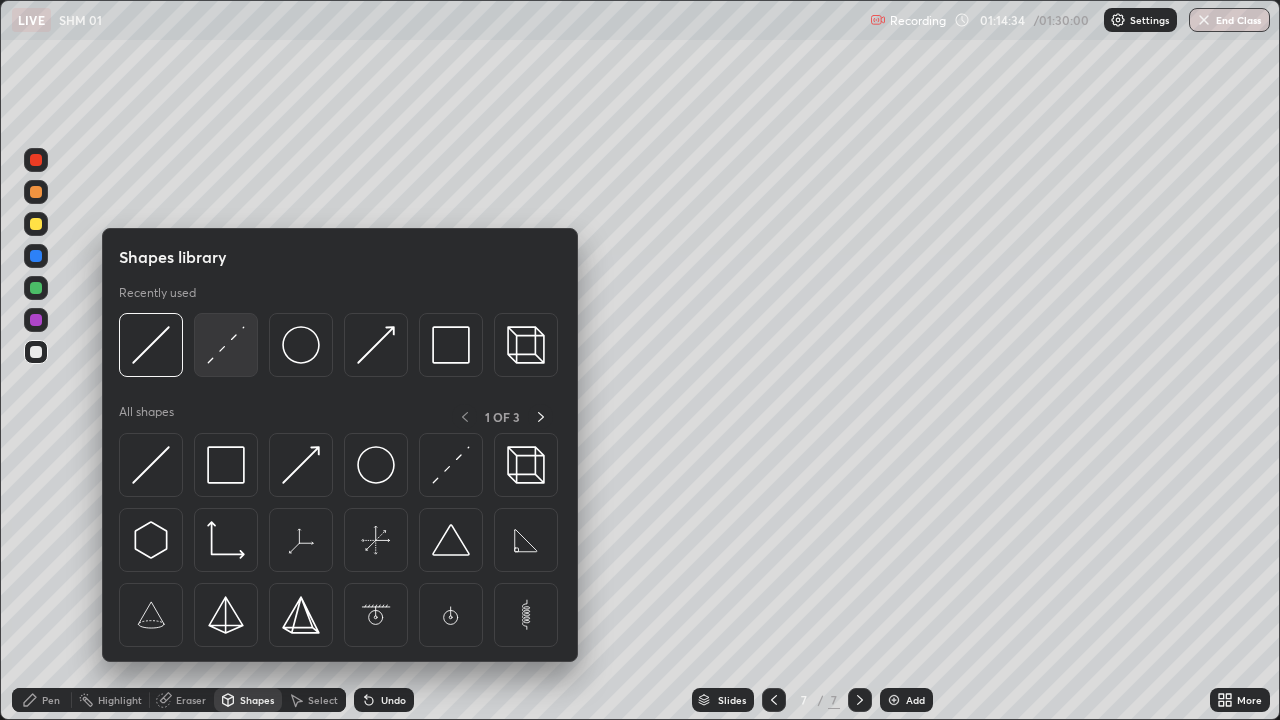 click at bounding box center [226, 345] 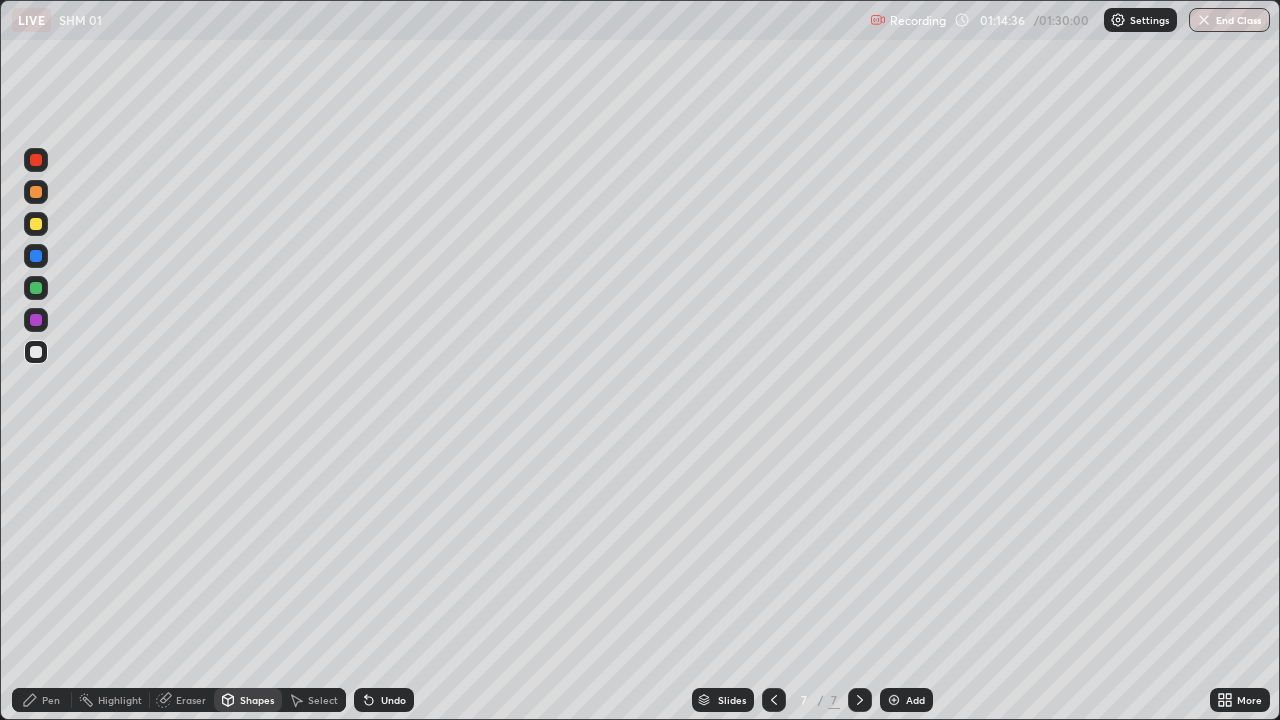 click on "Pen" at bounding box center (51, 700) 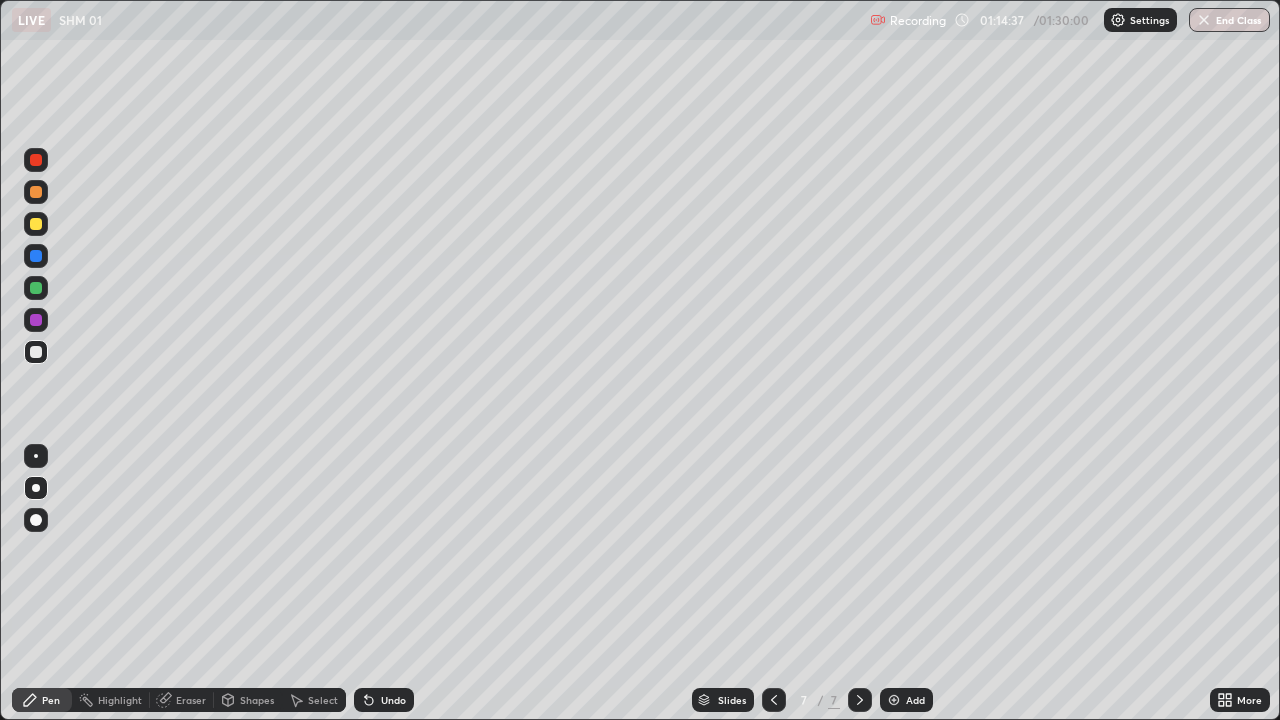 click at bounding box center (36, 352) 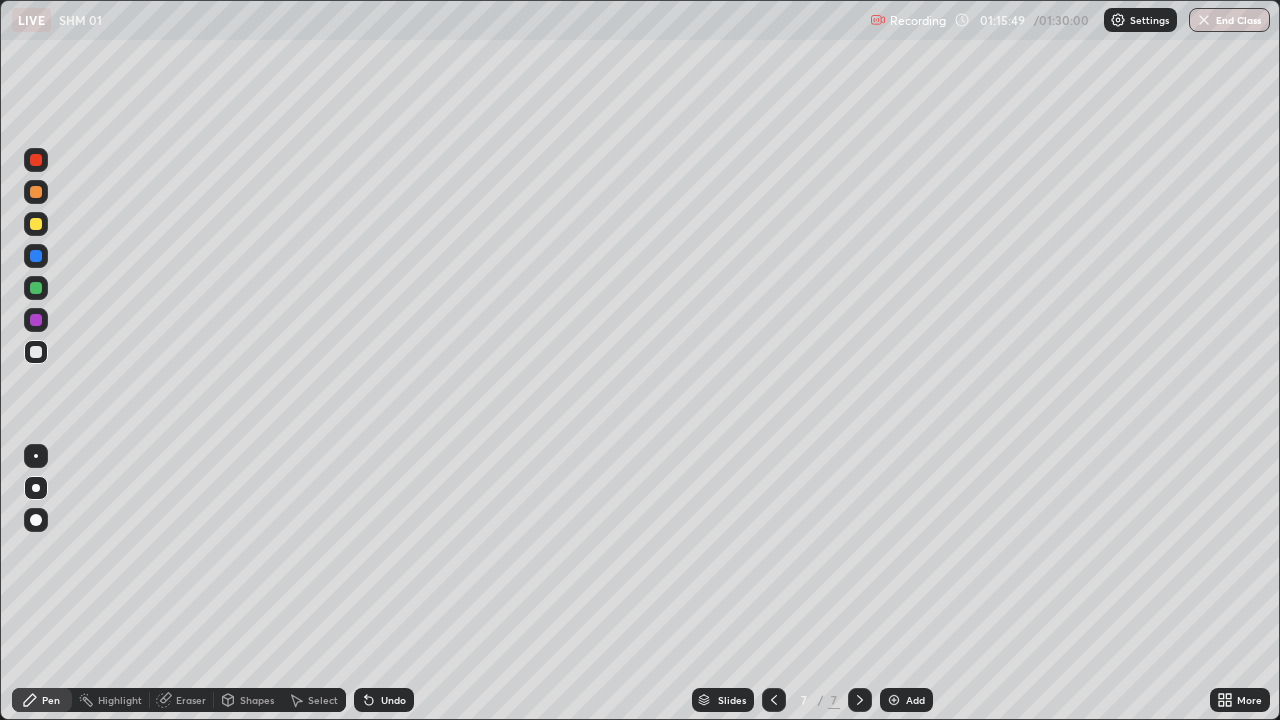 click 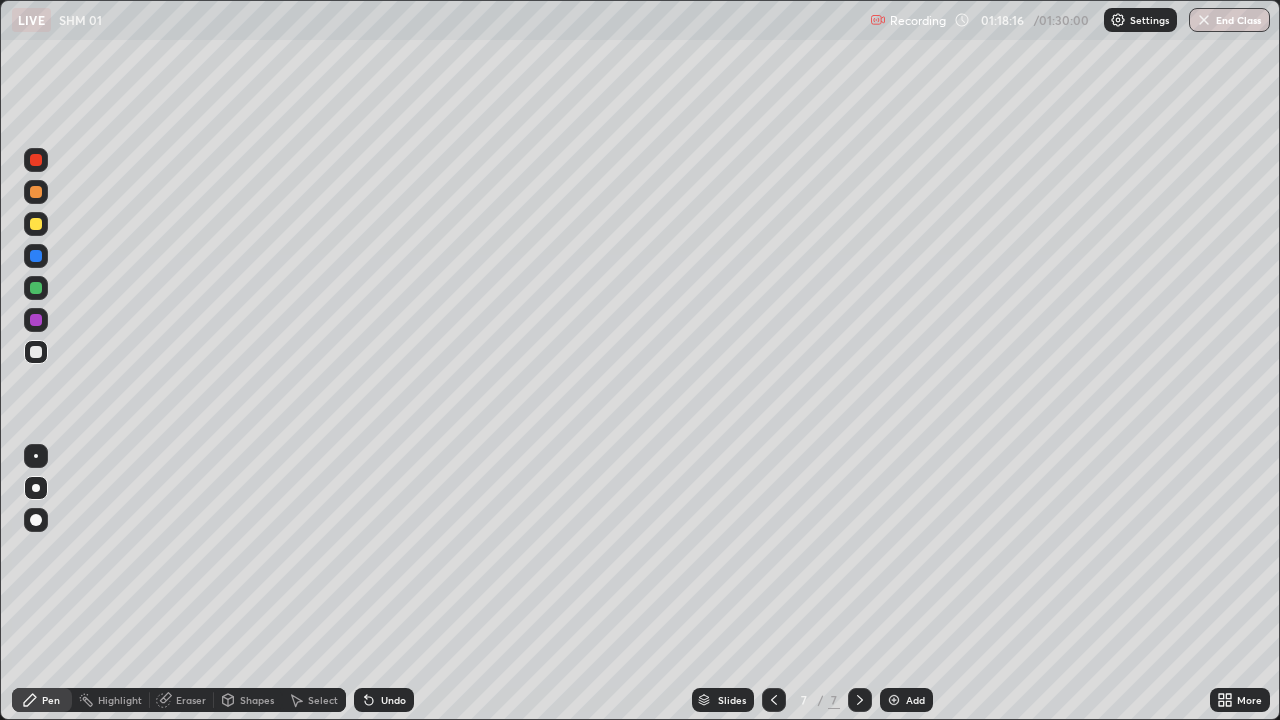 click 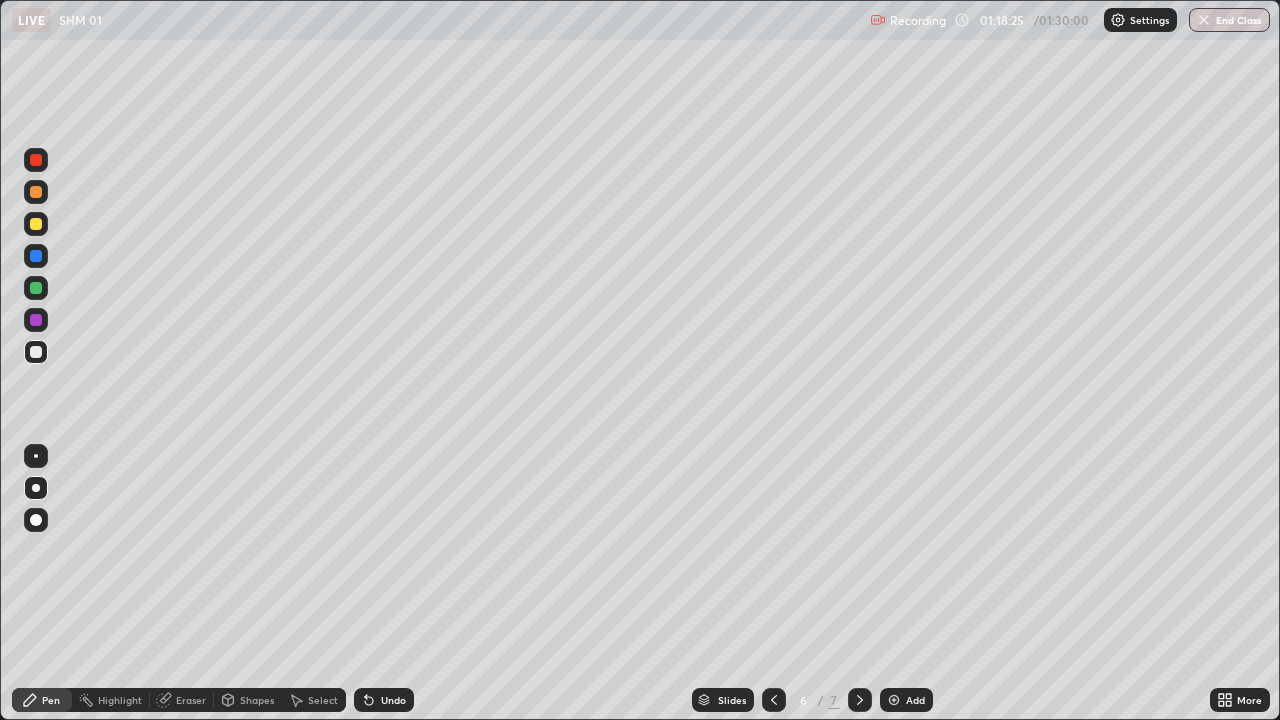 click 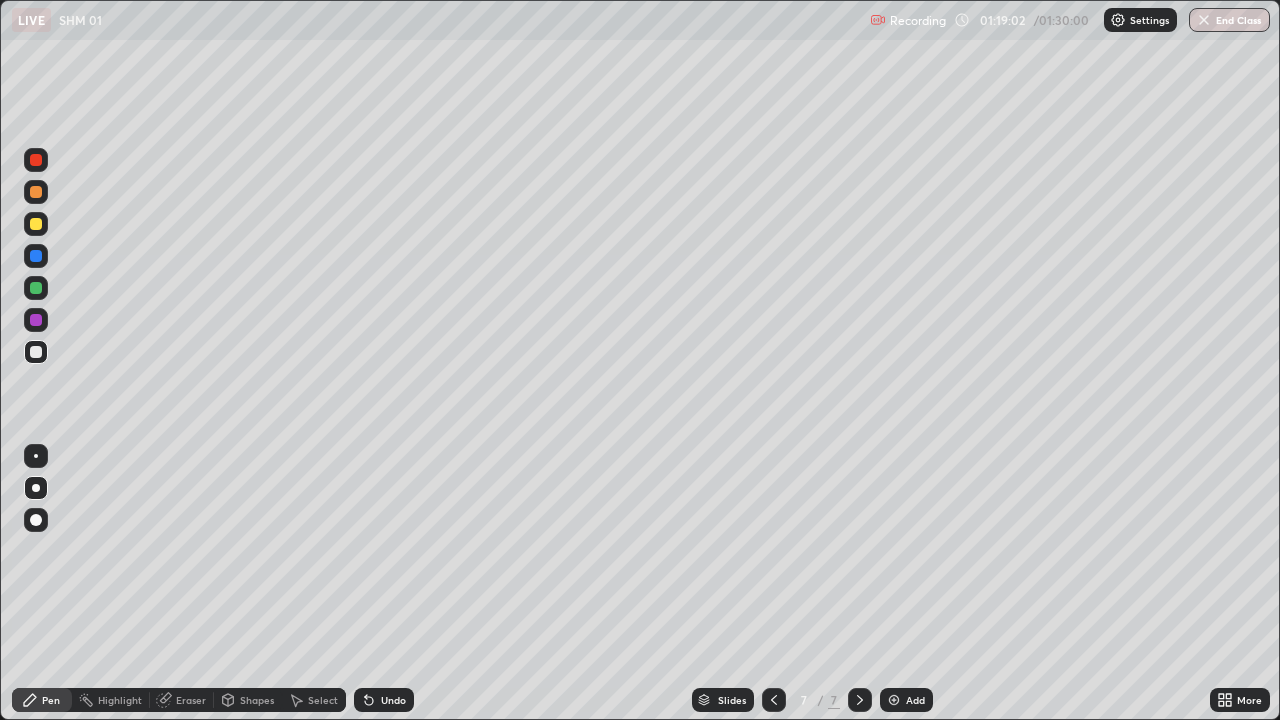click 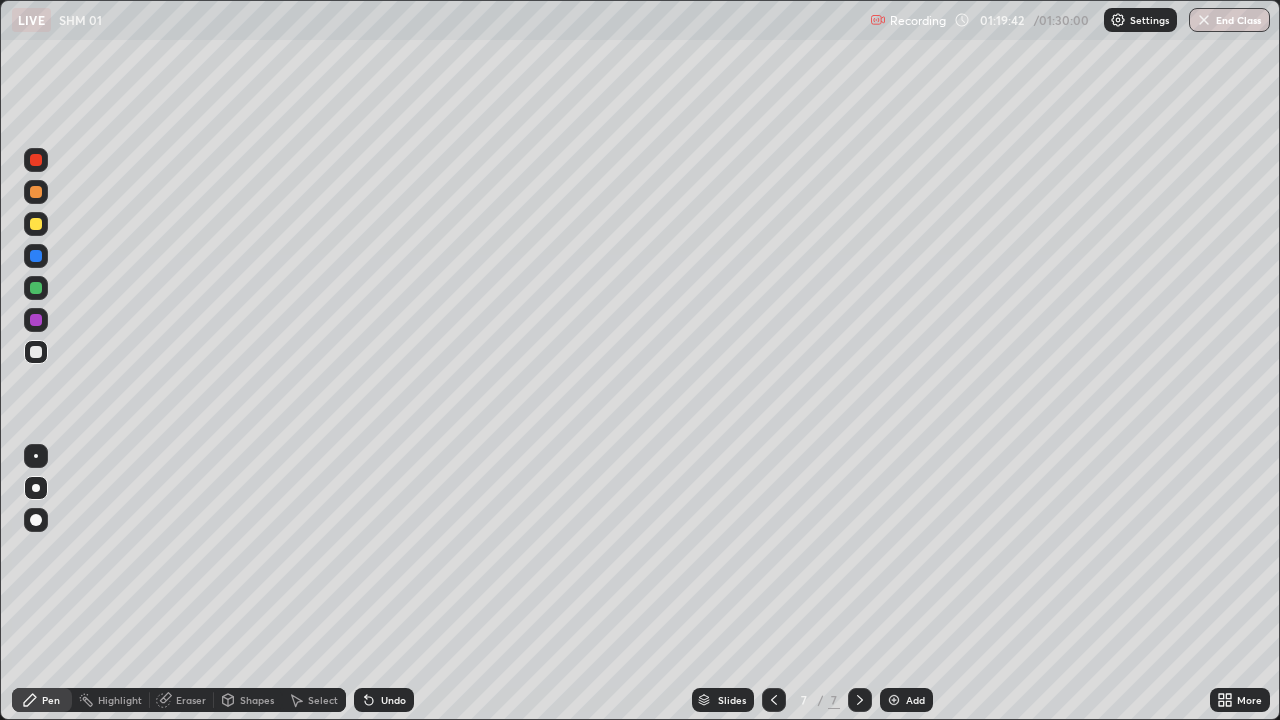 click 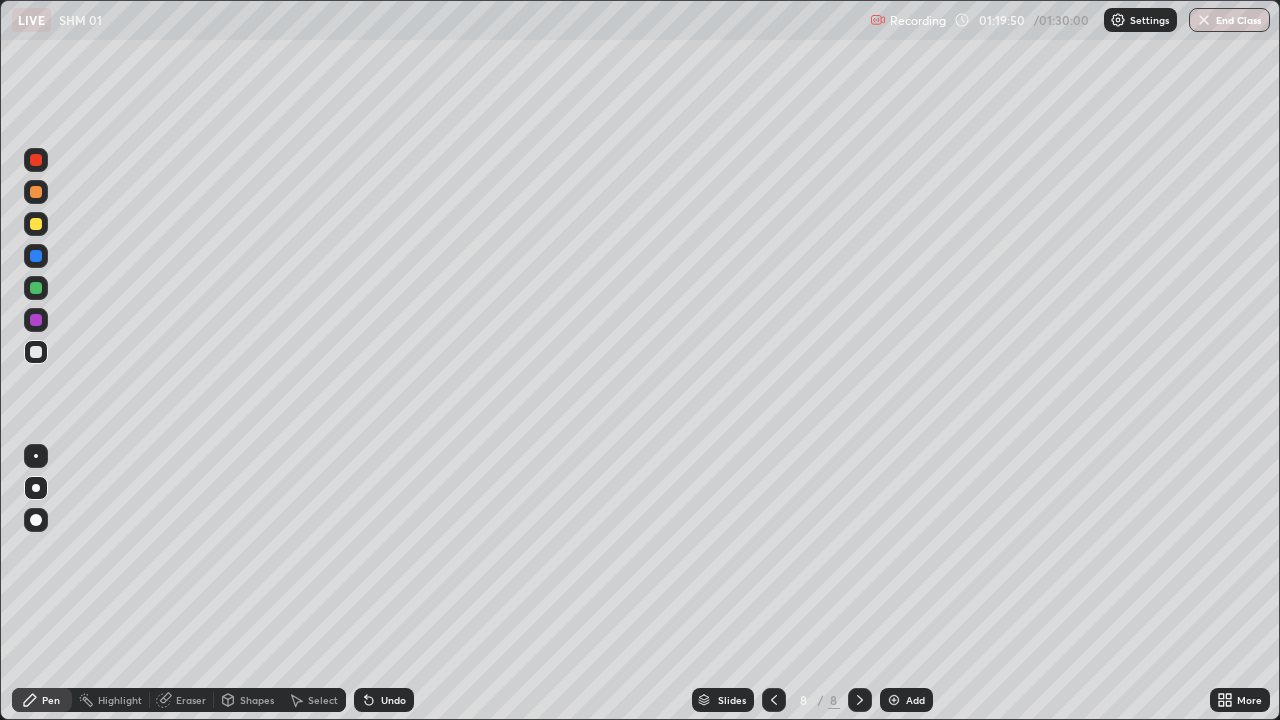click at bounding box center (36, 352) 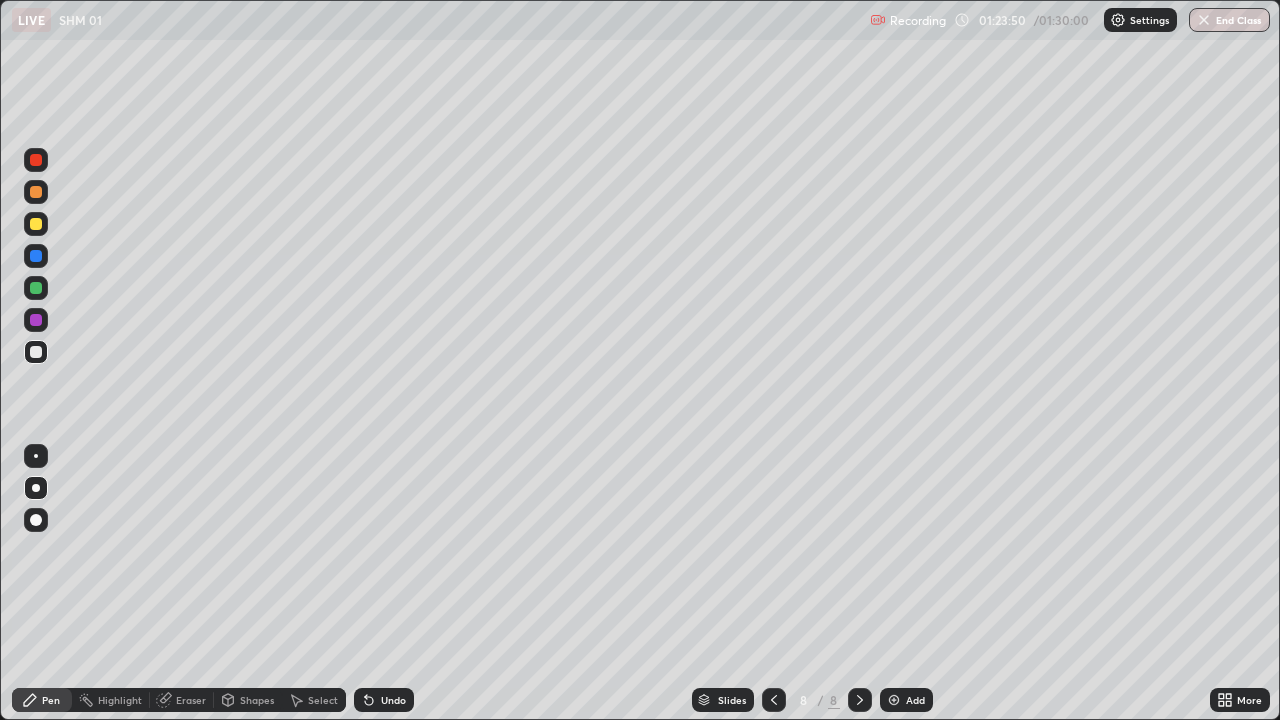 click at bounding box center [774, 700] 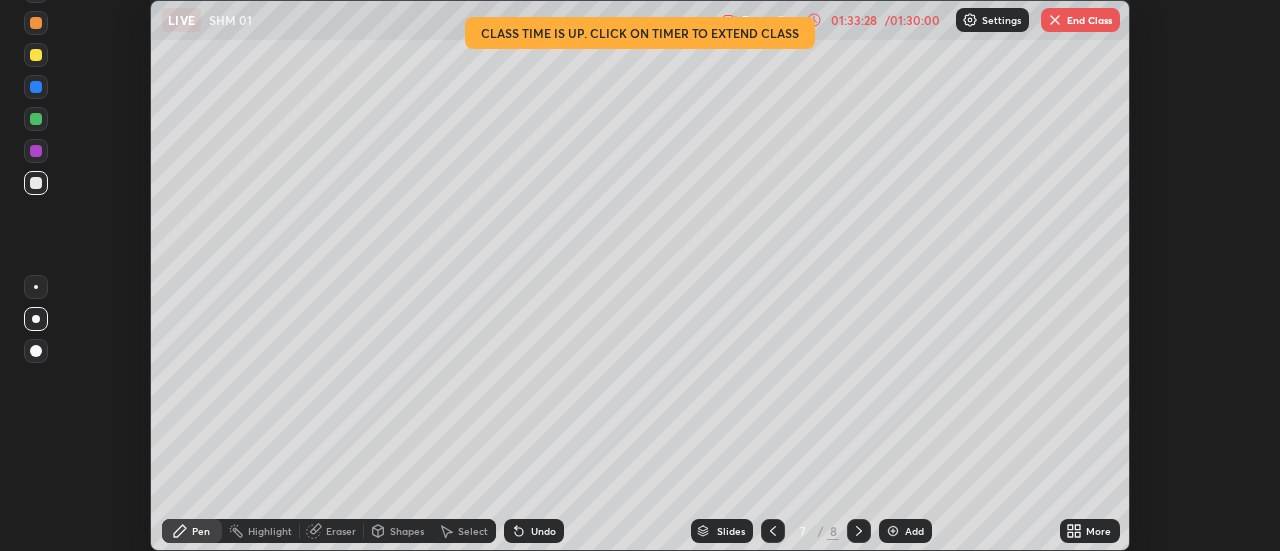 scroll, scrollTop: 551, scrollLeft: 1280, axis: both 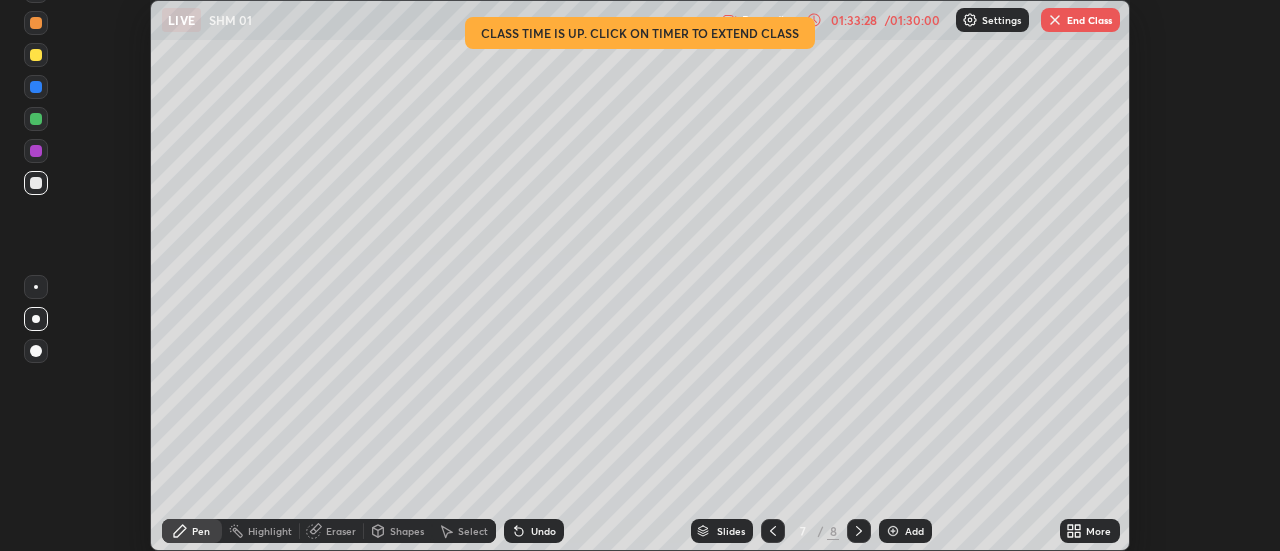 click on "End Class" at bounding box center [1080, 20] 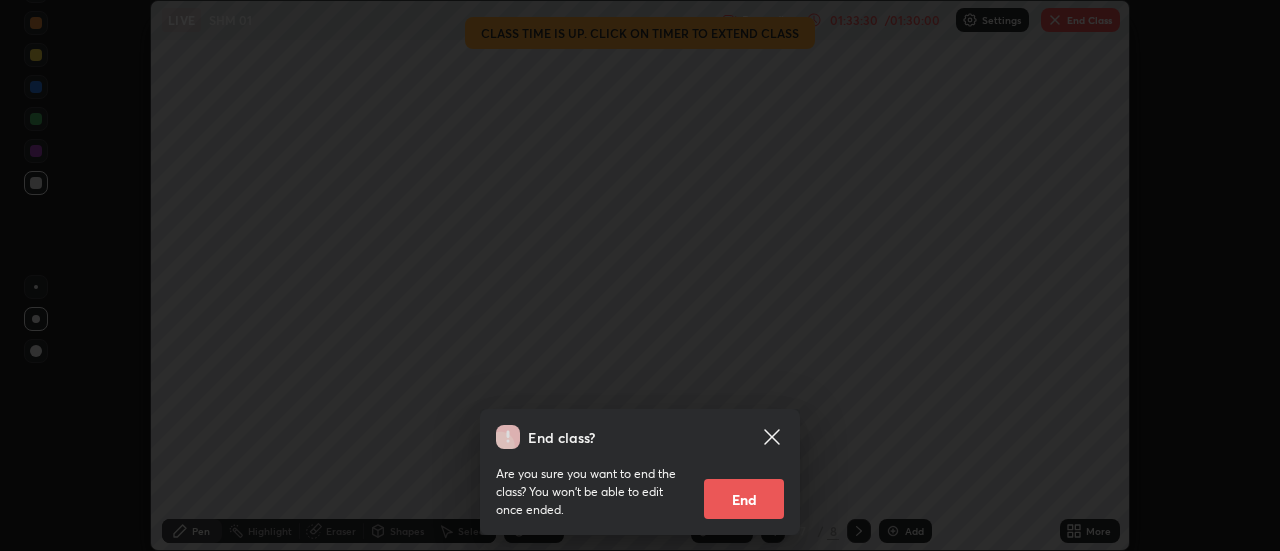 click on "End" at bounding box center [744, 499] 